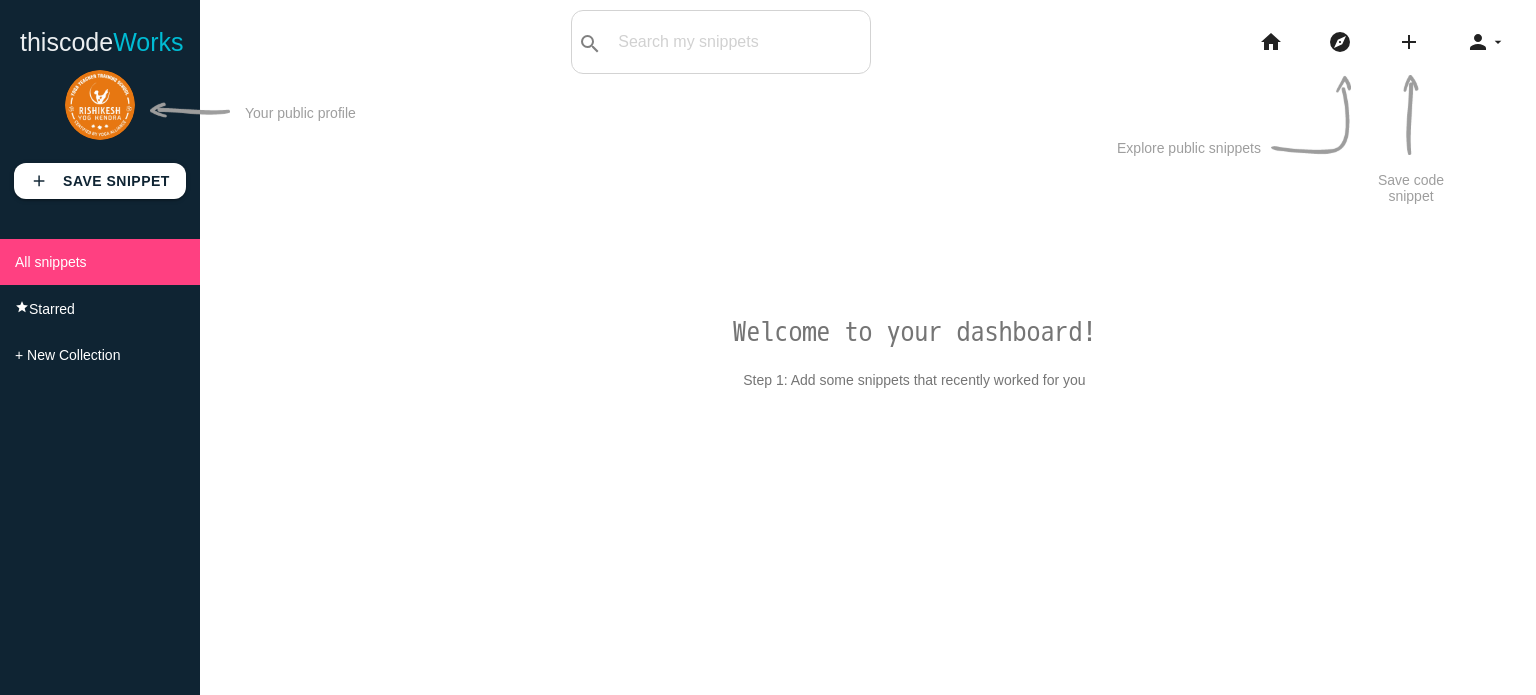 scroll, scrollTop: 0, scrollLeft: 0, axis: both 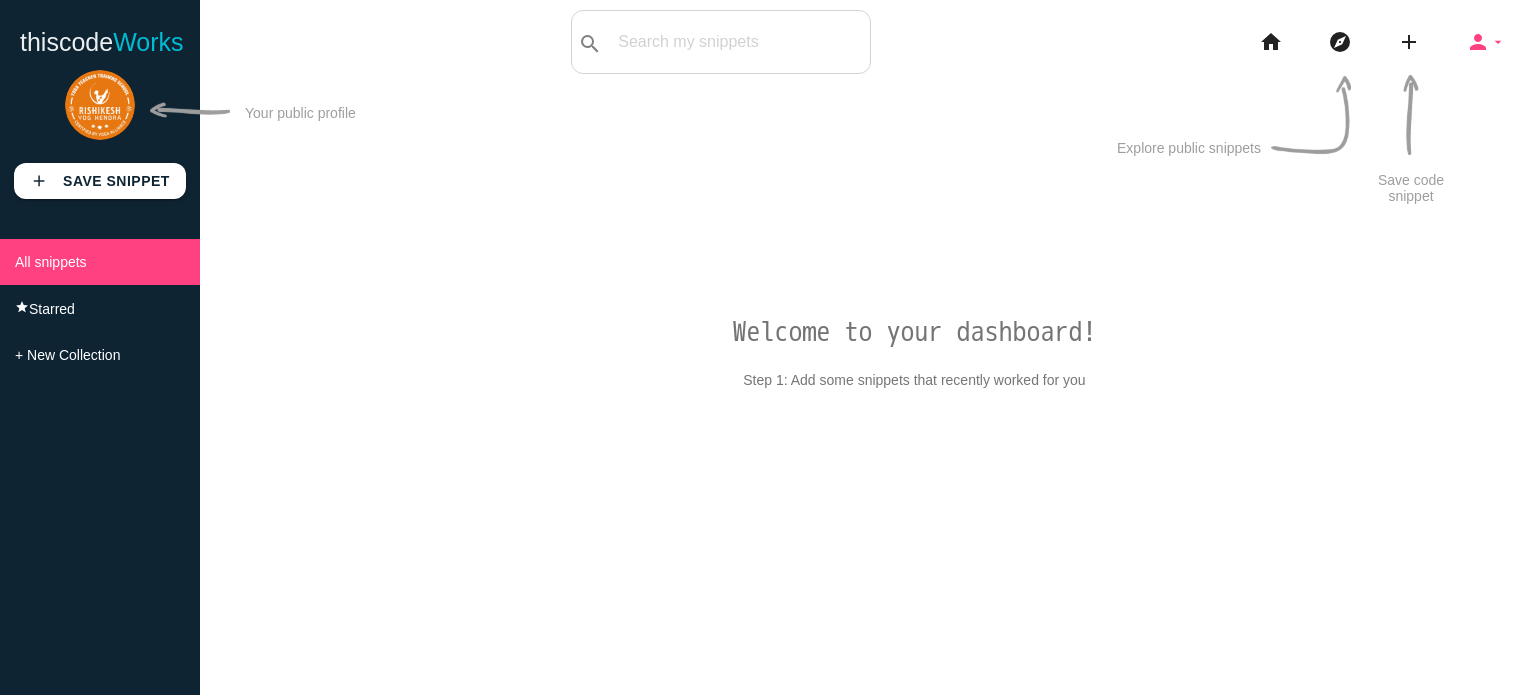click on "person" at bounding box center [1478, 42] 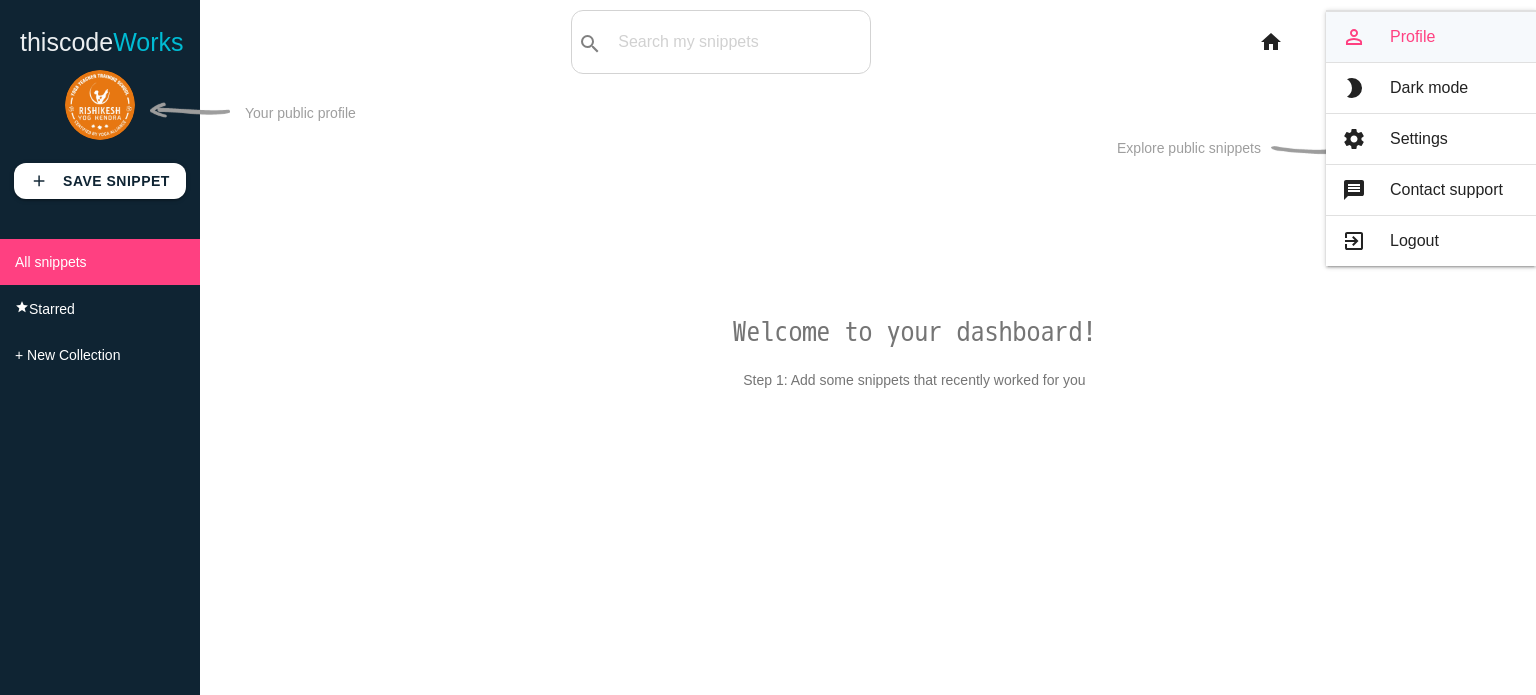 click on "person_outline Profile" at bounding box center [1431, 37] 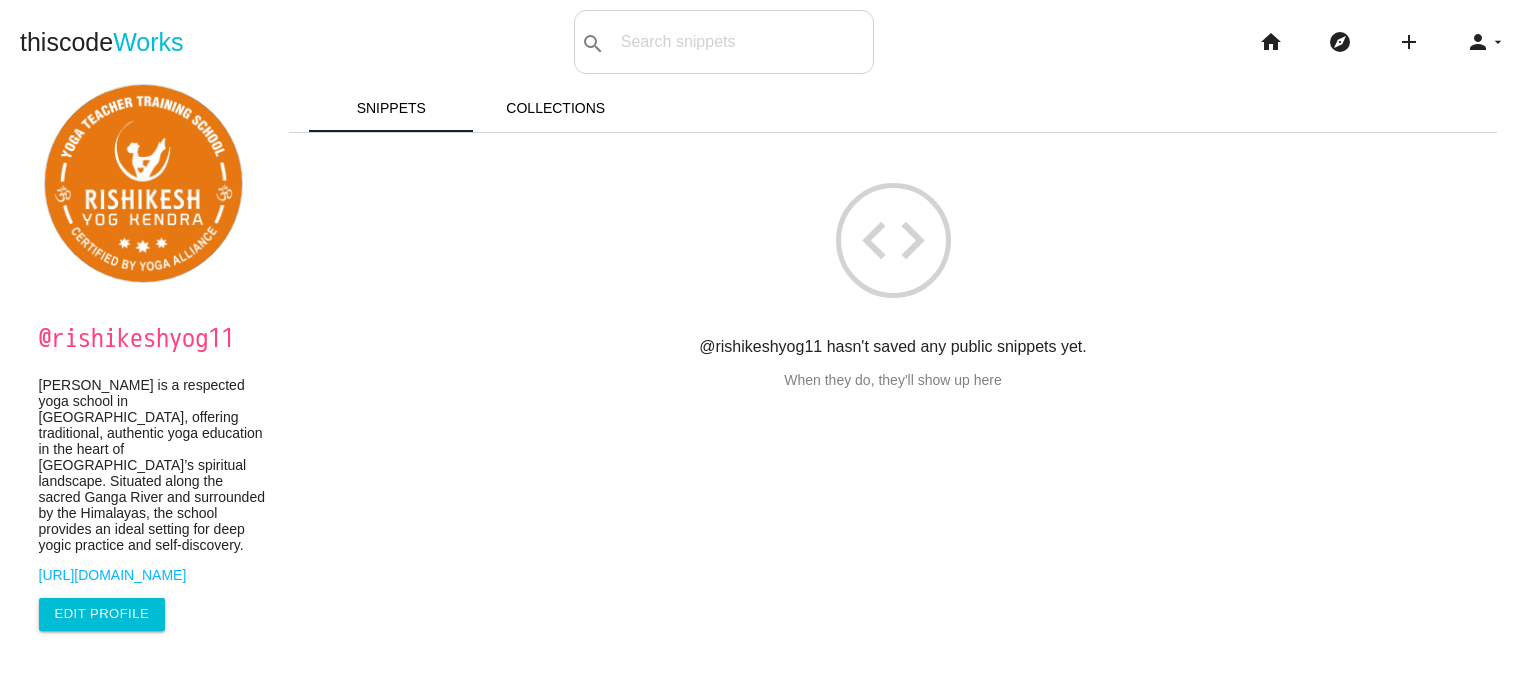 scroll, scrollTop: 0, scrollLeft: 0, axis: both 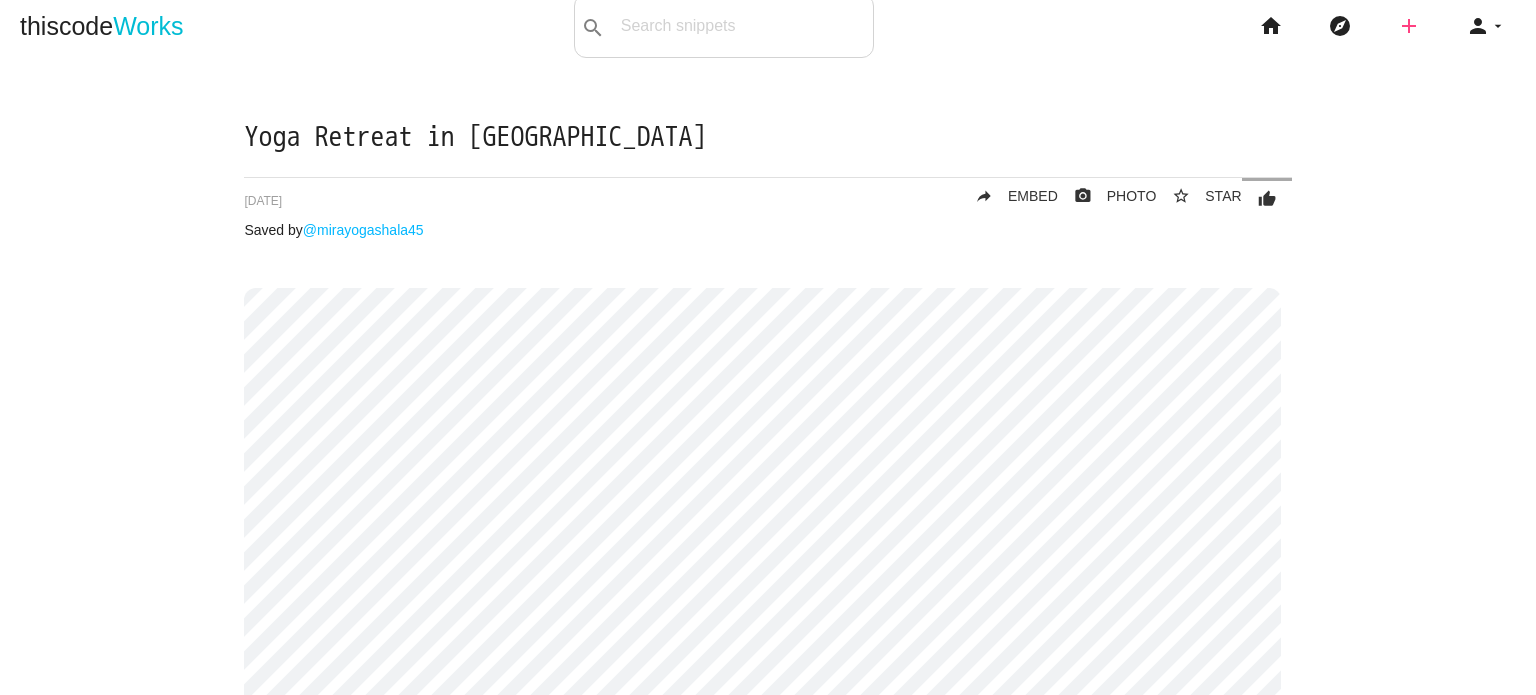 click on "add" at bounding box center (1409, 26) 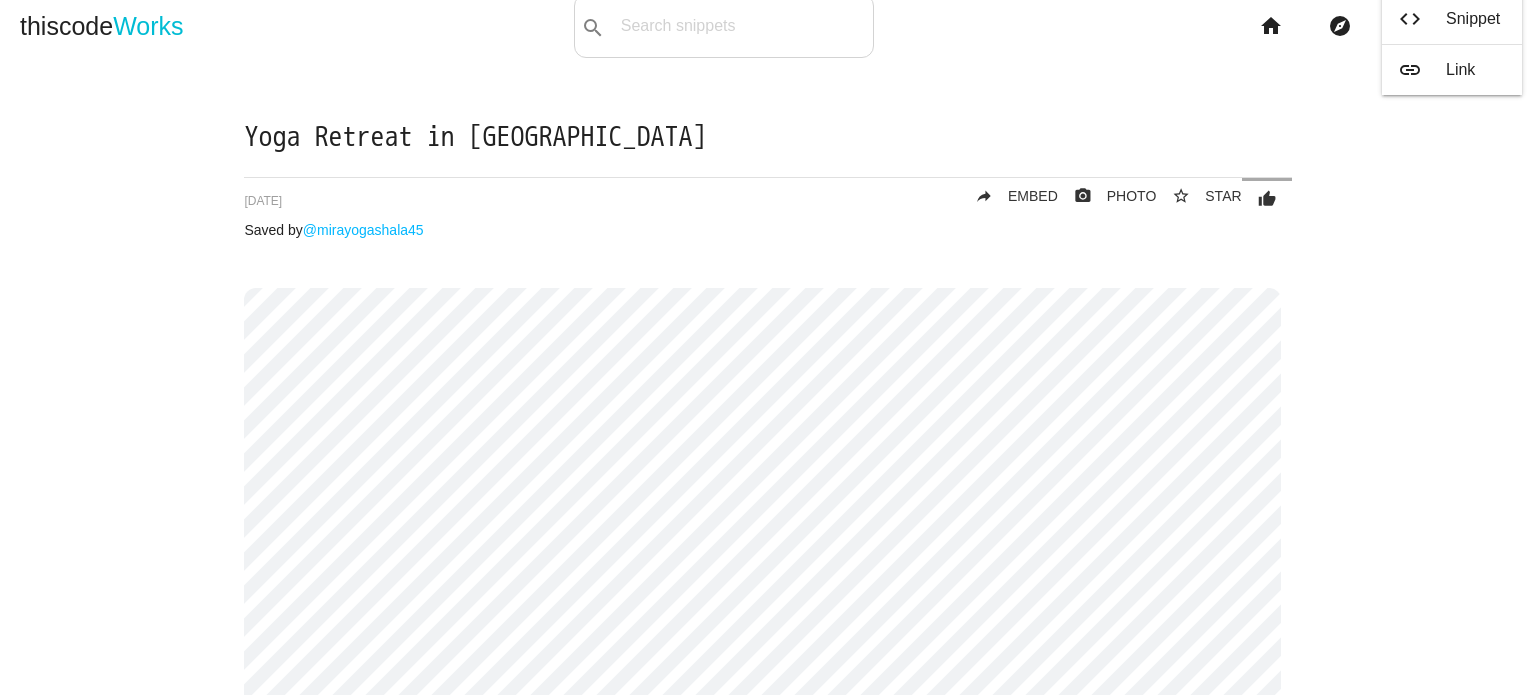 scroll, scrollTop: 10, scrollLeft: 0, axis: vertical 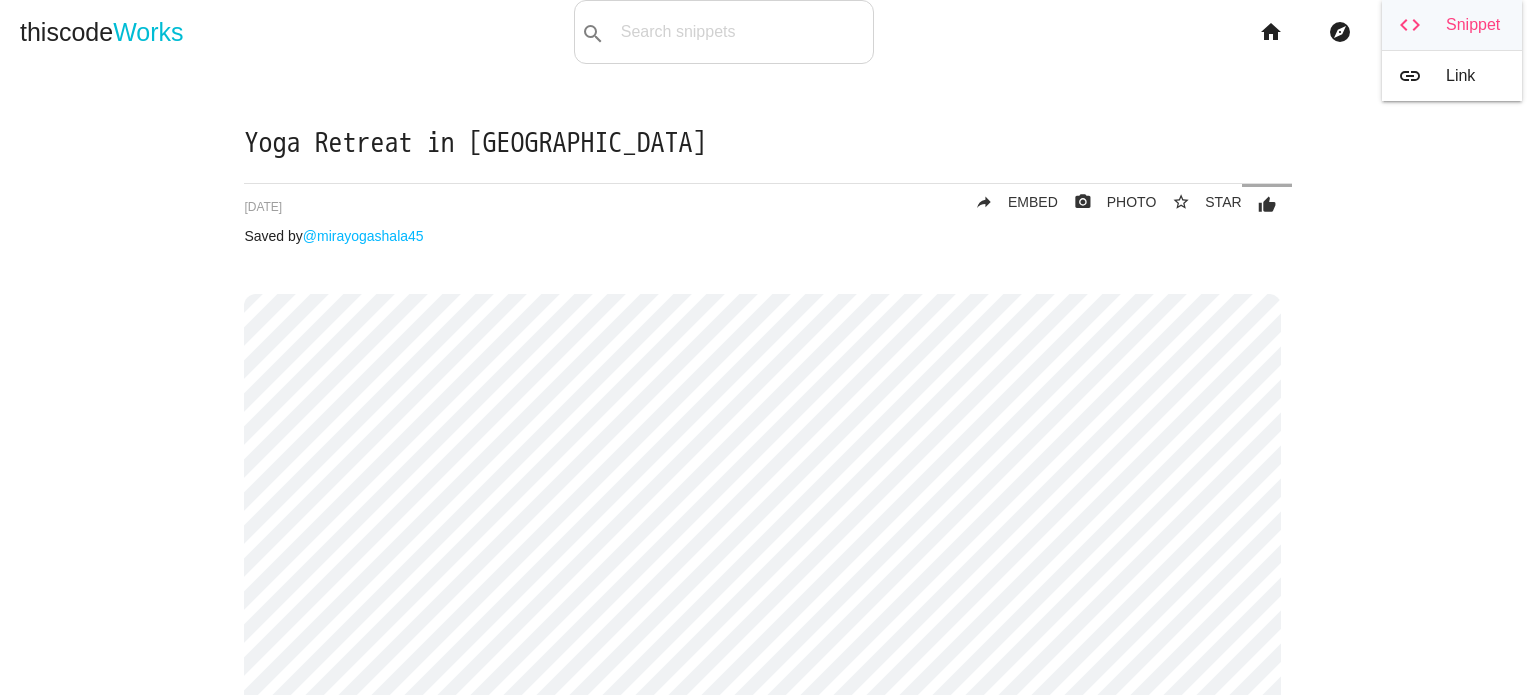 click on "code Snippet" at bounding box center [1452, 25] 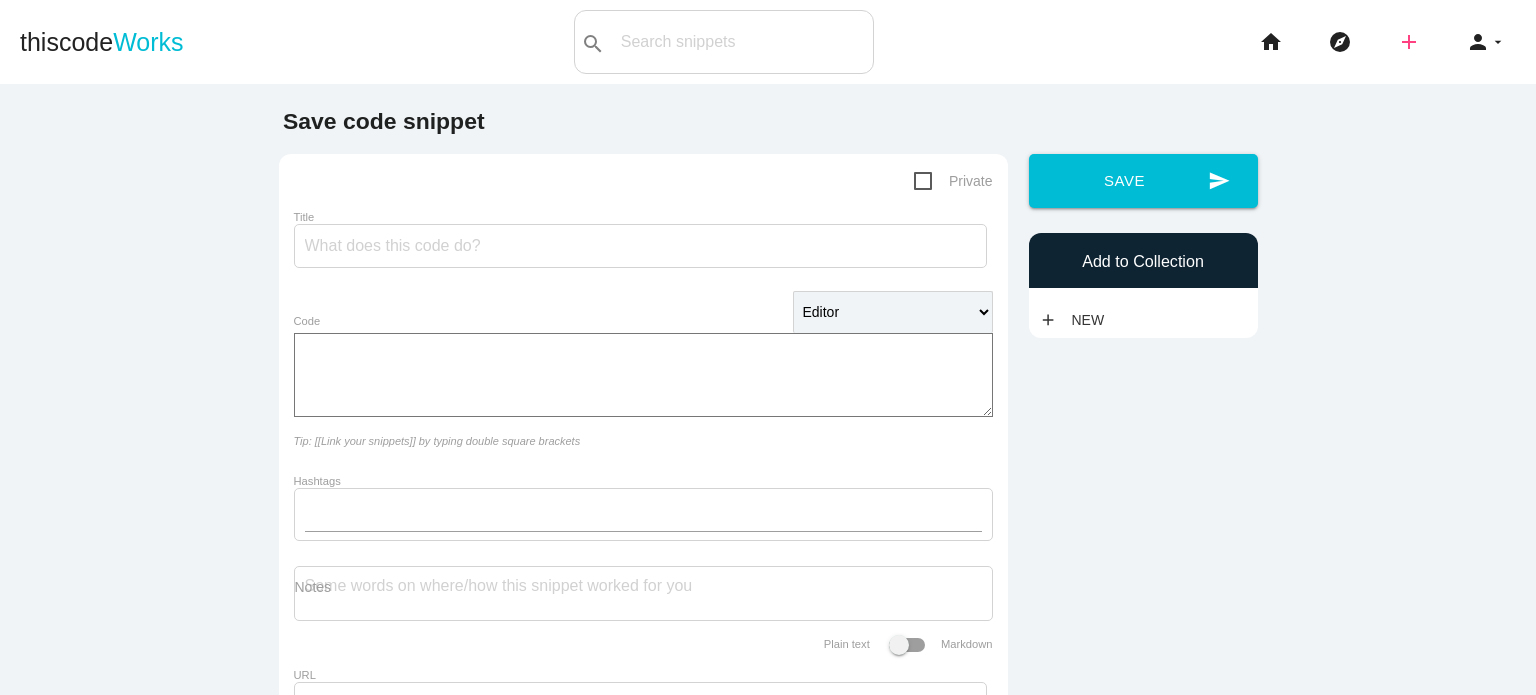 scroll, scrollTop: 0, scrollLeft: 0, axis: both 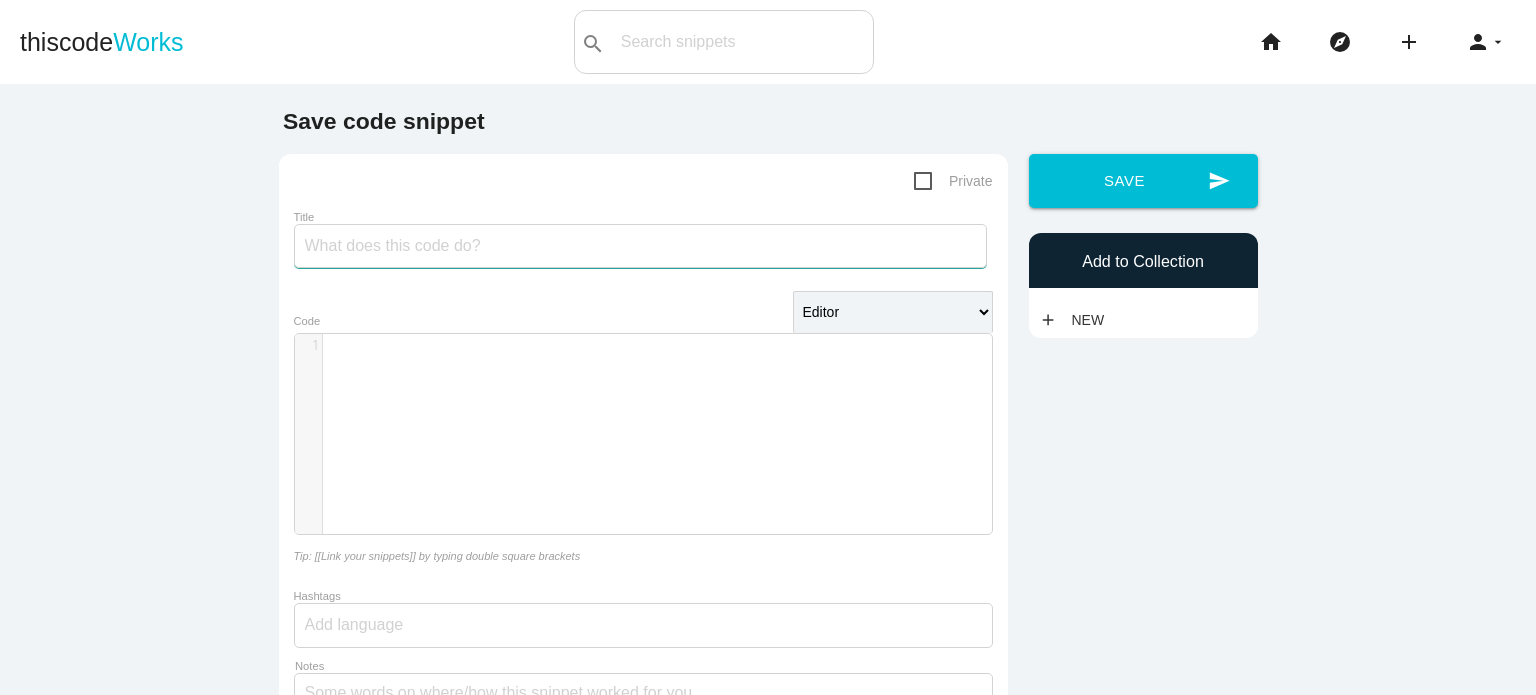 click on "Title" at bounding box center (640, 246) 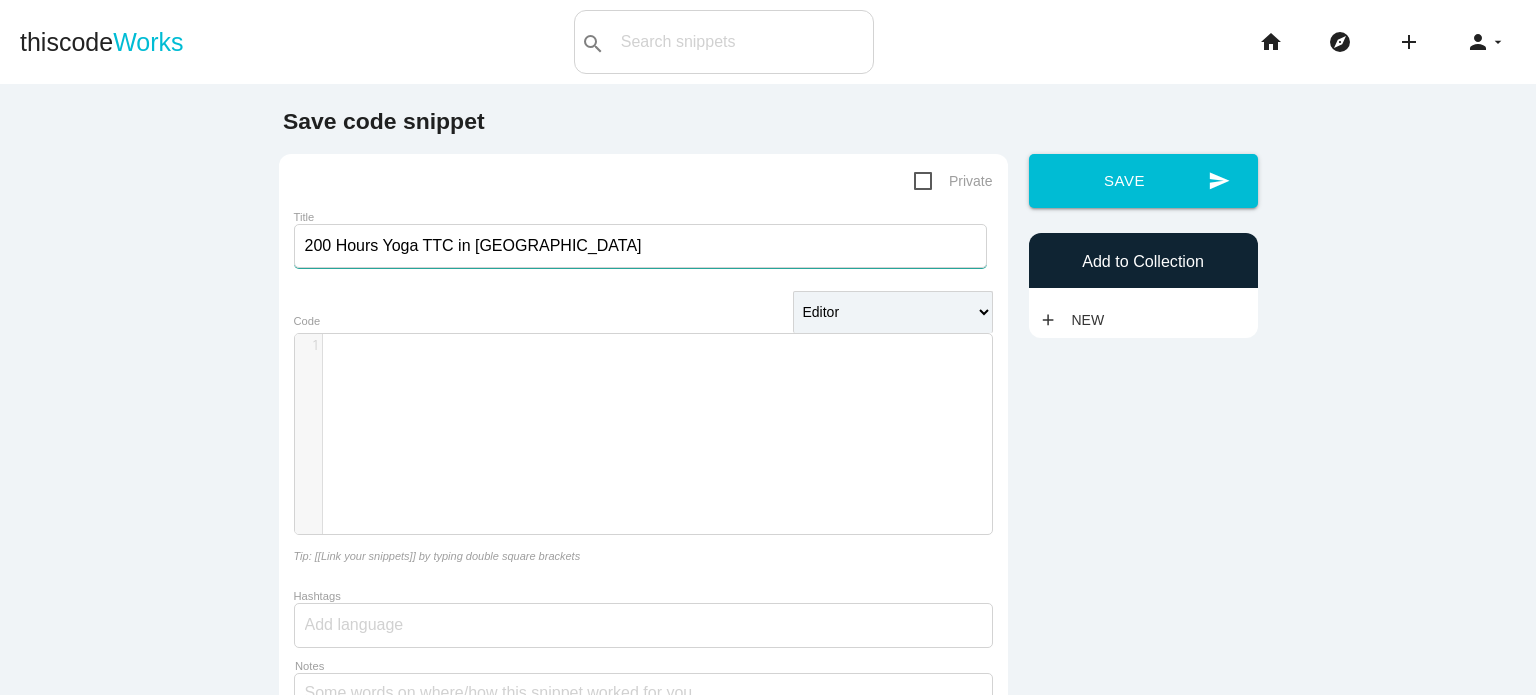 scroll, scrollTop: 288, scrollLeft: 0, axis: vertical 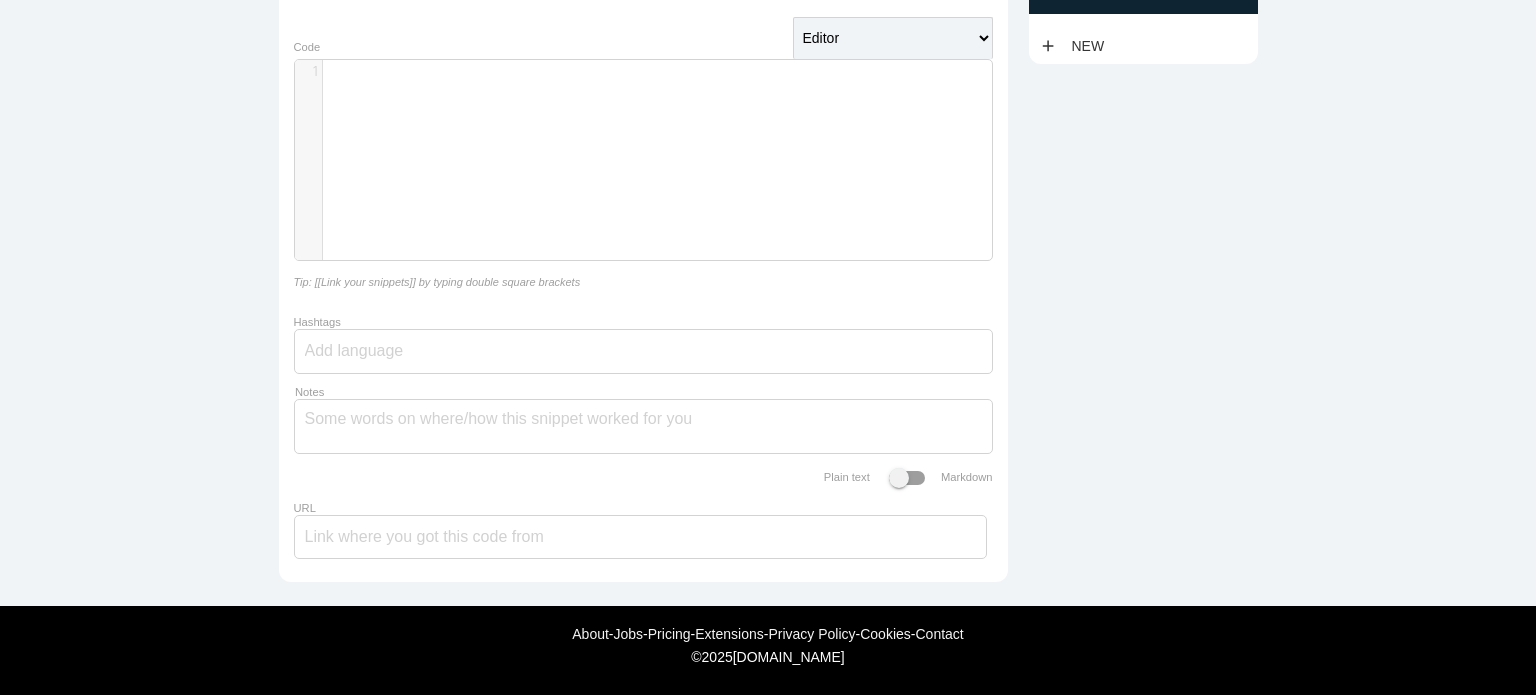 type on "200 Hours Yoga TTC in Rishikesh" 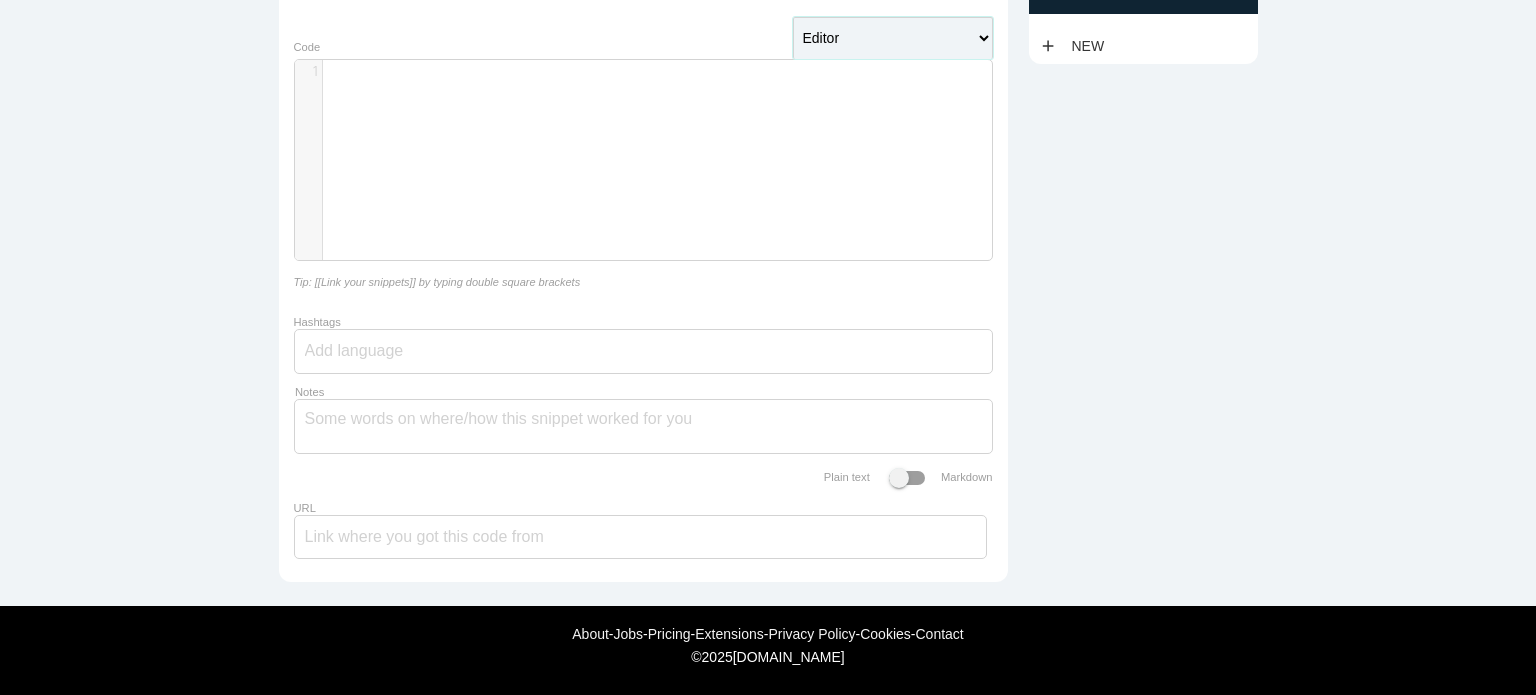 click on "Editor
HTML Editor
Javascript Editor
PHP Editor
Python Editor" at bounding box center (893, 38) 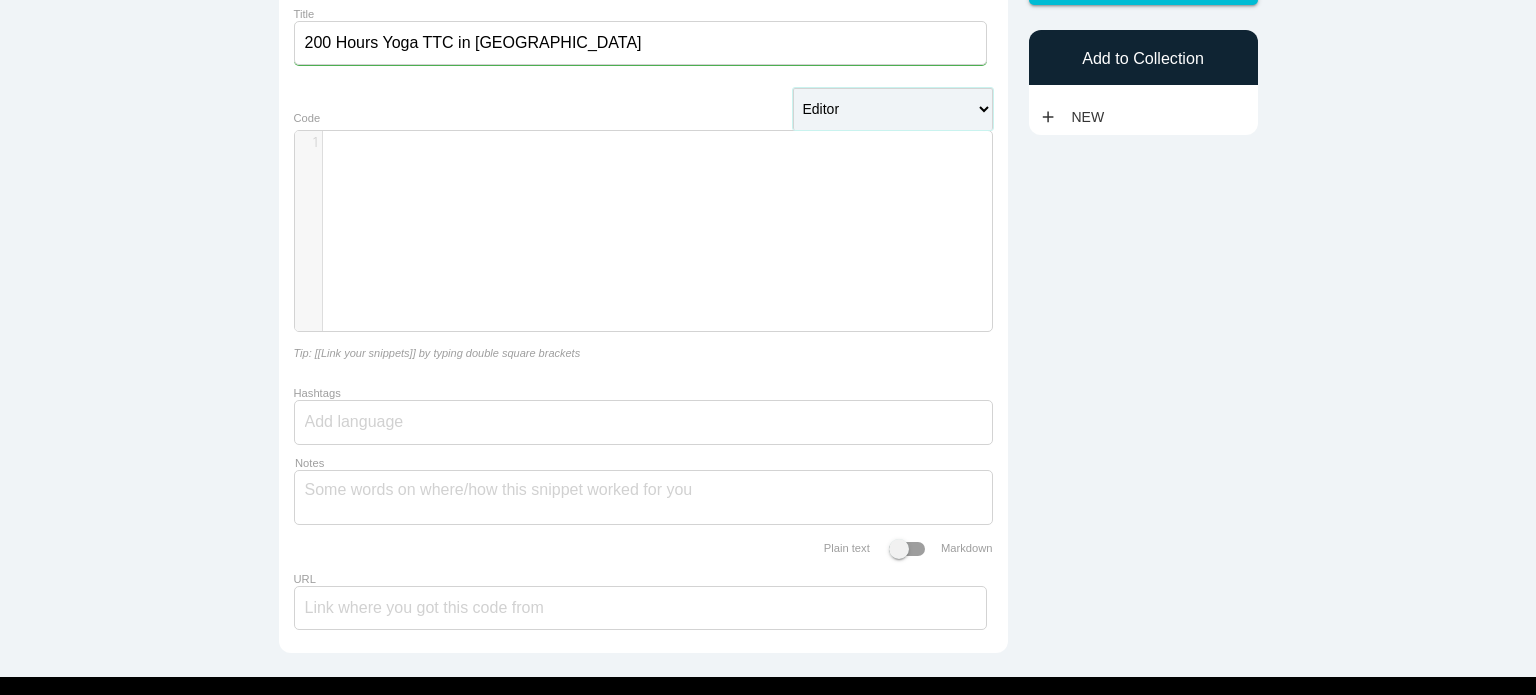 scroll, scrollTop: 187, scrollLeft: 0, axis: vertical 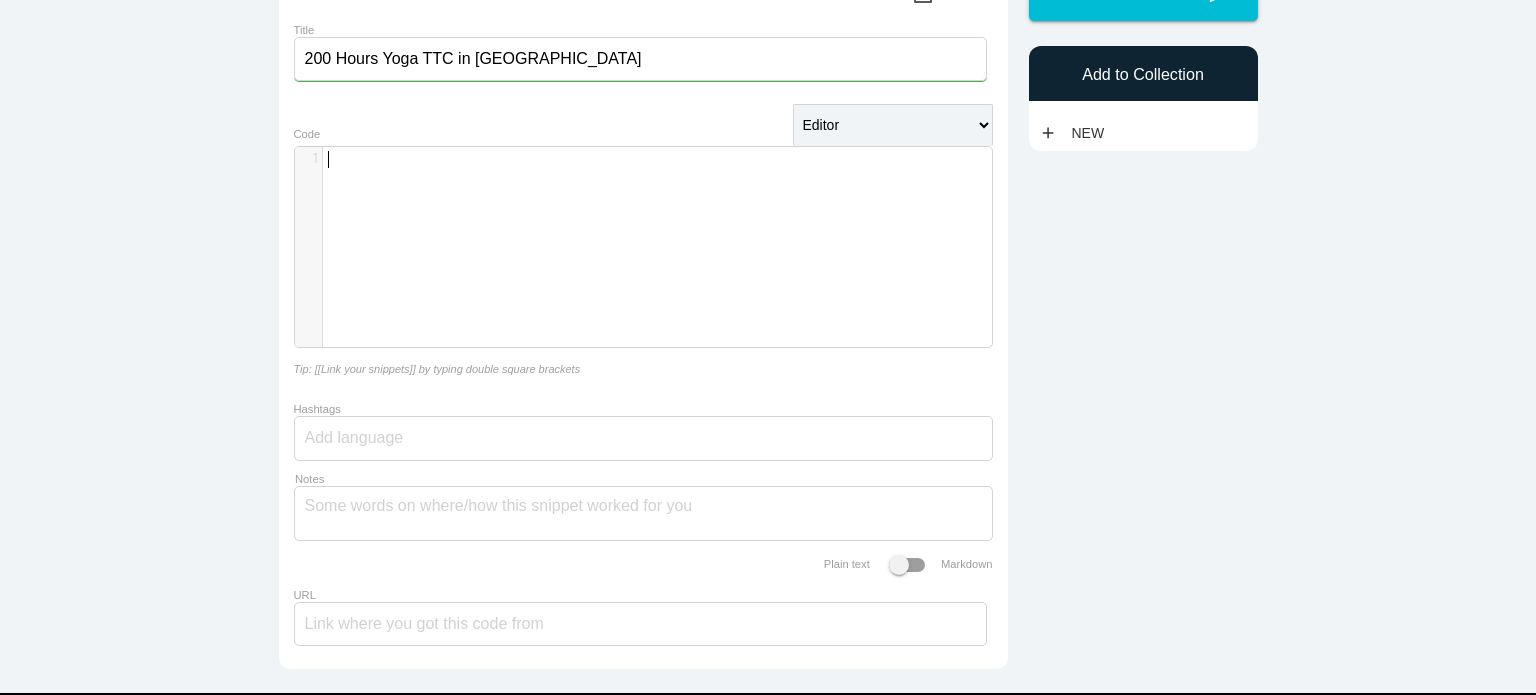 click on "​" at bounding box center [665, 159] 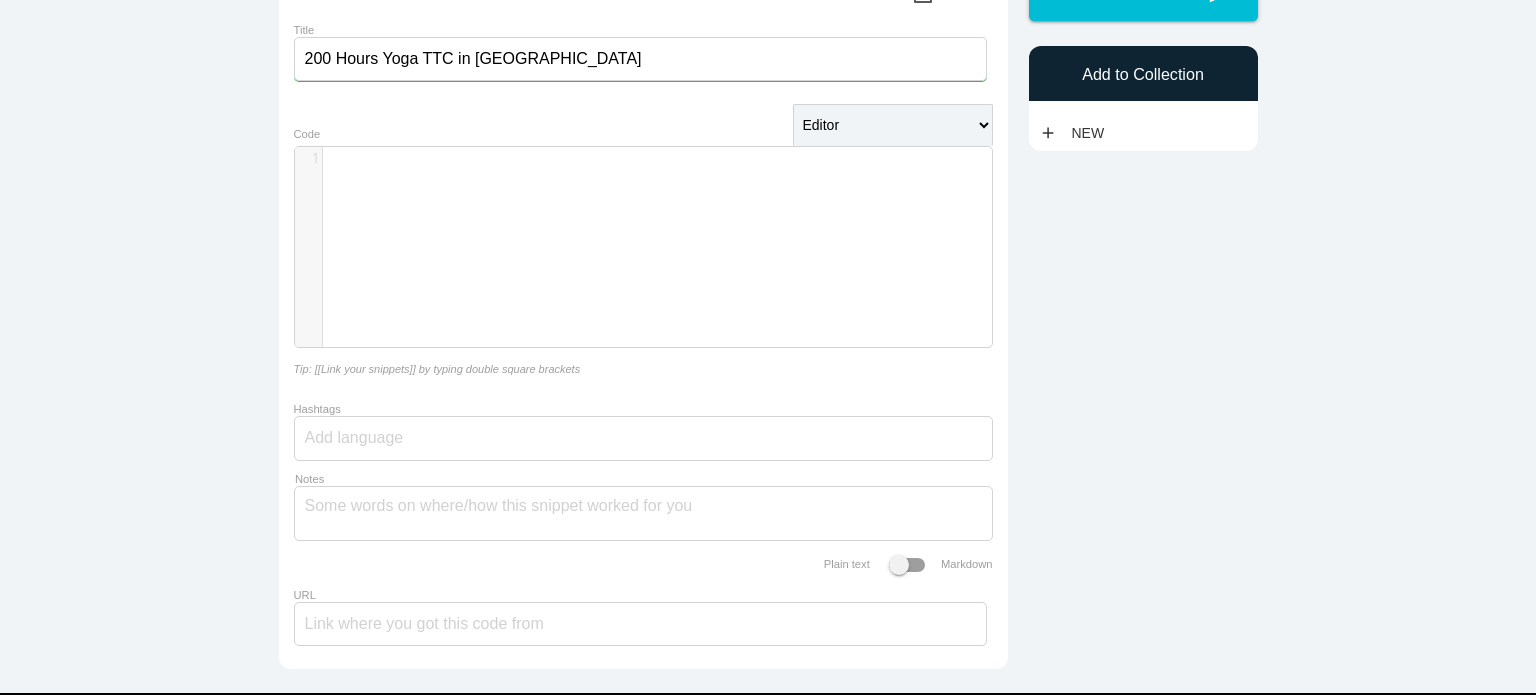 click on "Save code snippet
Private
Title
200 Hours Yoga TTC in Rishikesh
Editor
HTML Editor
Javascript Editor
PHP Editor
Python Editor
Auto-format code
​ x   1 ​
Code
Tip: [[Link your snippets]] by typing double square brackets
Hashtags" at bounding box center [768, 295] 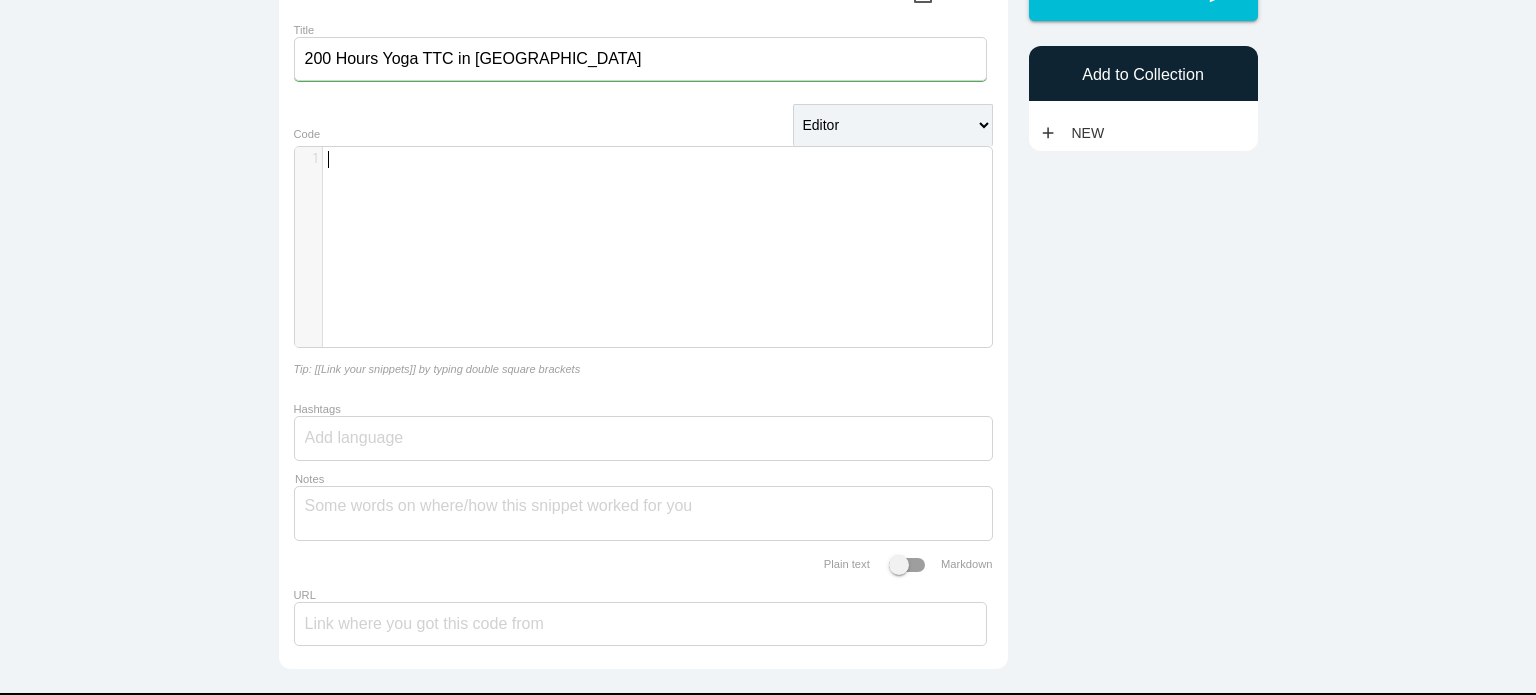 click on "​ x   1 ​" at bounding box center [658, 262] 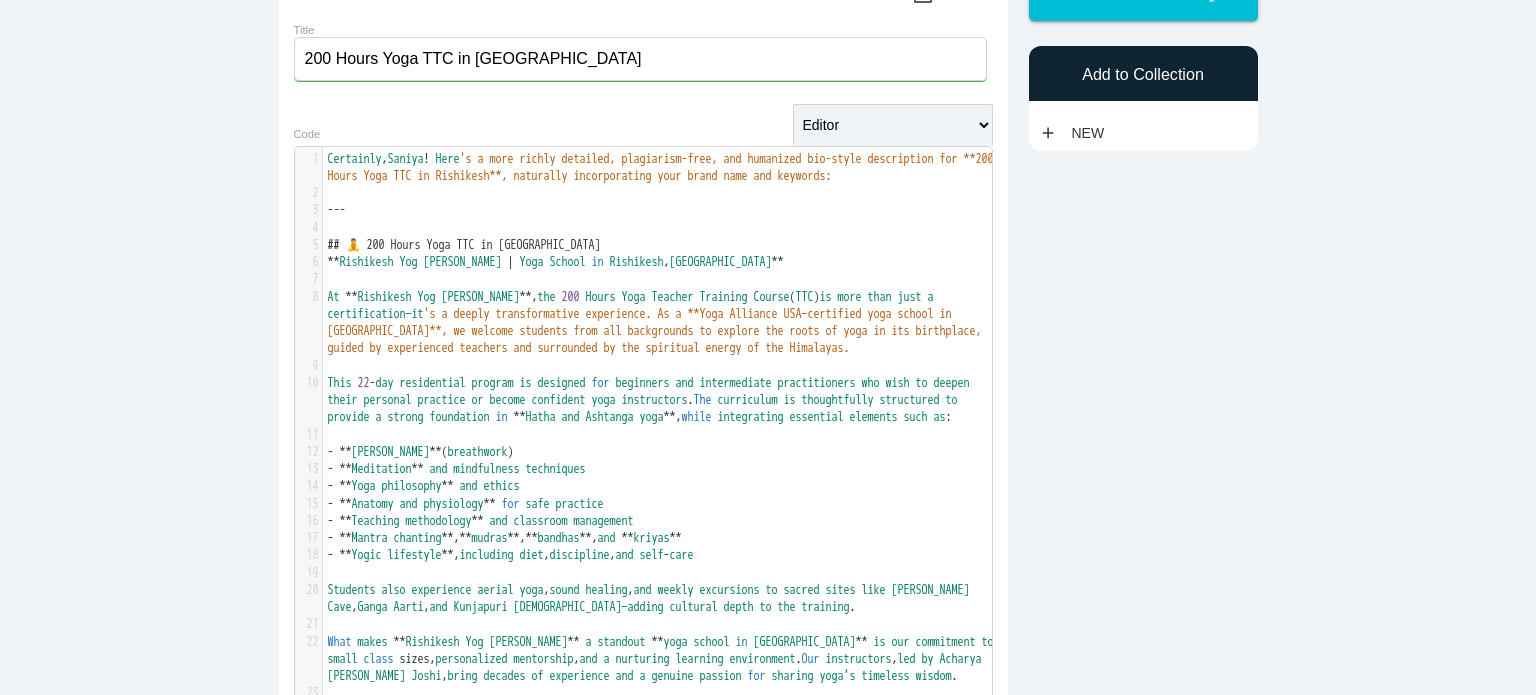 scroll, scrollTop: 0, scrollLeft: 0, axis: both 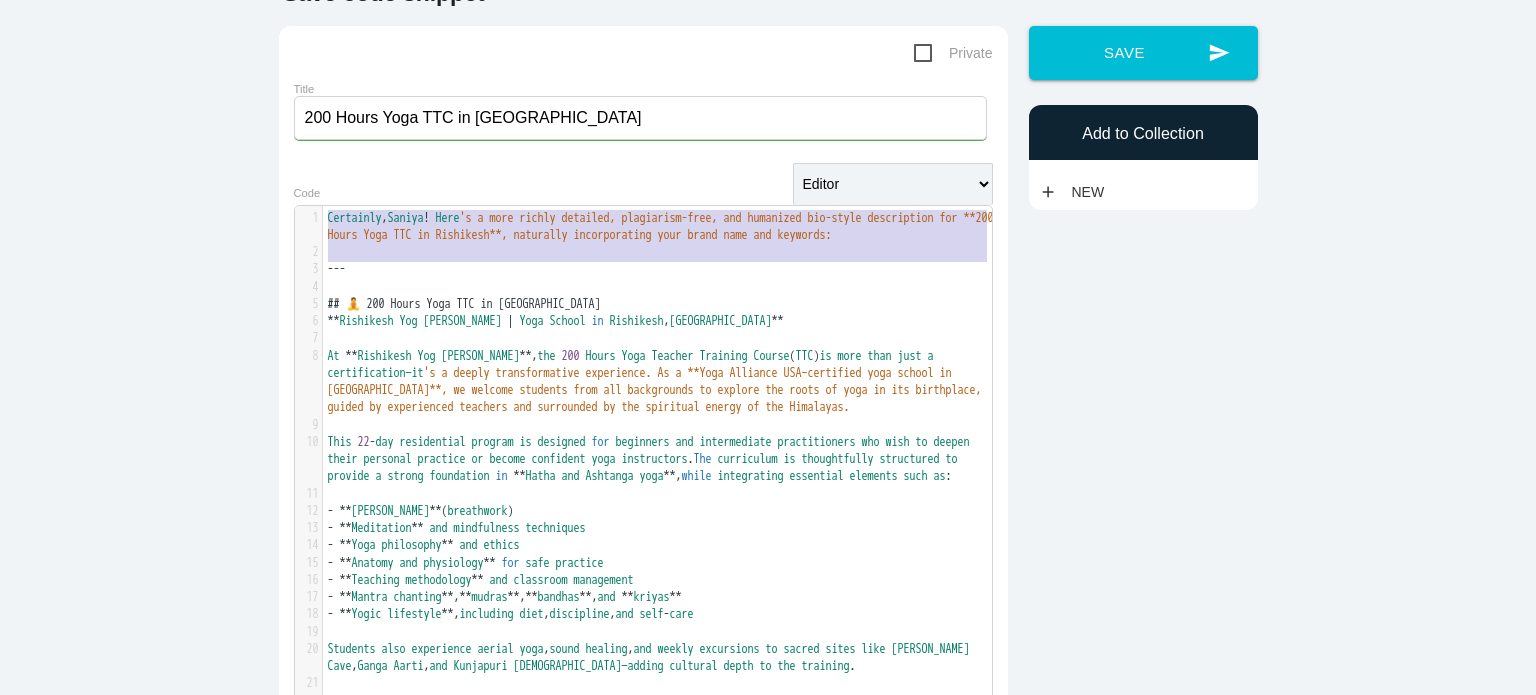 type on "Certainly, Saniya! Here's a more richly detailed, plagiarism-free, and humanized bio-style description for **200 Hours Yoga TTC in Rishikesh**, naturally incorporating your brand name and keywords:
---" 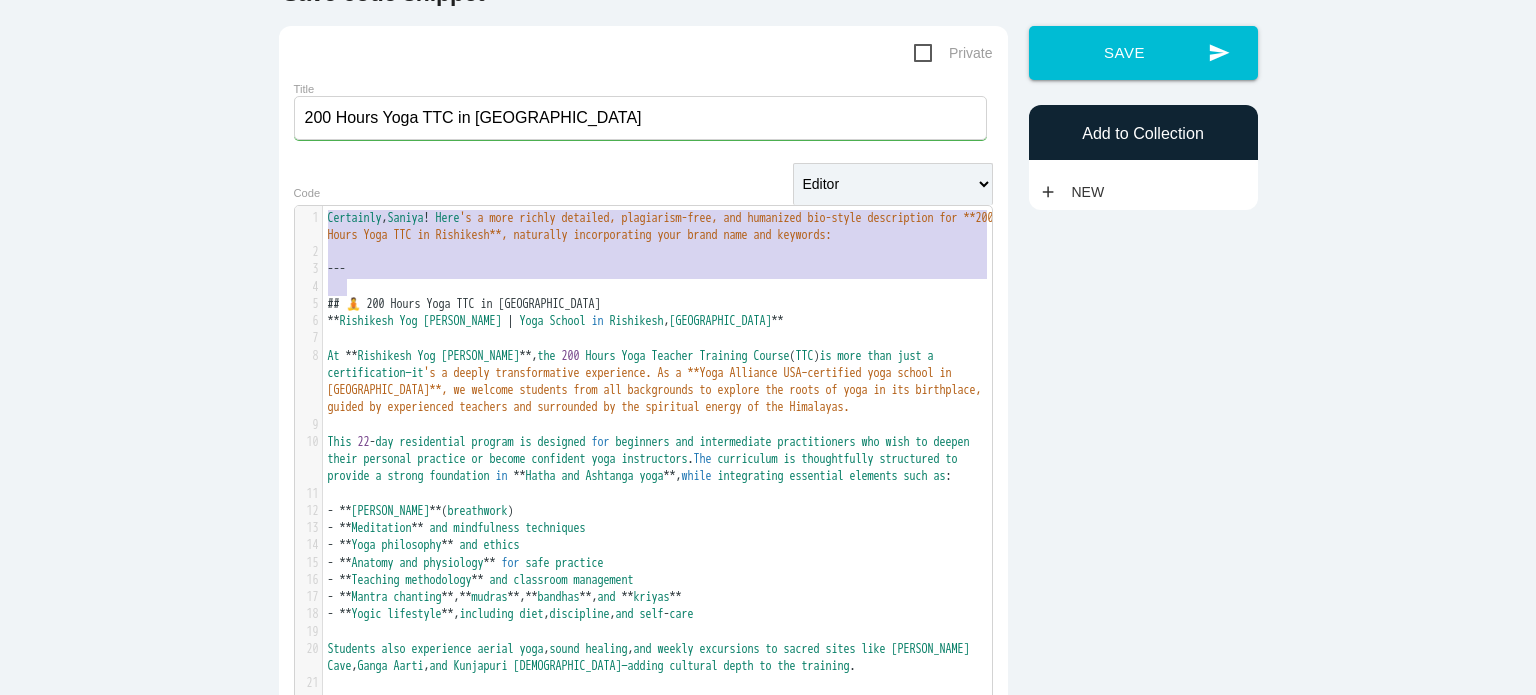 drag, startPoint x: 316, startPoint y: 221, endPoint x: 388, endPoint y: 287, distance: 97.67292 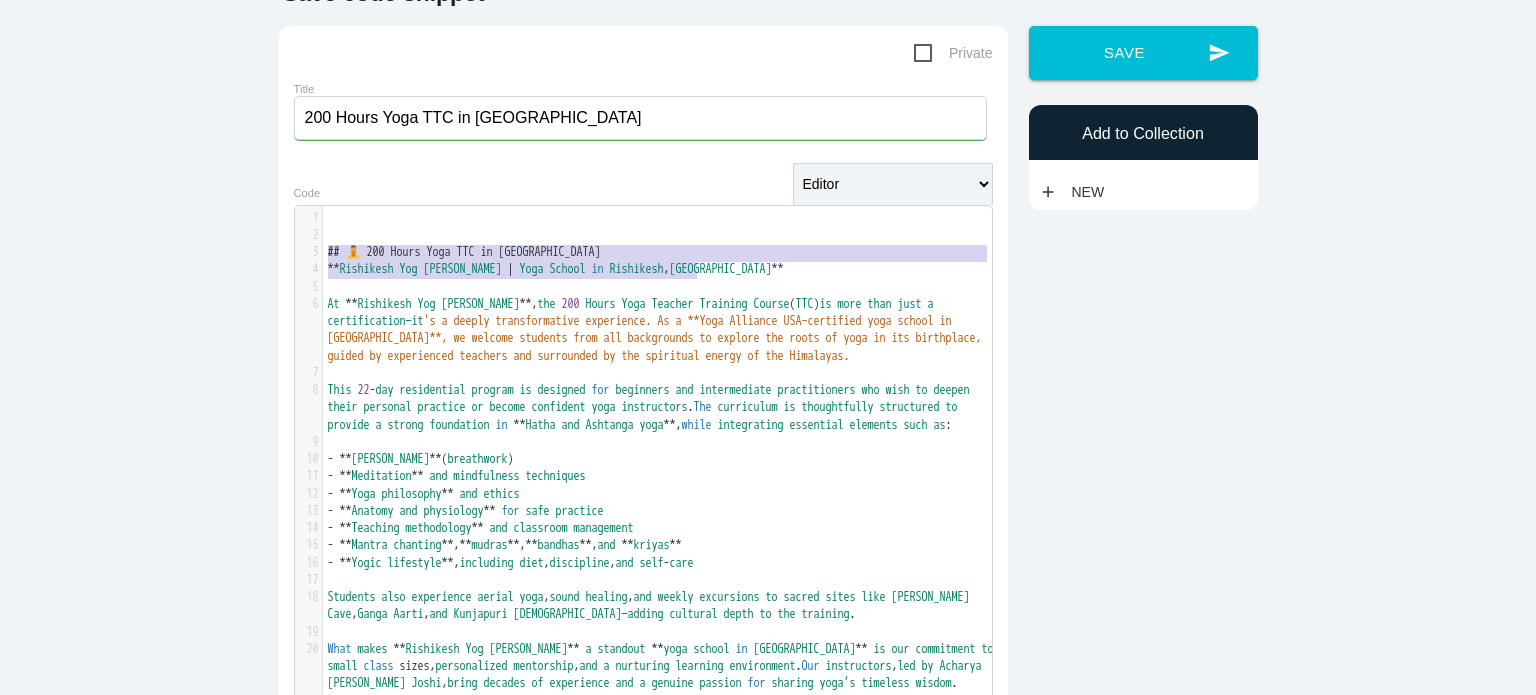 type on "## 🧘 200 Hours Yoga TTC in Rishikesh
**Rishikesh Yog Kendra | Yoga School in Rishikesh, India**" 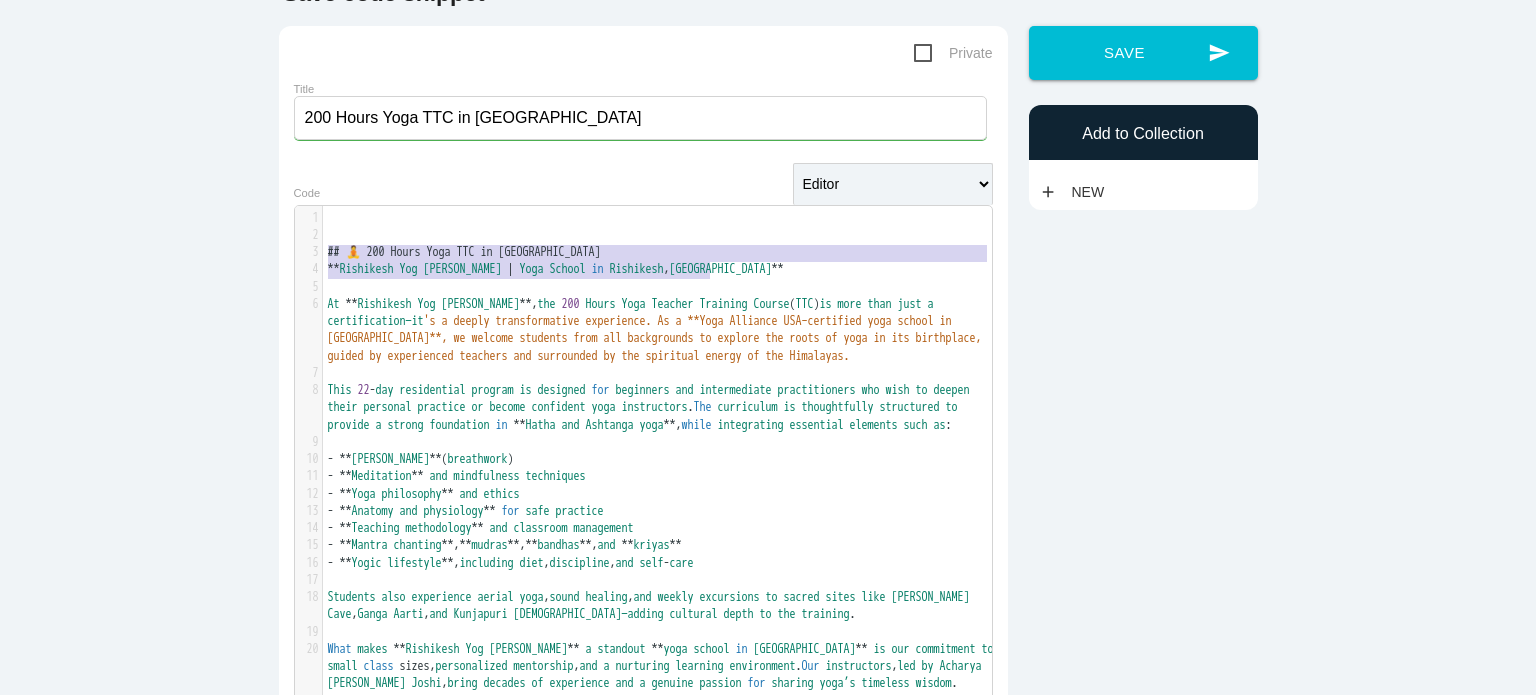 drag, startPoint x: 320, startPoint y: 252, endPoint x: 742, endPoint y: 280, distance: 422.9279 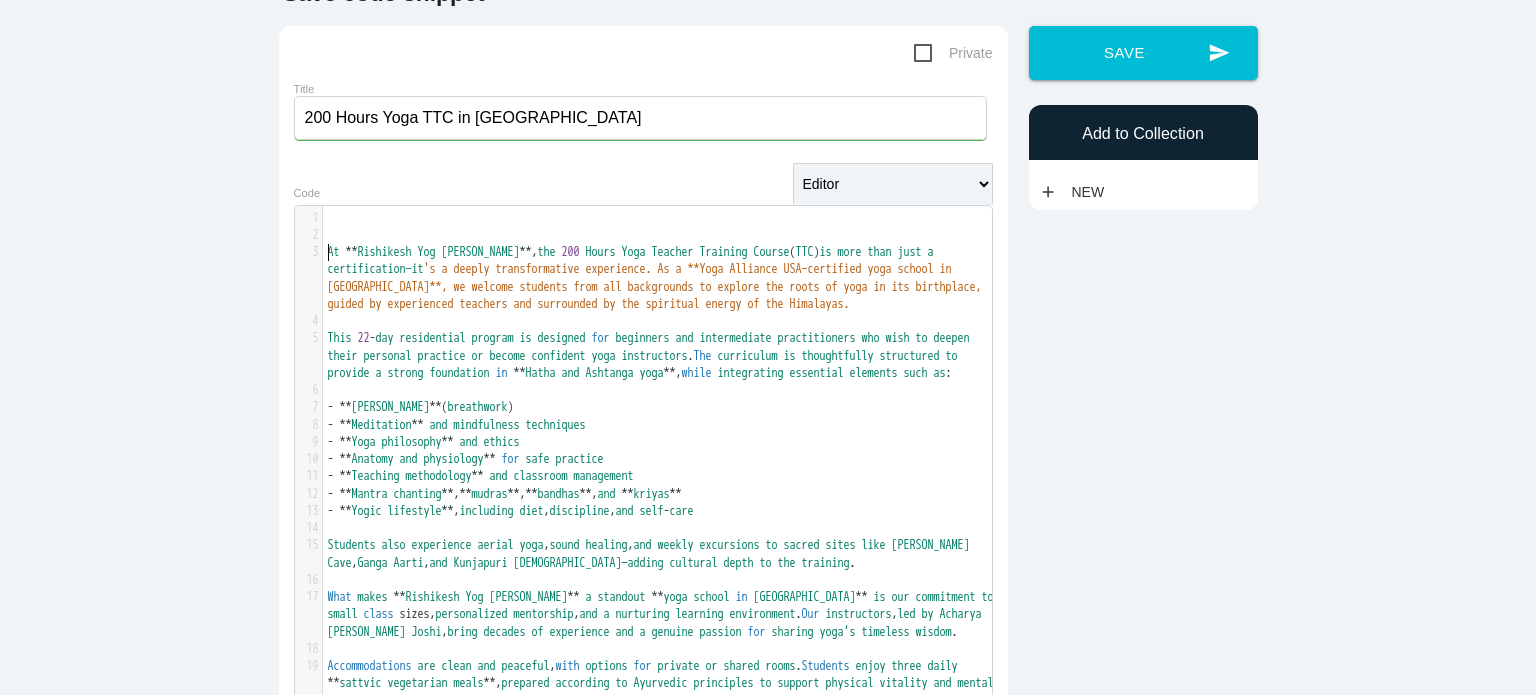 click on "At   ** Rishikesh   Yog   Kendra ** ,  the   200   Hours   Yoga   Teacher   Training   Course  ( TTC )  is   more   than   just   a   certification—it 's a deeply transformative experience. As a **Yoga Alliance USA–certified yoga school in Rishikesh**, we welcome students from all backgrounds to explore the roots of yoga in its birthplace, guided by experienced teachers and surrounded by the spiritual energy of the Himalayas." at bounding box center (665, 278) 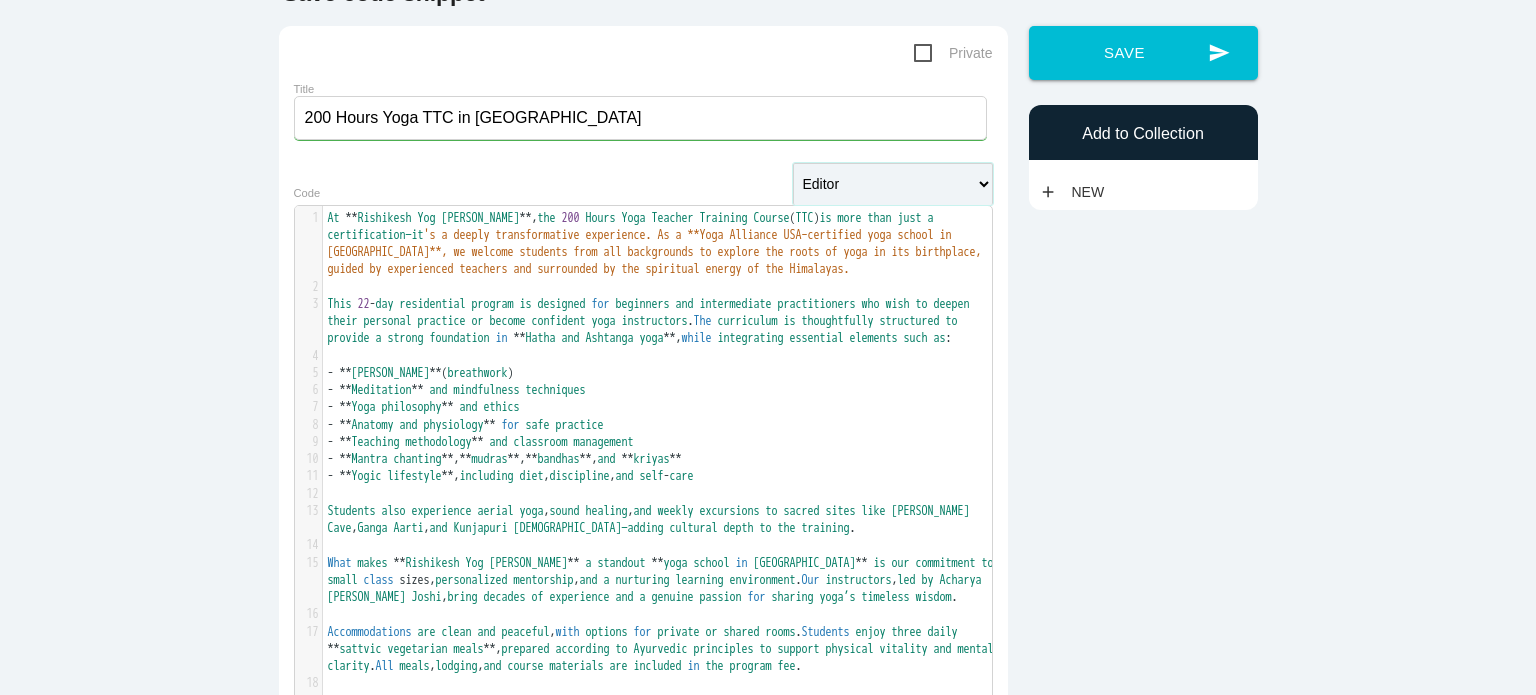 click on "Editor
HTML Editor
Javascript Editor
PHP Editor
Python Editor" at bounding box center [893, 184] 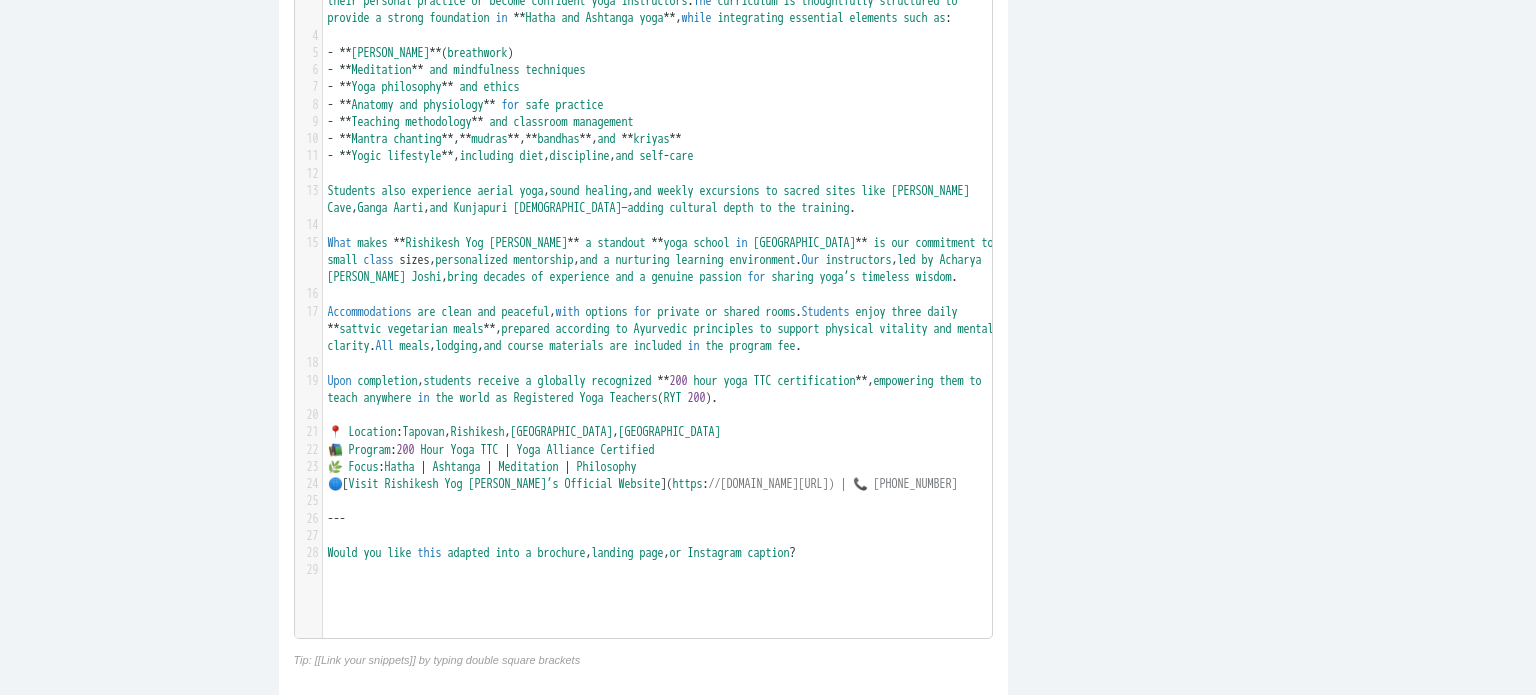 scroll, scrollTop: 640, scrollLeft: 0, axis: vertical 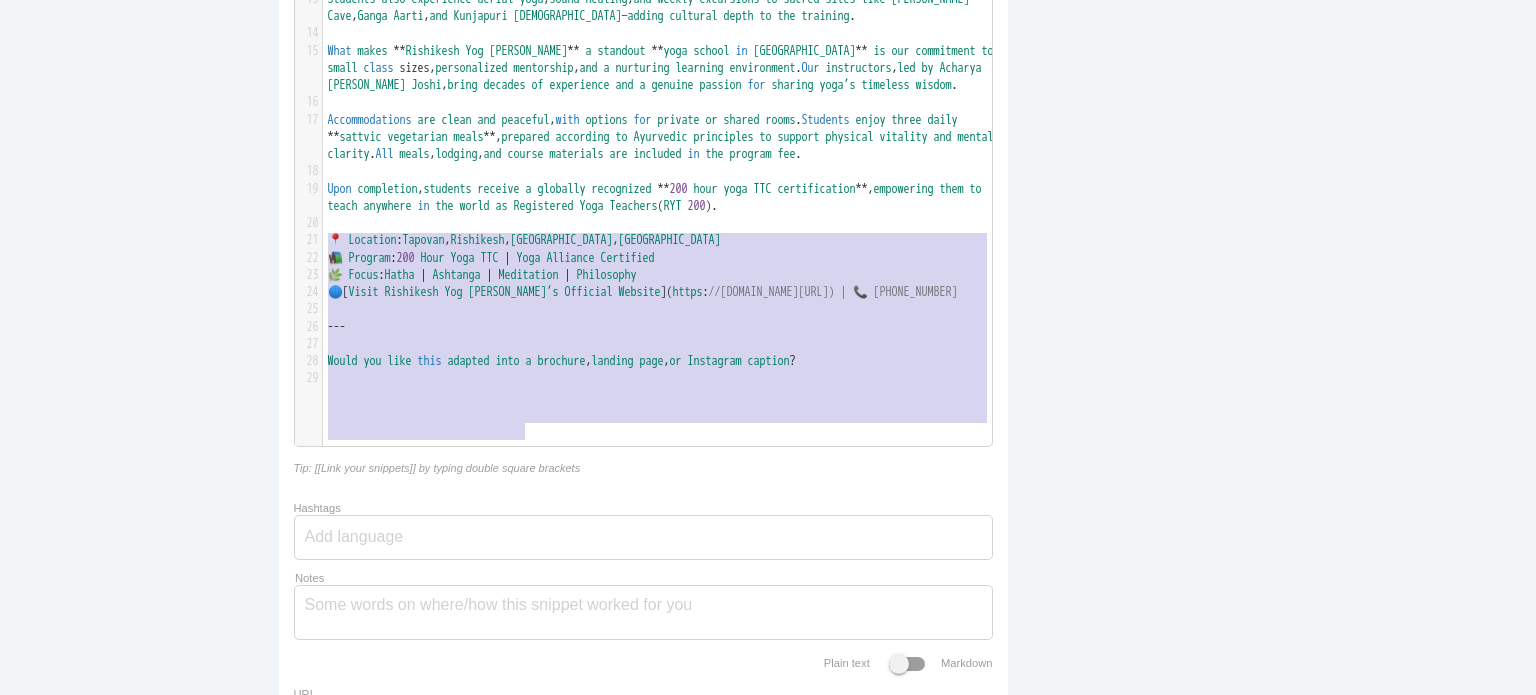 type on "Upon completion, students receive a globally recognized **200 hour yoga TTC certification**, empowering them to teach anywhere in the world as Registered Yoga Teachers (RYT 200).
📍 Location: Tapovan, Rishikesh, Uttarakhand, India
📚 Program: 200 Hour Yoga TTC | Yoga Alliance Certified
🌿 Focus: Hatha | Ashtanga | Meditation | Philosophy
🌐 [Visit Rishikesh Yog Kendra’s Official Website](https://rishikeshyogkendra.com/) | 📞 +91 74171 43366
---
Would you like this adapted into a brochure, landing page, or Instagram caption?" 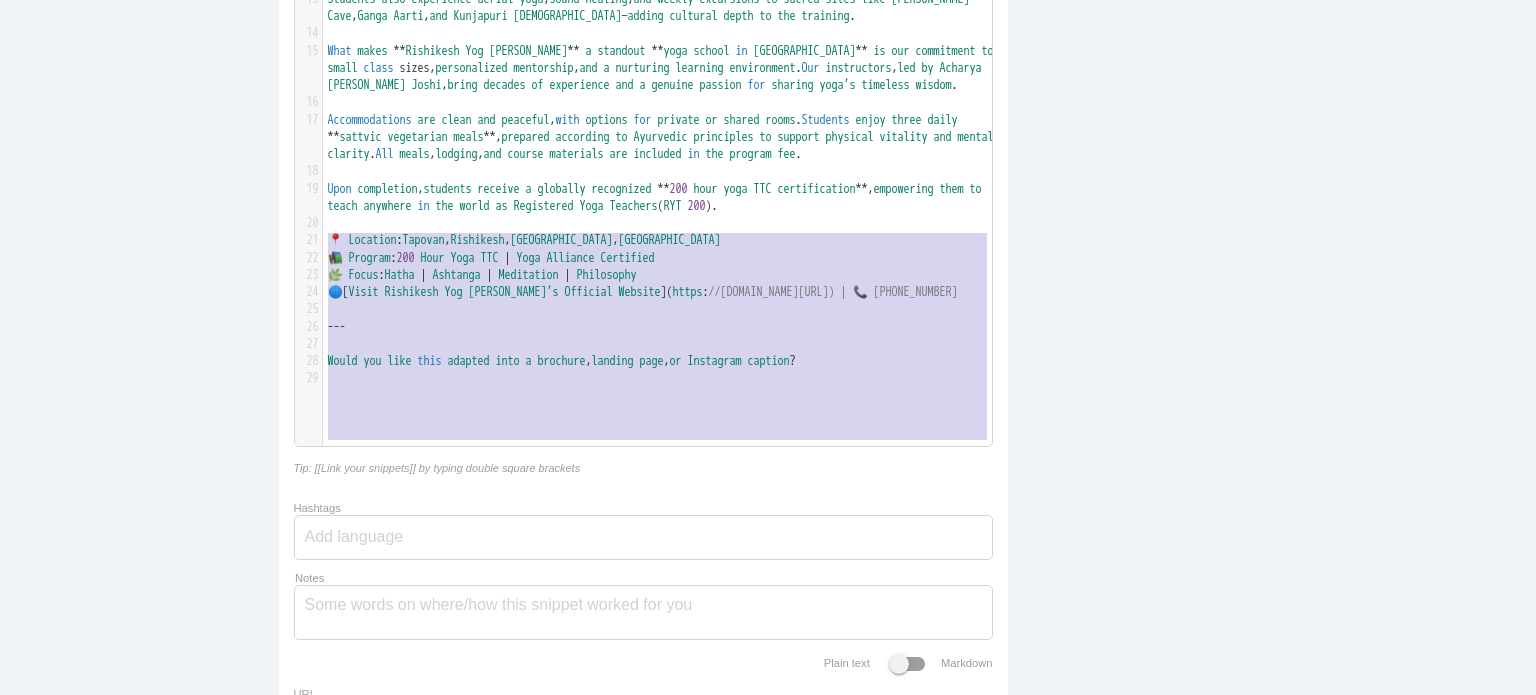 drag, startPoint x: 319, startPoint y: 242, endPoint x: 530, endPoint y: 451, distance: 296.98822 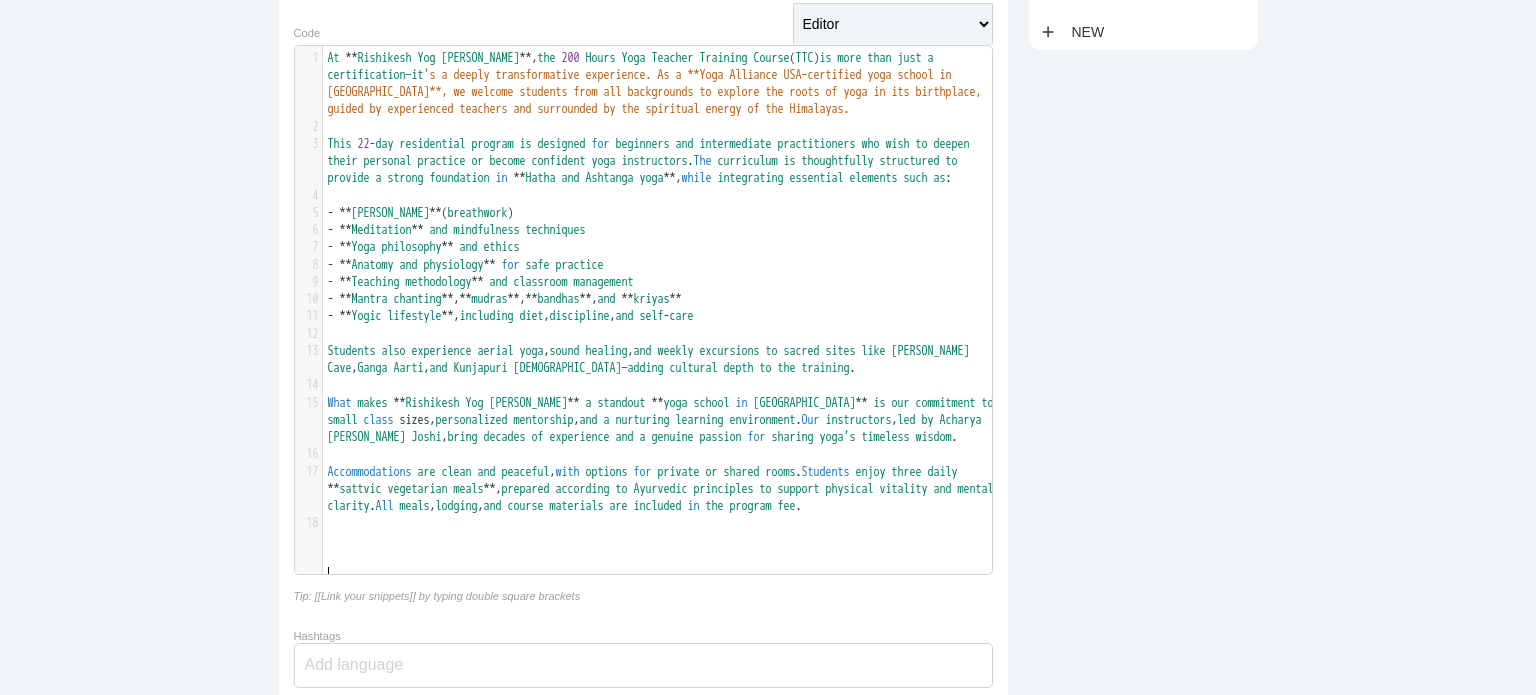scroll, scrollTop: 168, scrollLeft: 0, axis: vertical 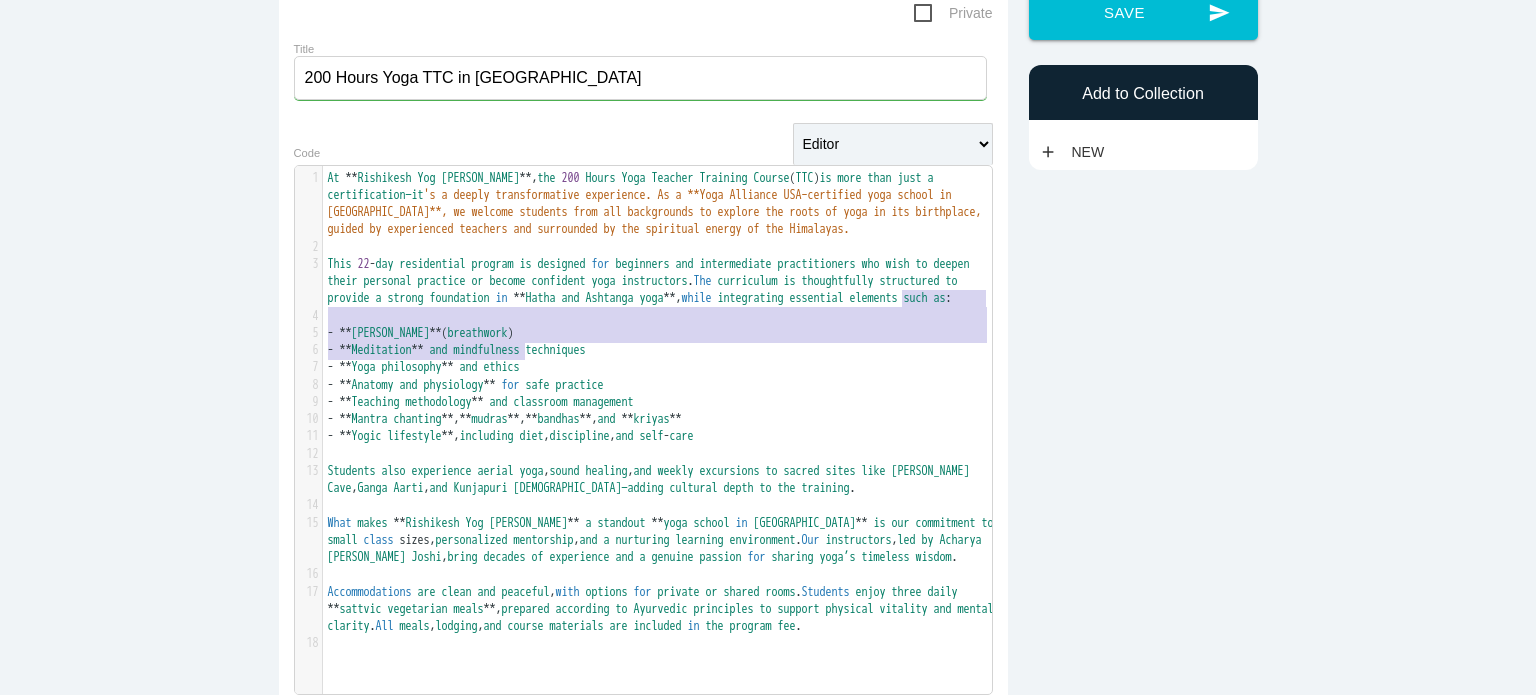 type on "while integrating essential elements such as:" 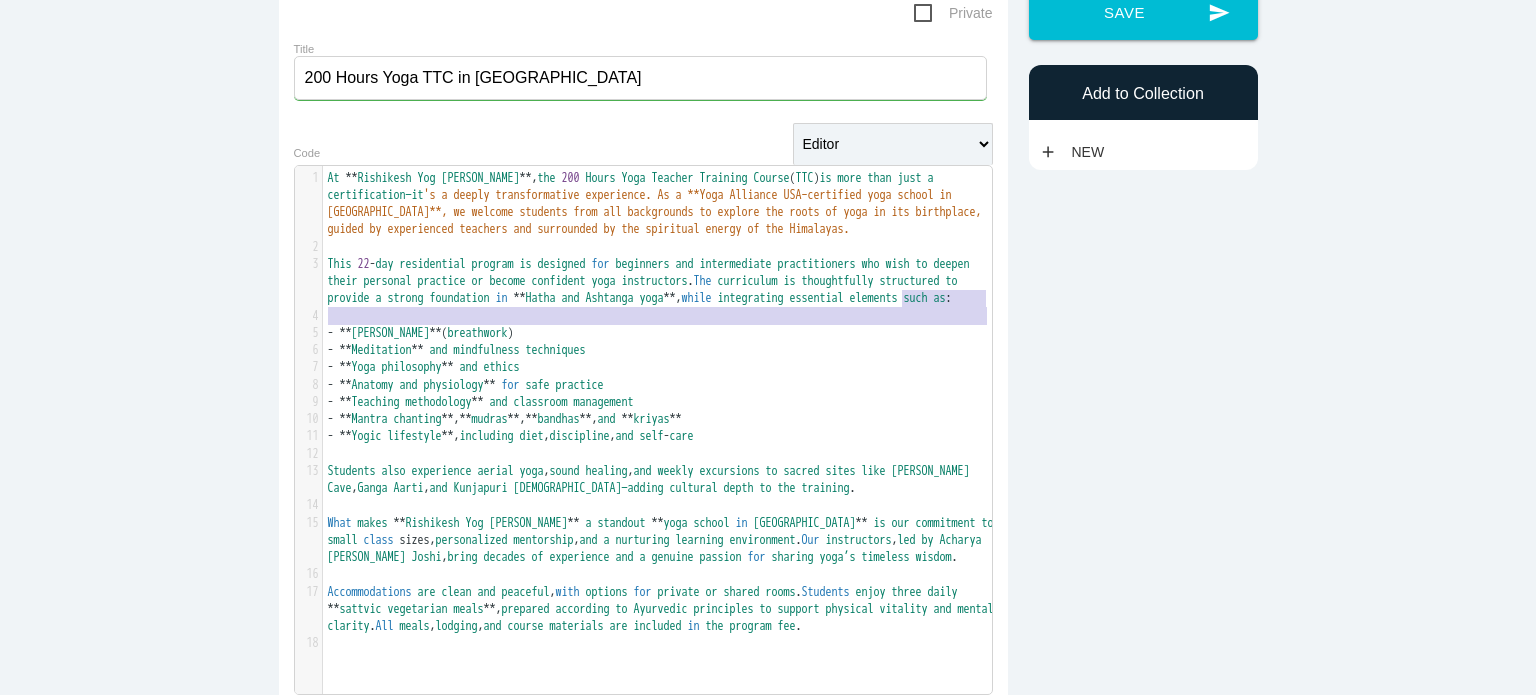 drag, startPoint x: 891, startPoint y: 302, endPoint x: 1044, endPoint y: 335, distance: 156.51837 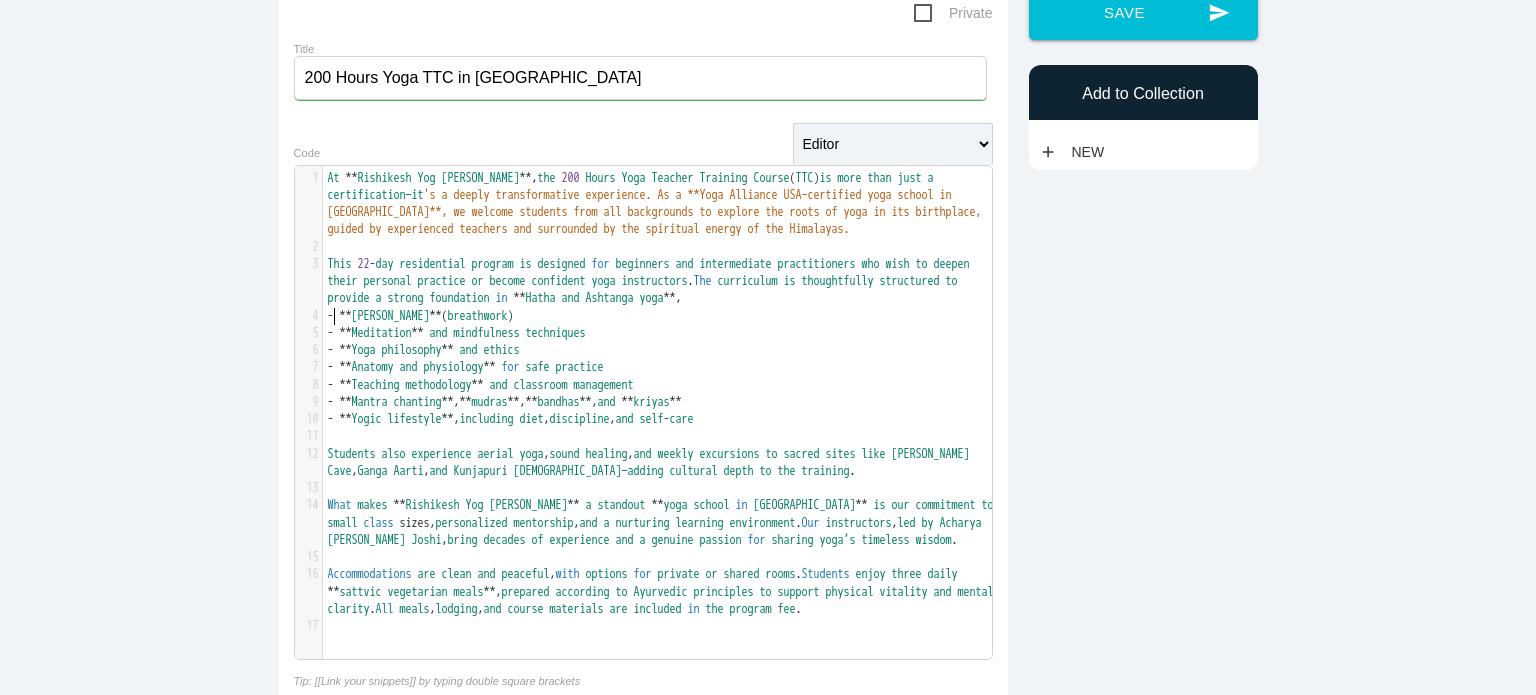 click on "-   ** Pranayama **  ( breathwork )" at bounding box center [421, 316] 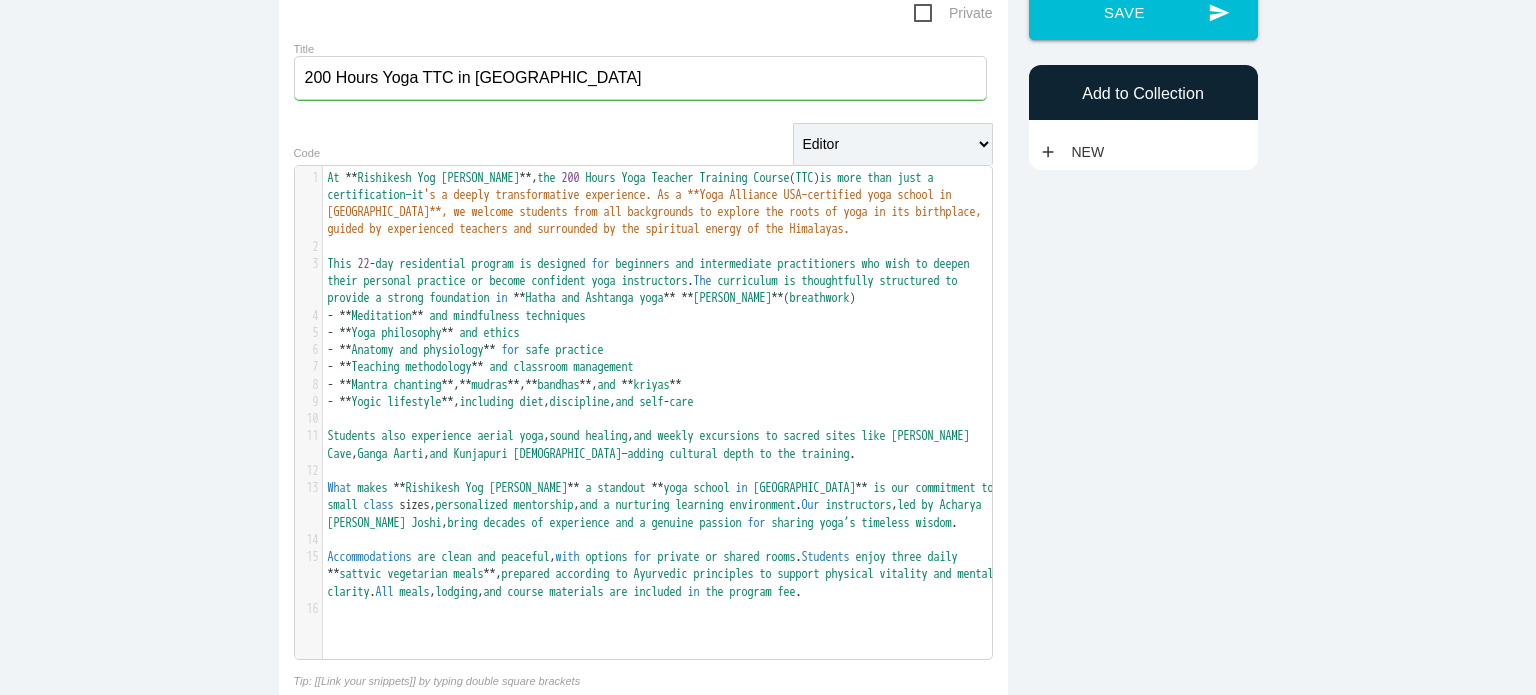 type on "," 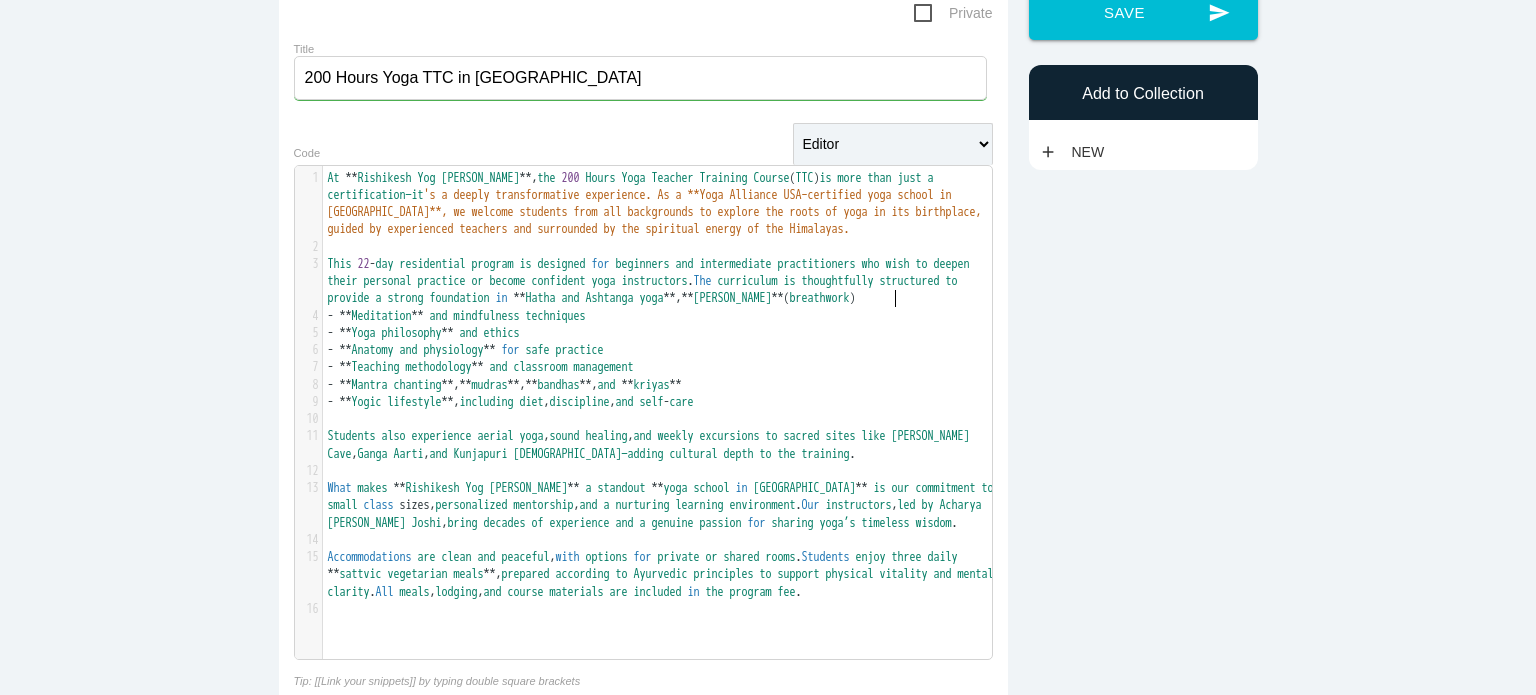 scroll, scrollTop: 5, scrollLeft: 1, axis: both 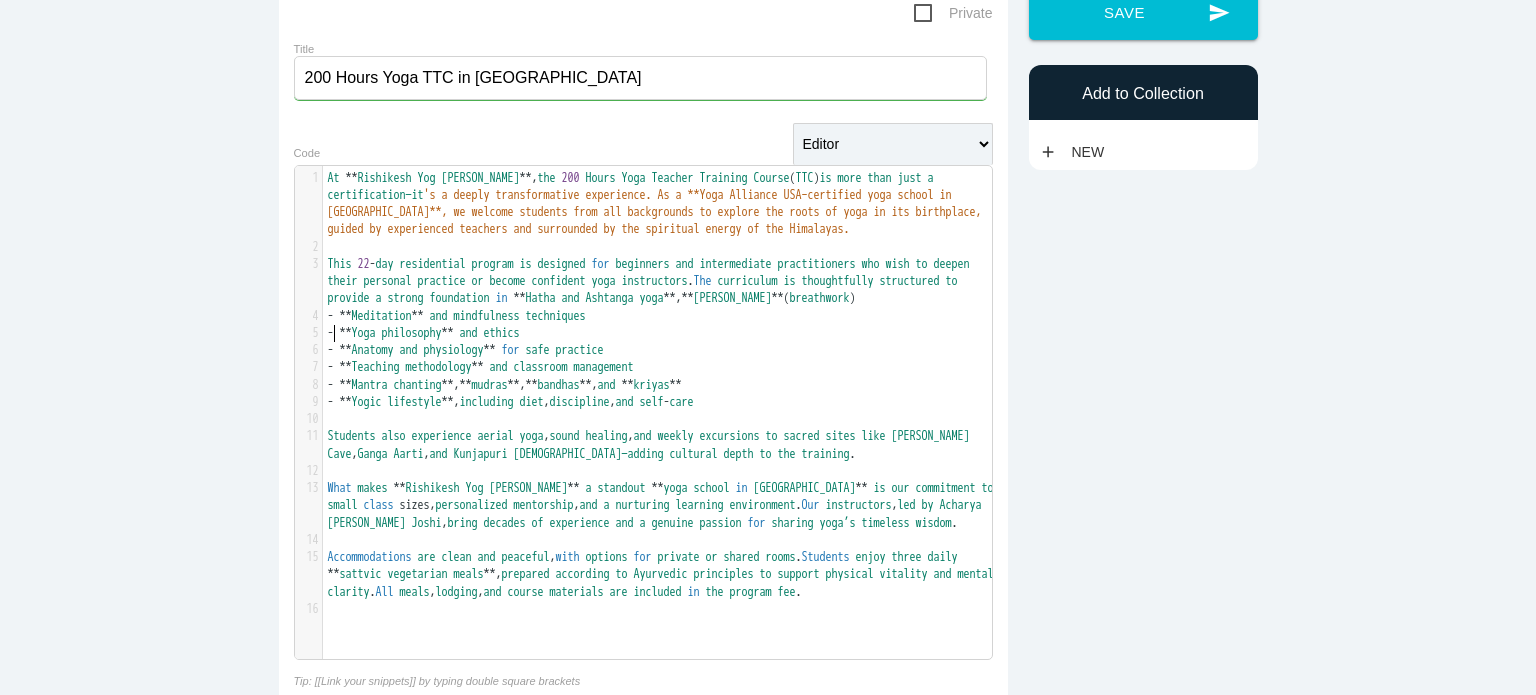 click on "-   ** Meditation **   and   mindfulness   techniques" at bounding box center (463, 316) 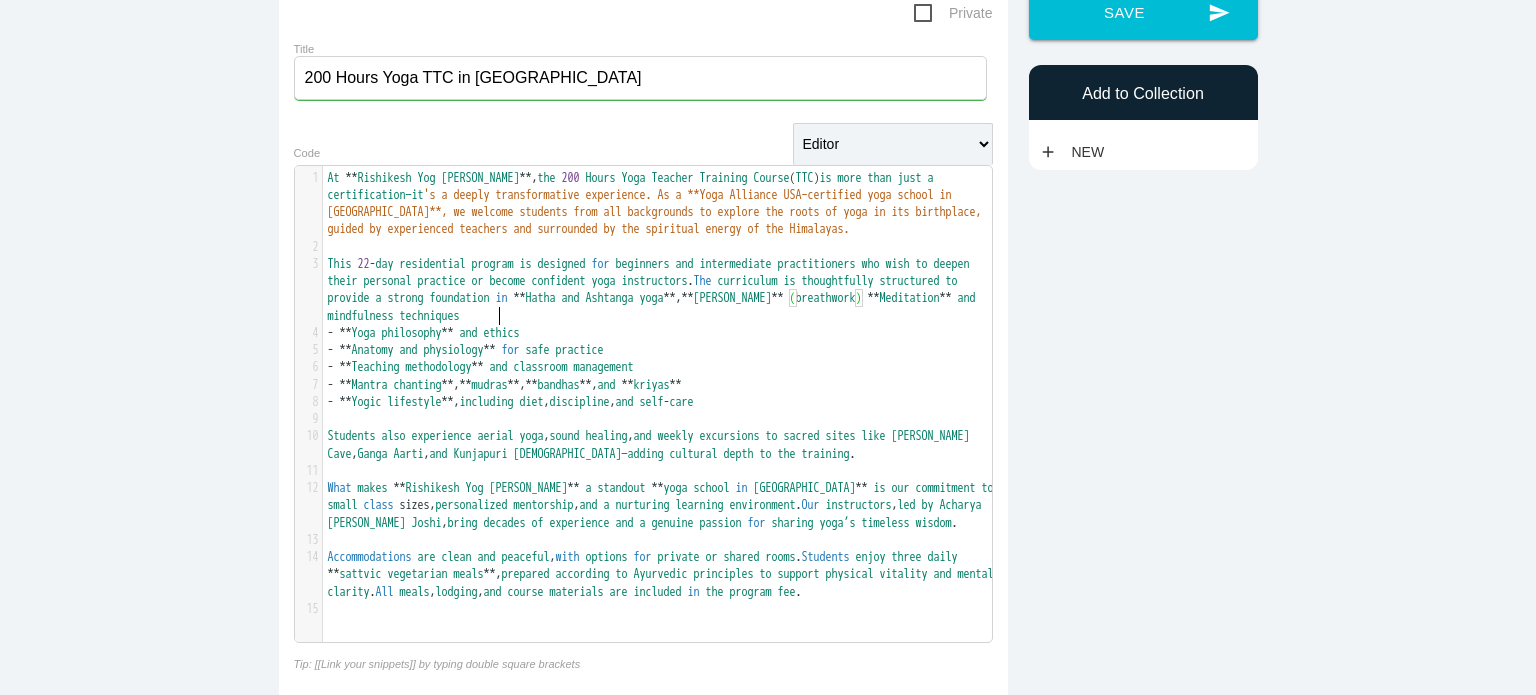type on "," 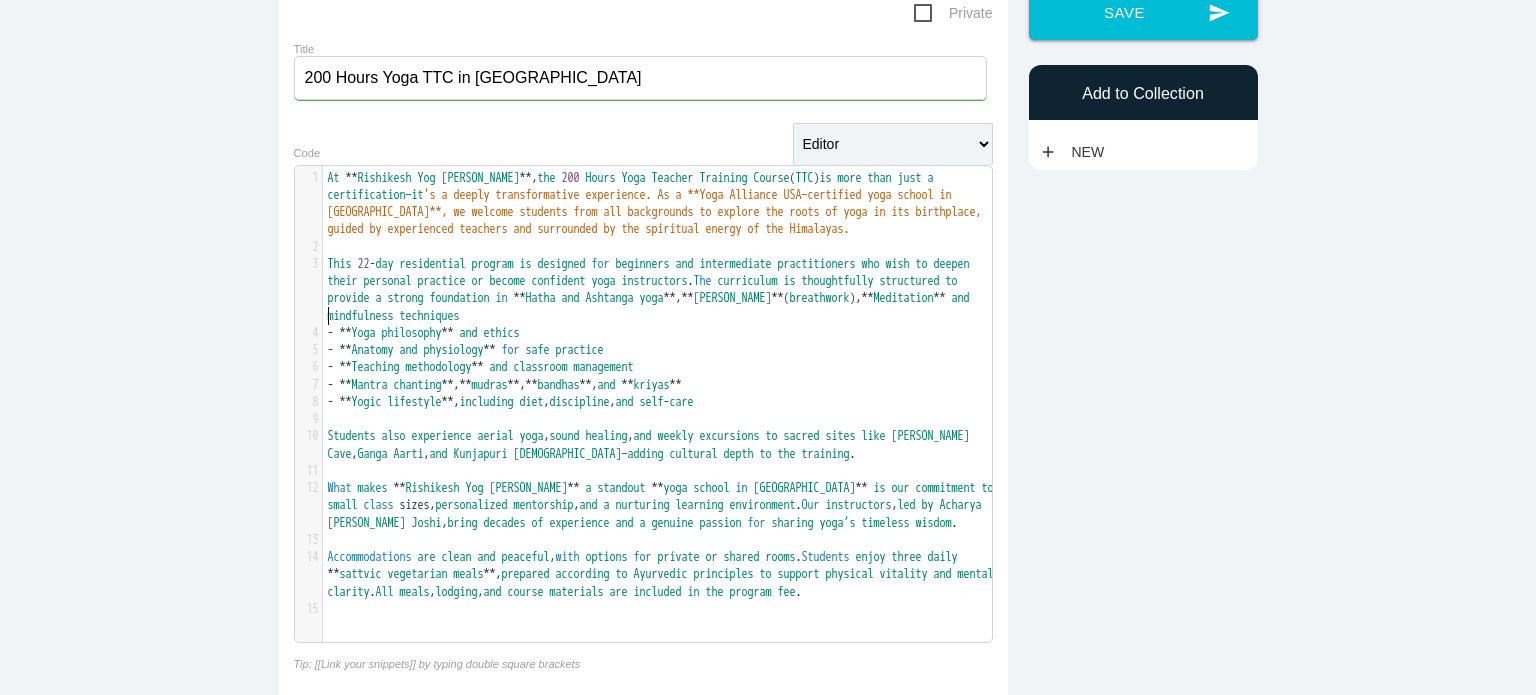 click on "This   22 - day   residential   program   is   designed   for   beginners   and   intermediate   practitioners   who   wish   to   deepen   their   personal   practice   or   become   confident   yoga   instructors .  The   curriculum   is   thoughtfully   structured   to   provide   a   strong   foundation   in   ** Hatha   and   Ashtanga   yoga ** ,  ** Pranayama **  ( breathwork ),  ** Meditation **   and   mindfulness   techniques" at bounding box center [665, 290] 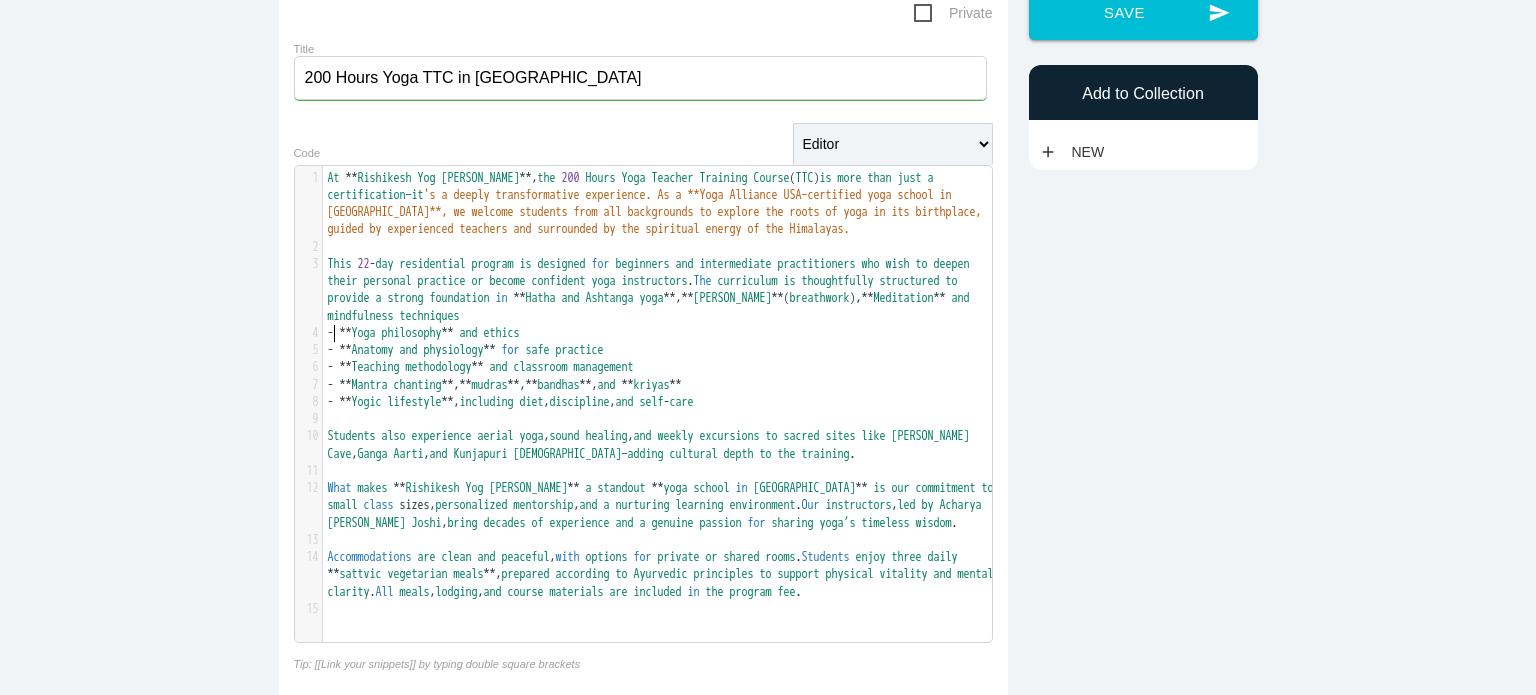 click on "-" at bounding box center [331, 333] 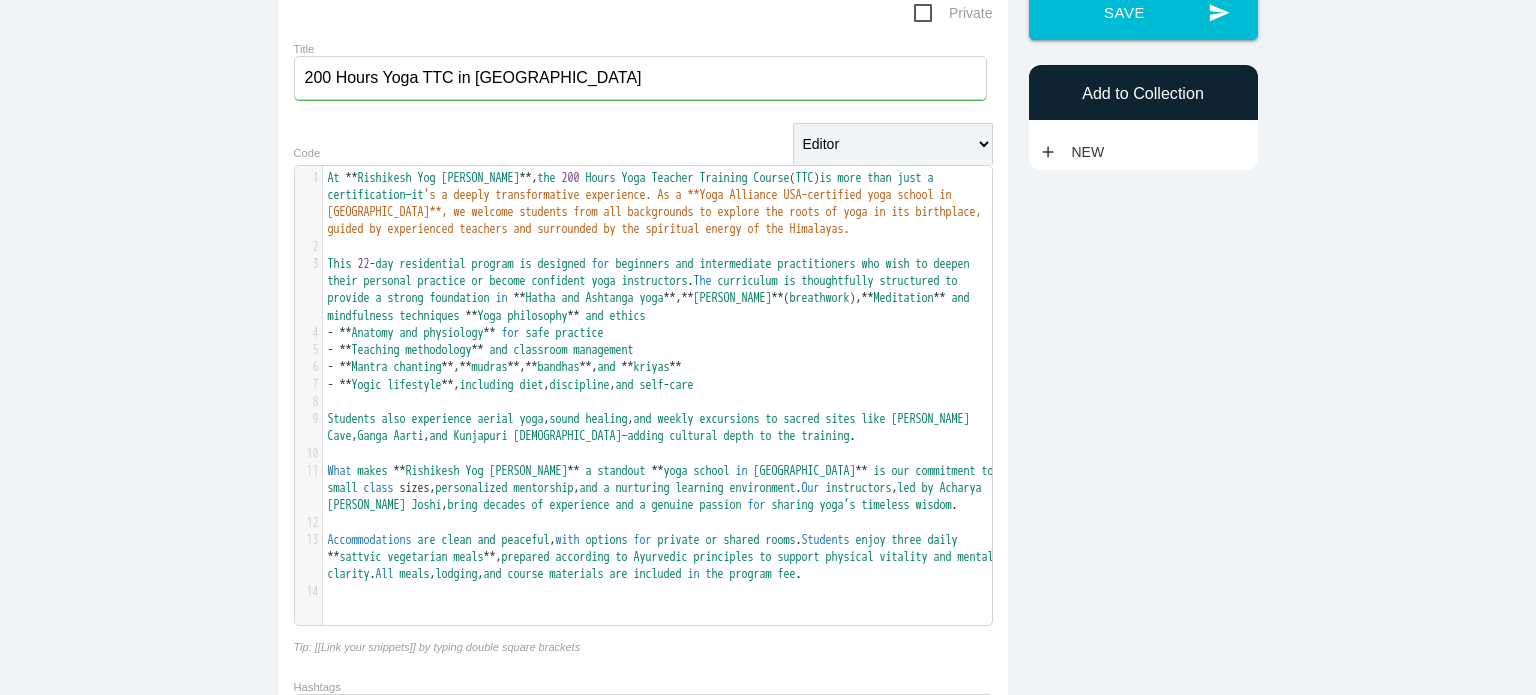 type on "," 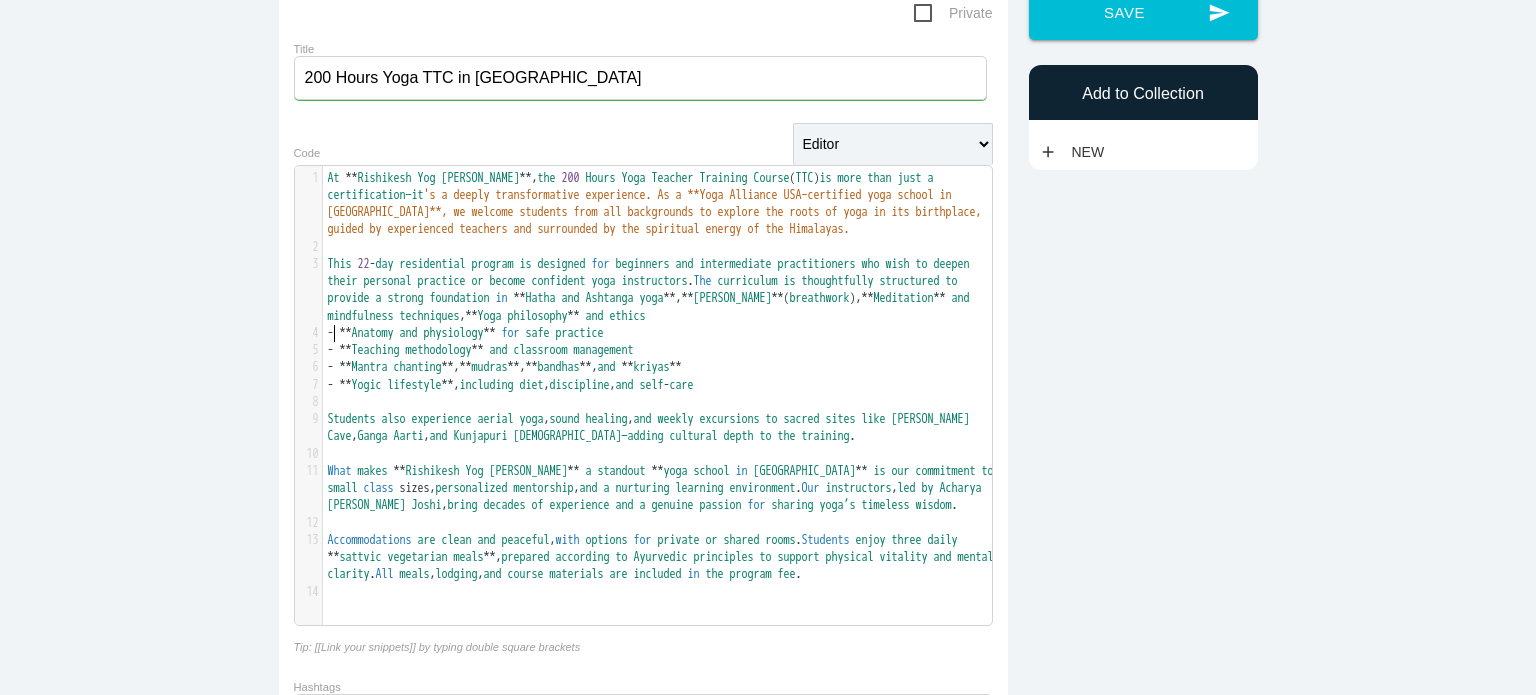 click on "-   ** Anatomy   and   physiology **   for   safe   practice" at bounding box center [472, 333] 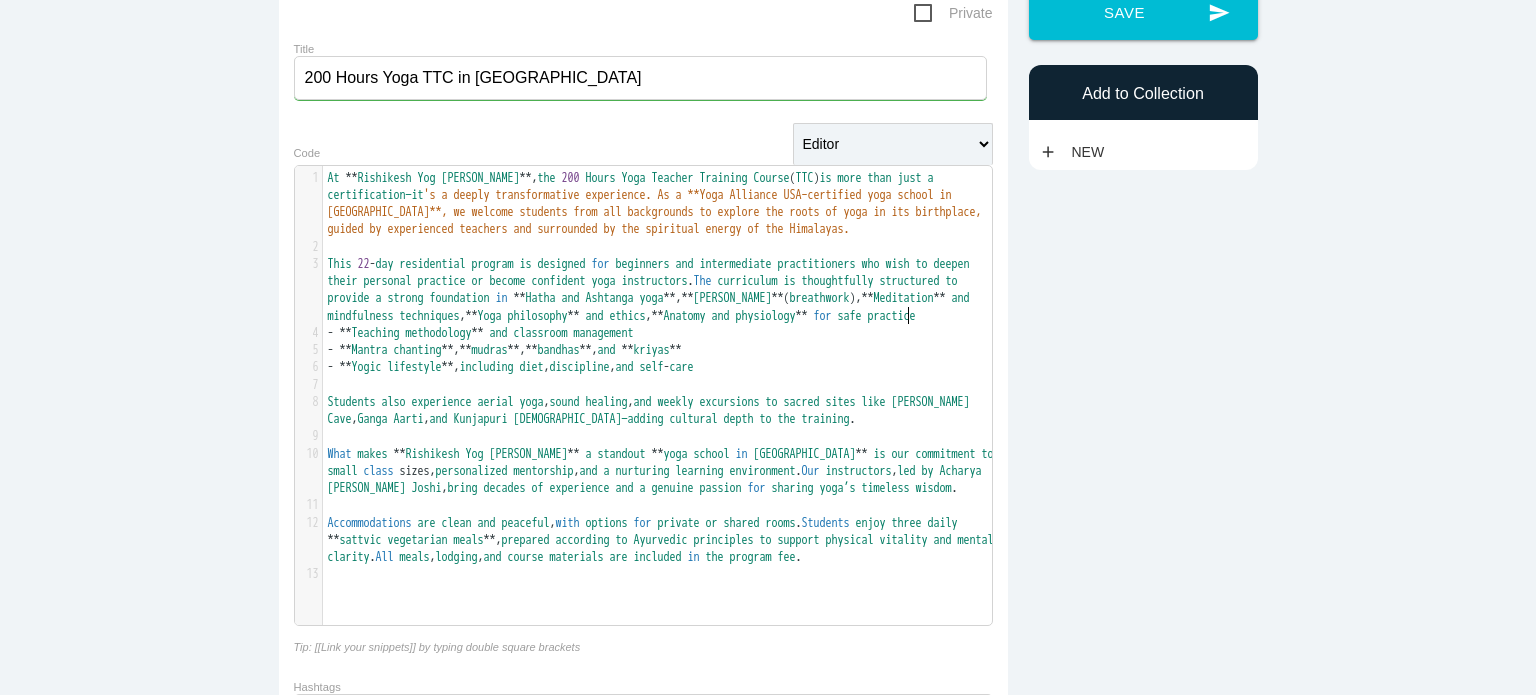 type on "," 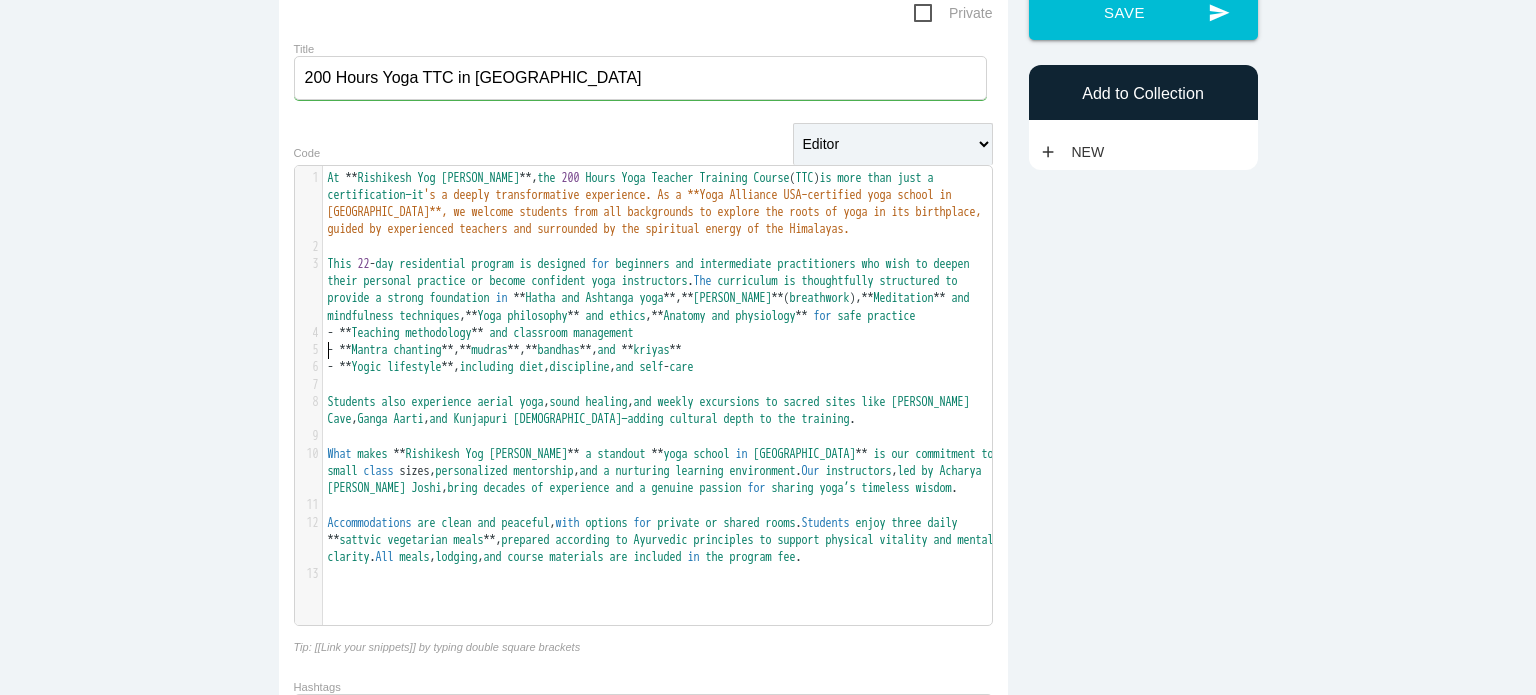 click on "-" at bounding box center [331, 333] 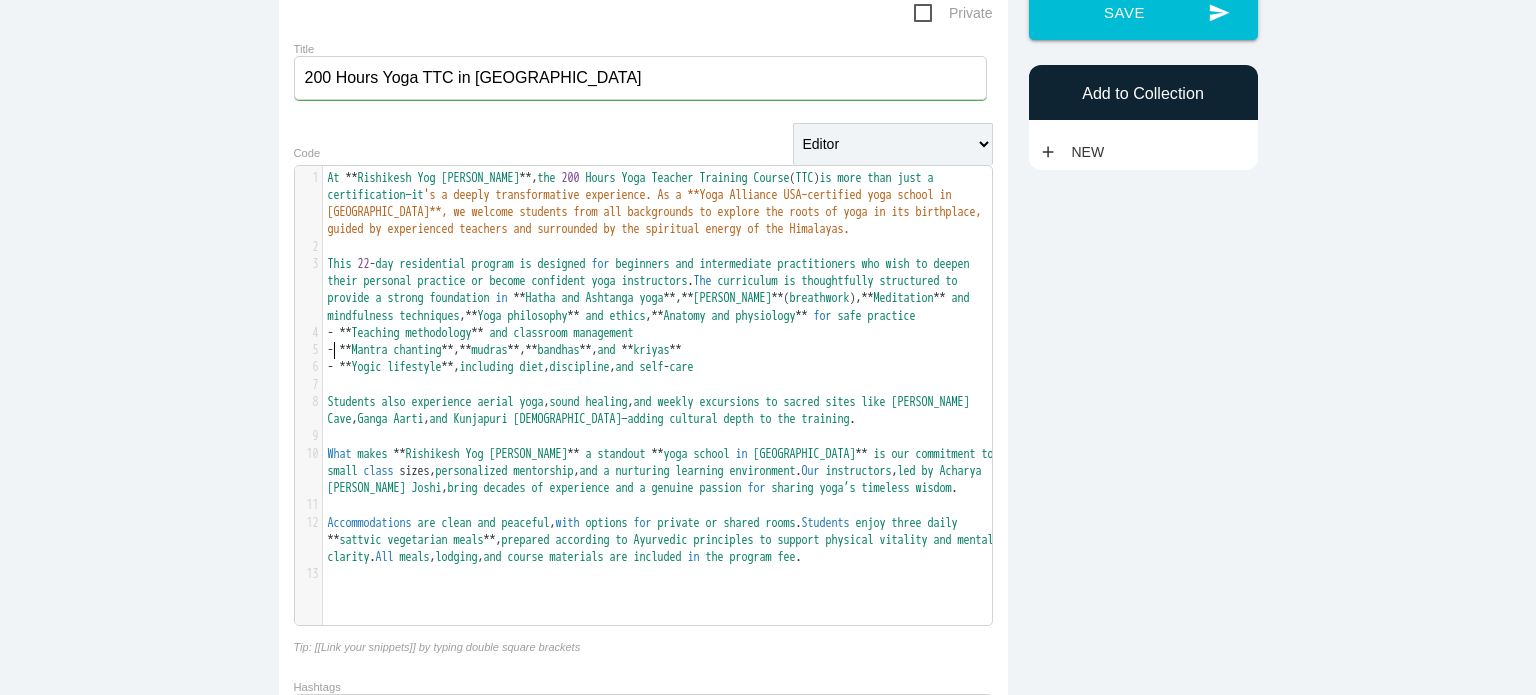 click on "-   ** Teaching   methodology **   and   classroom   management" at bounding box center [487, 333] 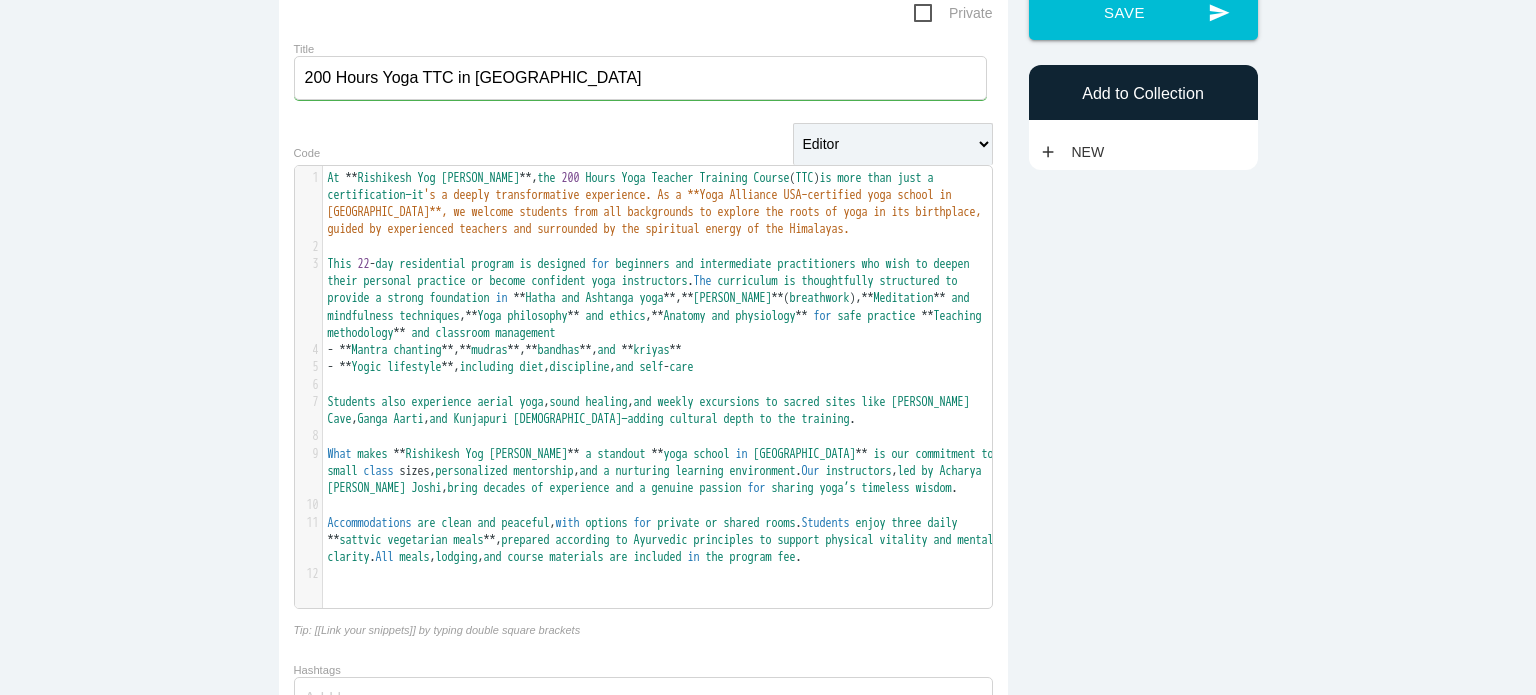 type on "," 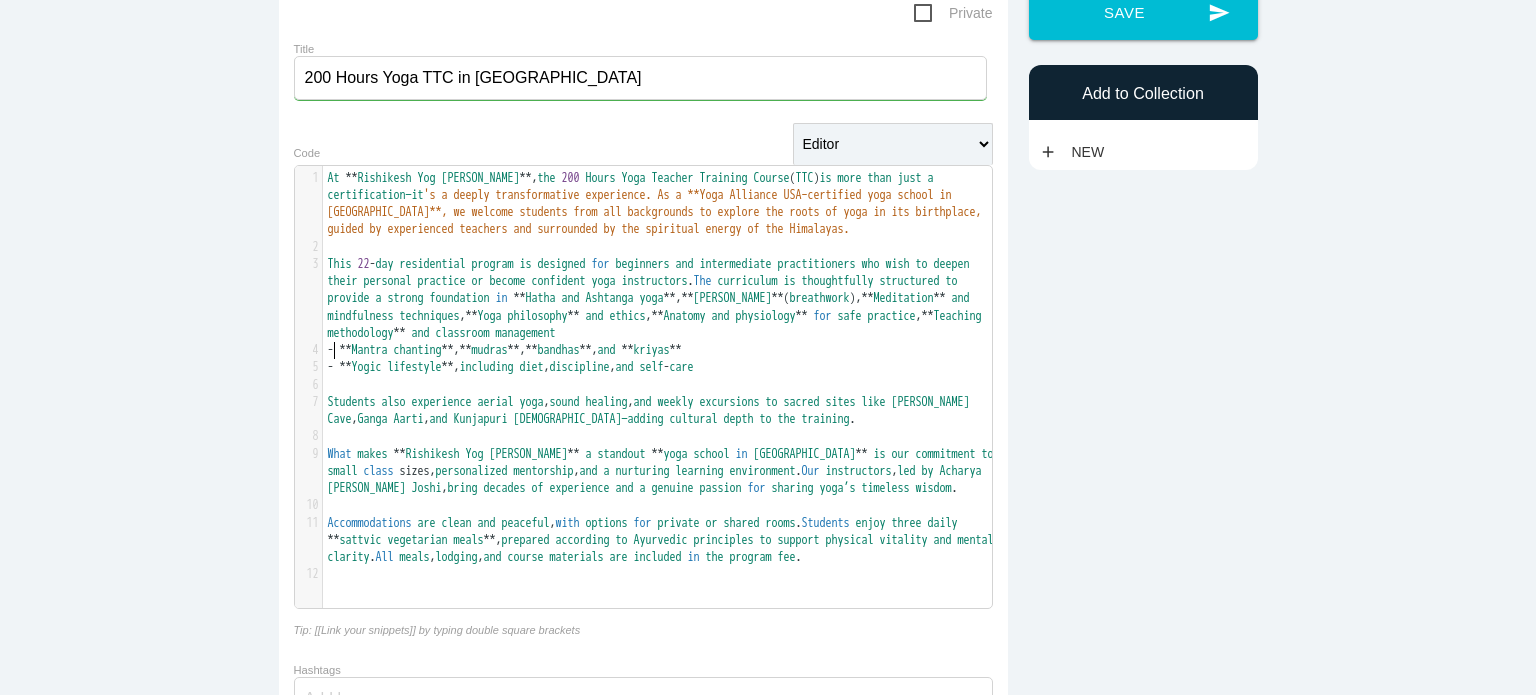 click on "-" at bounding box center (331, 350) 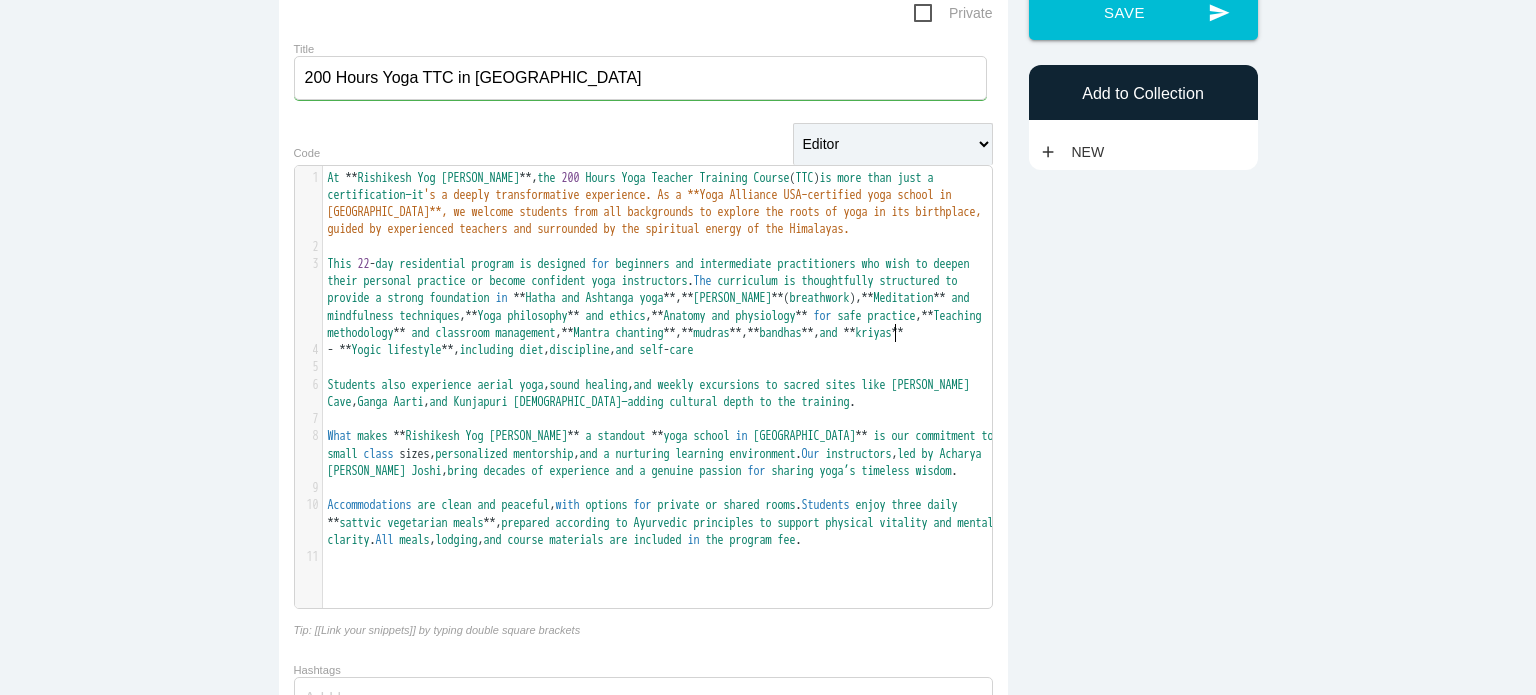 type on "," 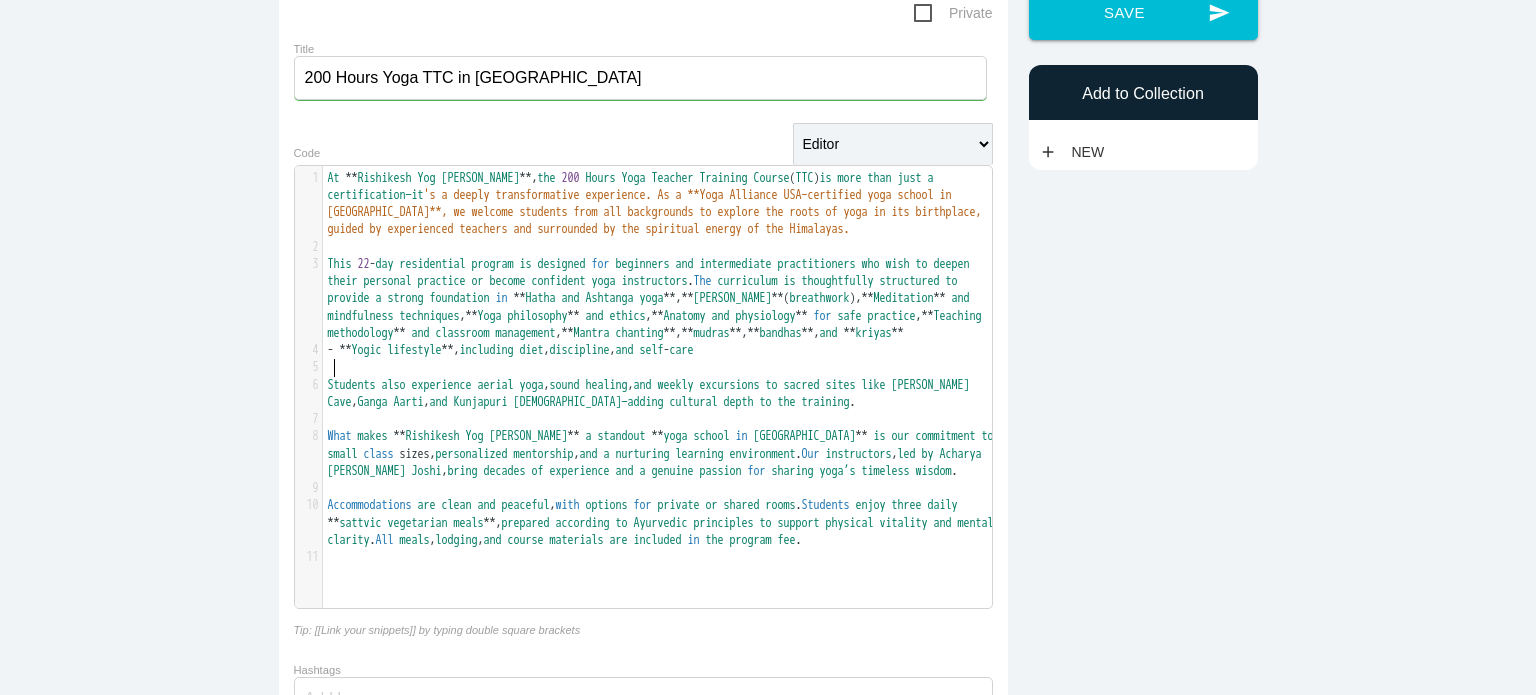 click on "-" at bounding box center (331, 350) 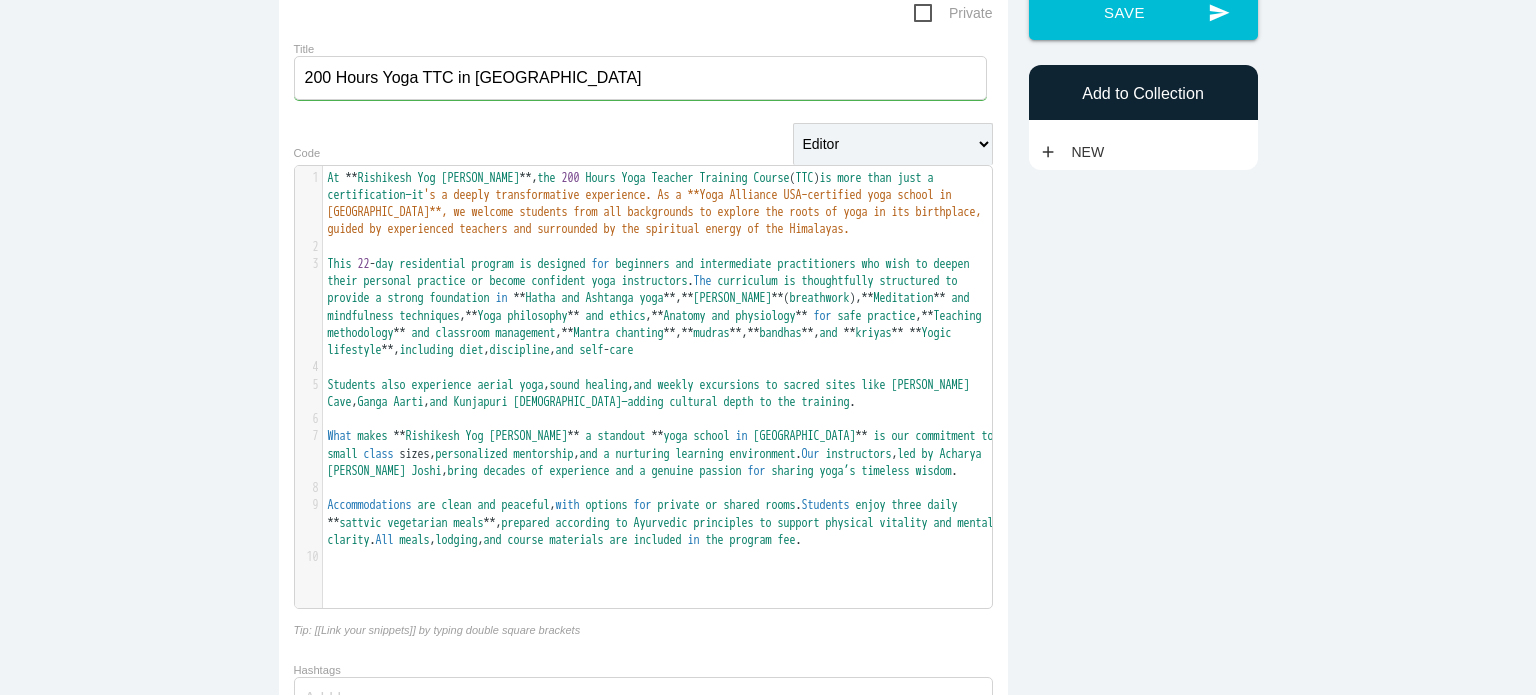 type on "," 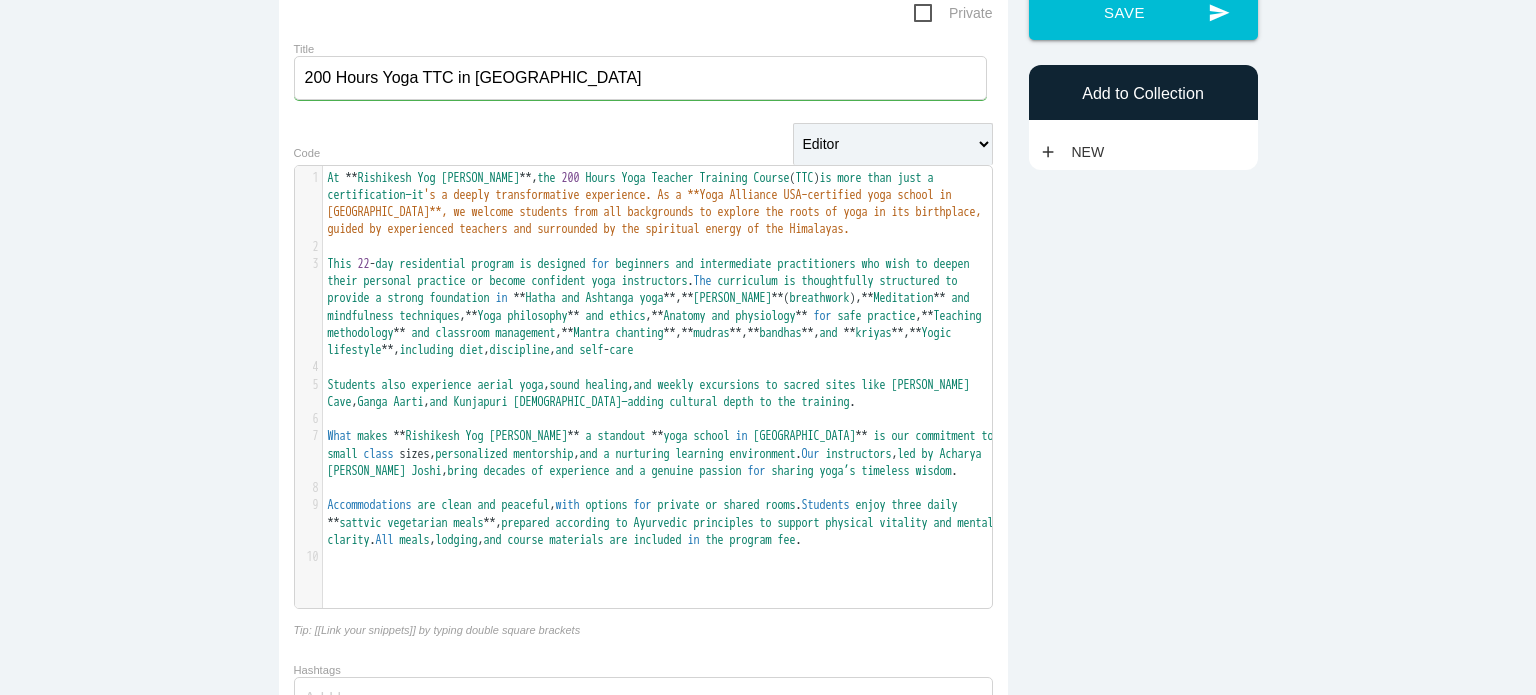 type 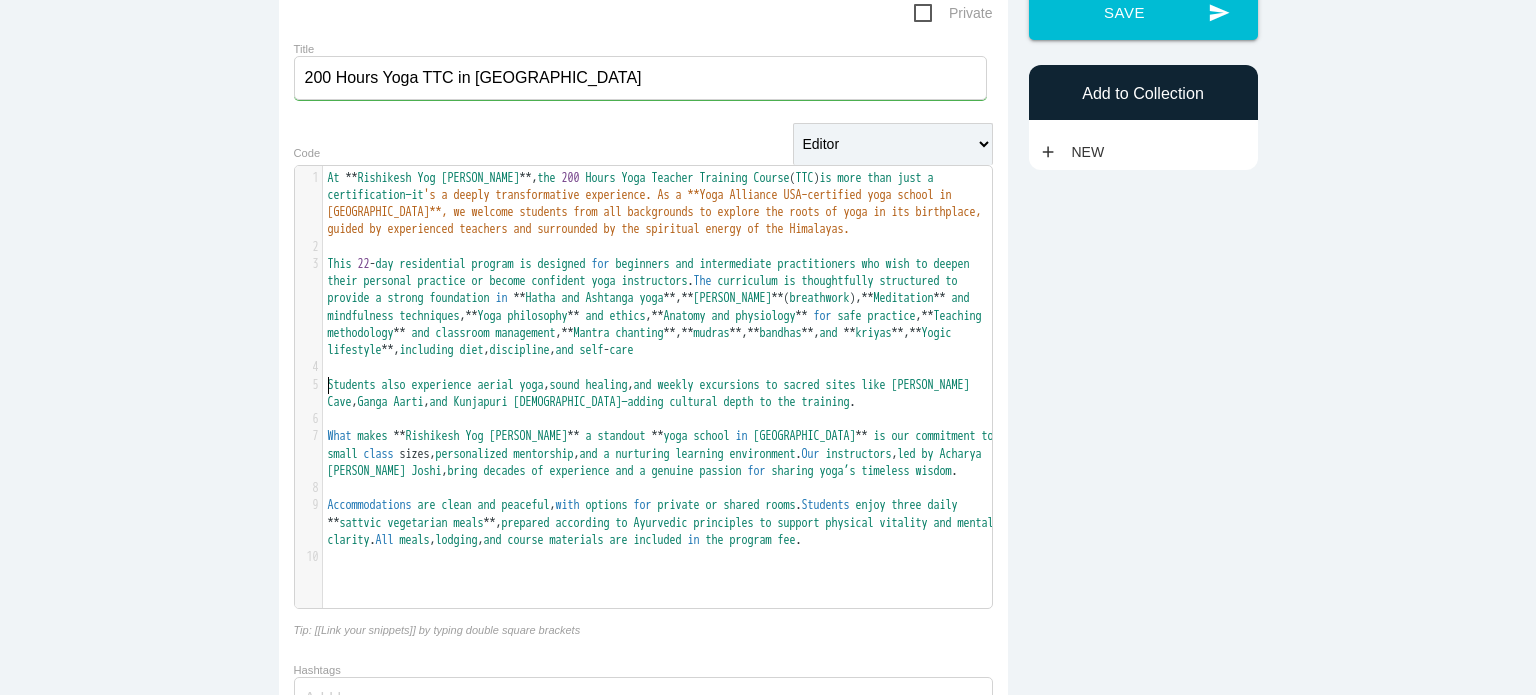 click on "​" at bounding box center (665, 367) 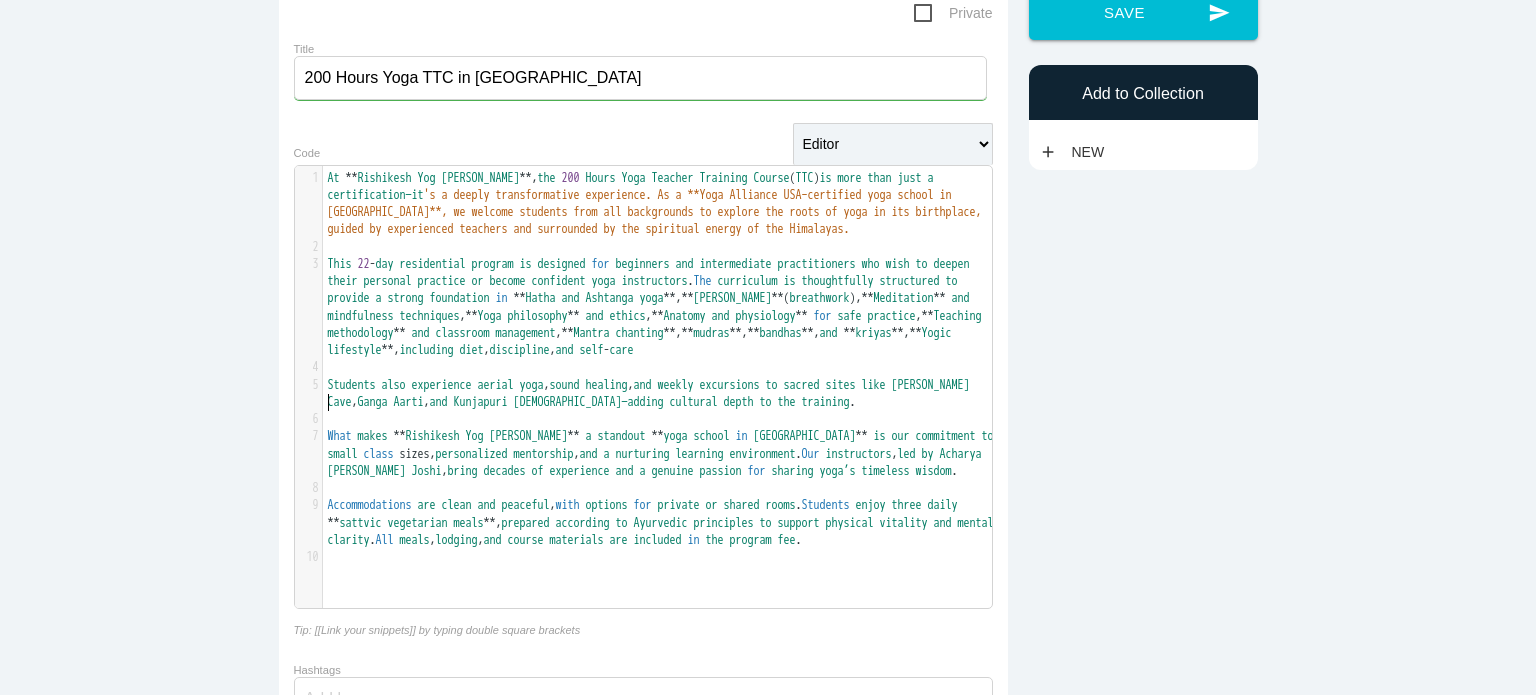 click on "Students" at bounding box center (352, 385) 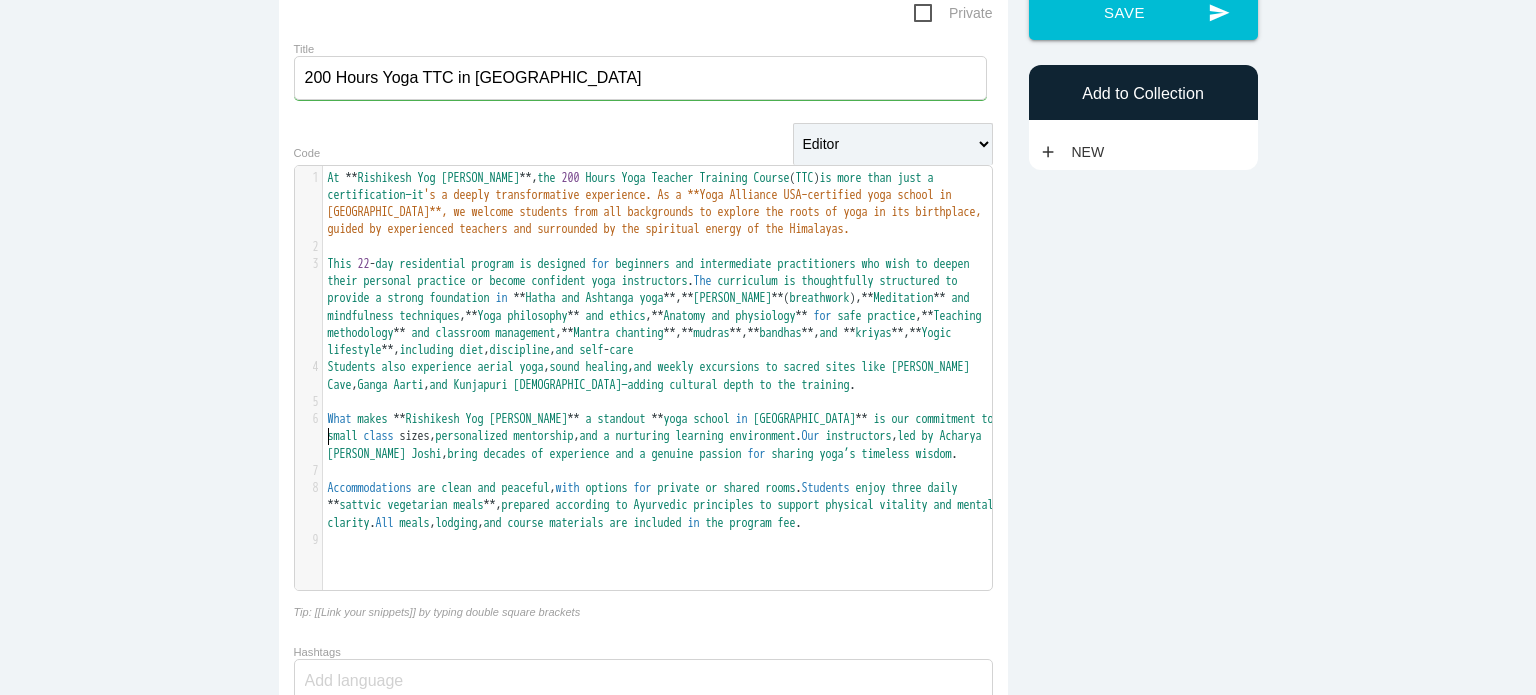 click on "What" at bounding box center (340, 419) 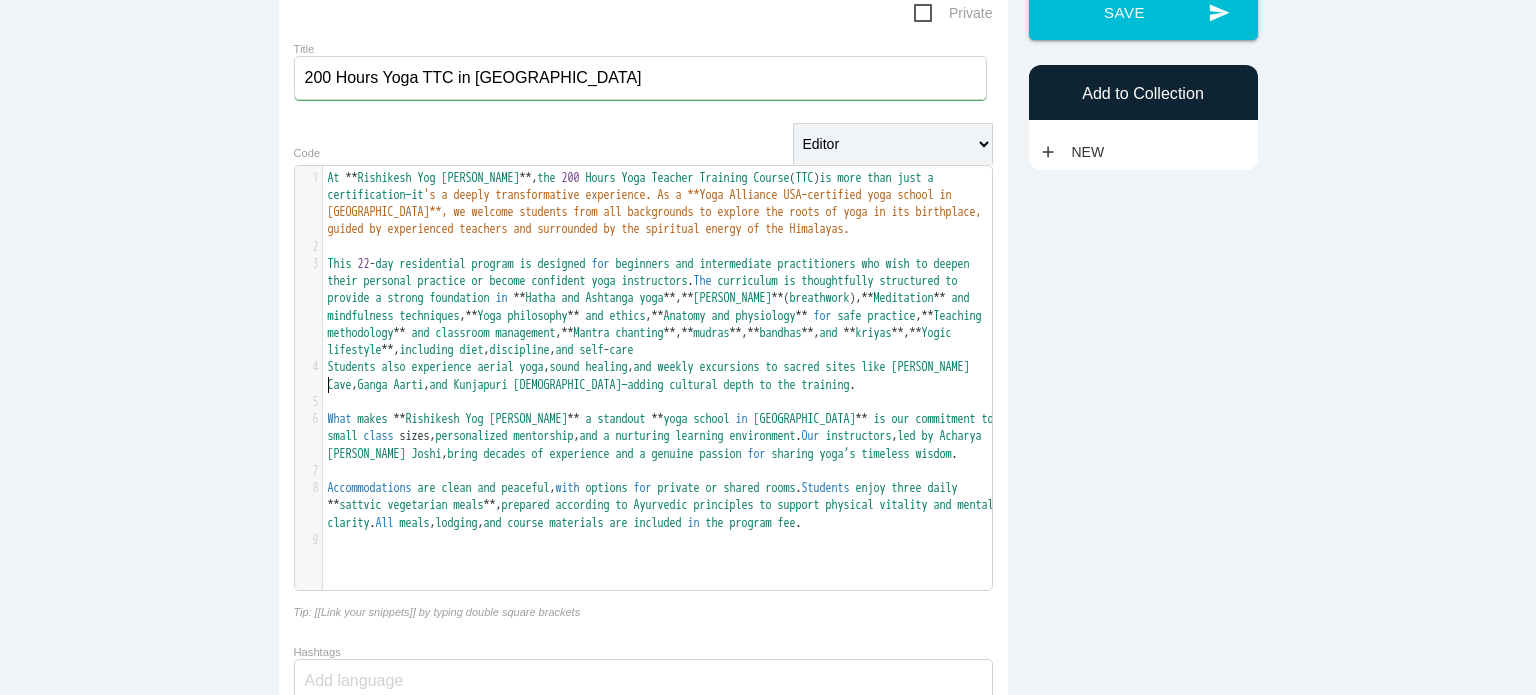 click on "Students   also   experience   aerial   yoga ,  sound   healing ,  and   weekly   excursions   to   sacred   sites   like   Vashishta   Cave ,  Ganga   Aarti ,  and   Kunjapuri   Temple—adding   cultural   depth   to   the   training ." at bounding box center [665, 376] 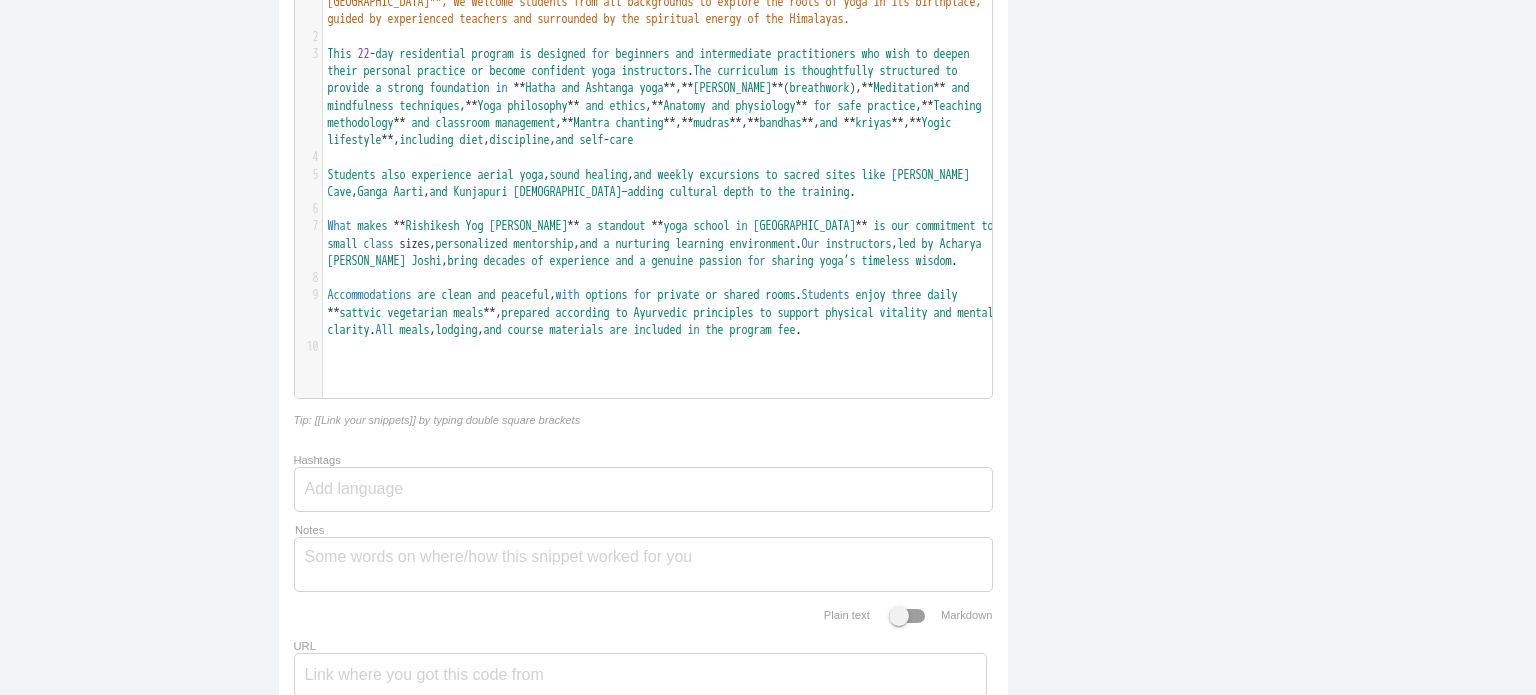 scroll, scrollTop: 383, scrollLeft: 0, axis: vertical 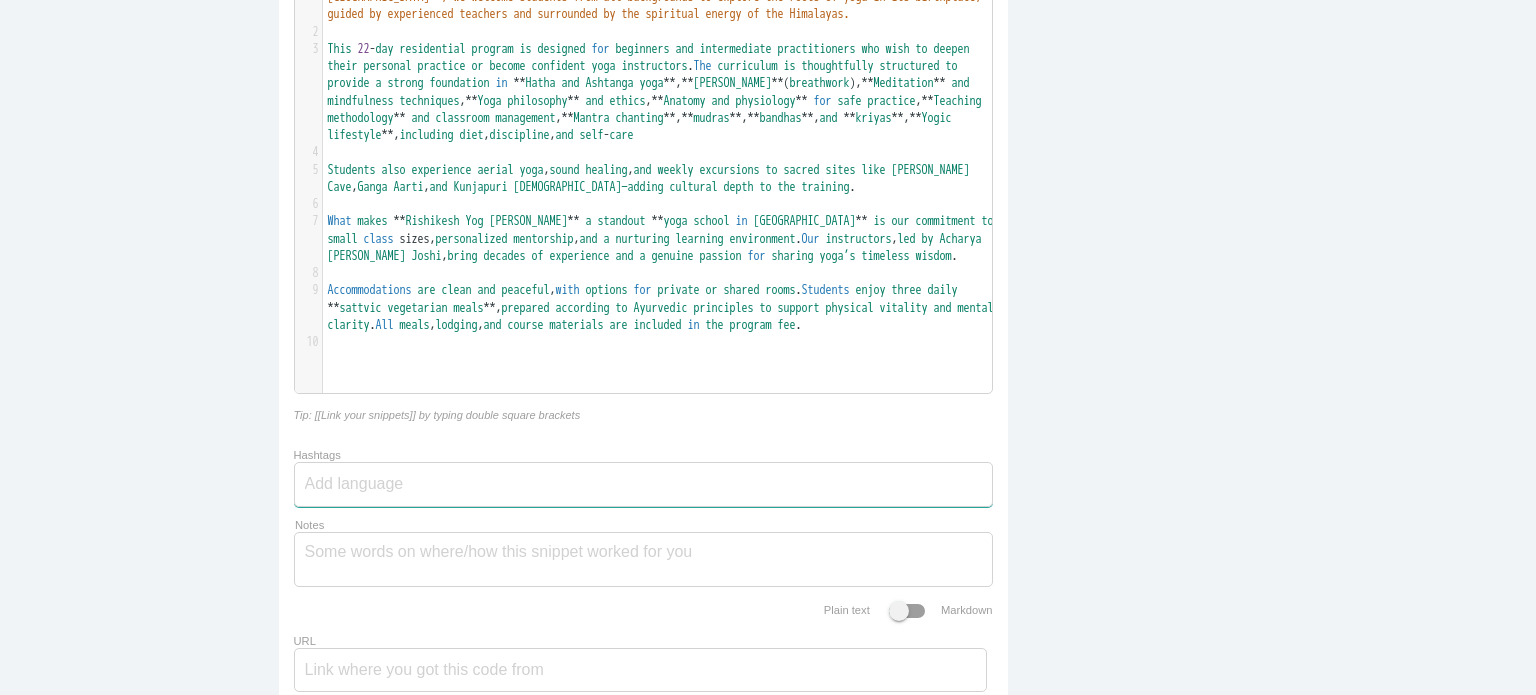 click on "Hashtags" at bounding box center (365, 484) 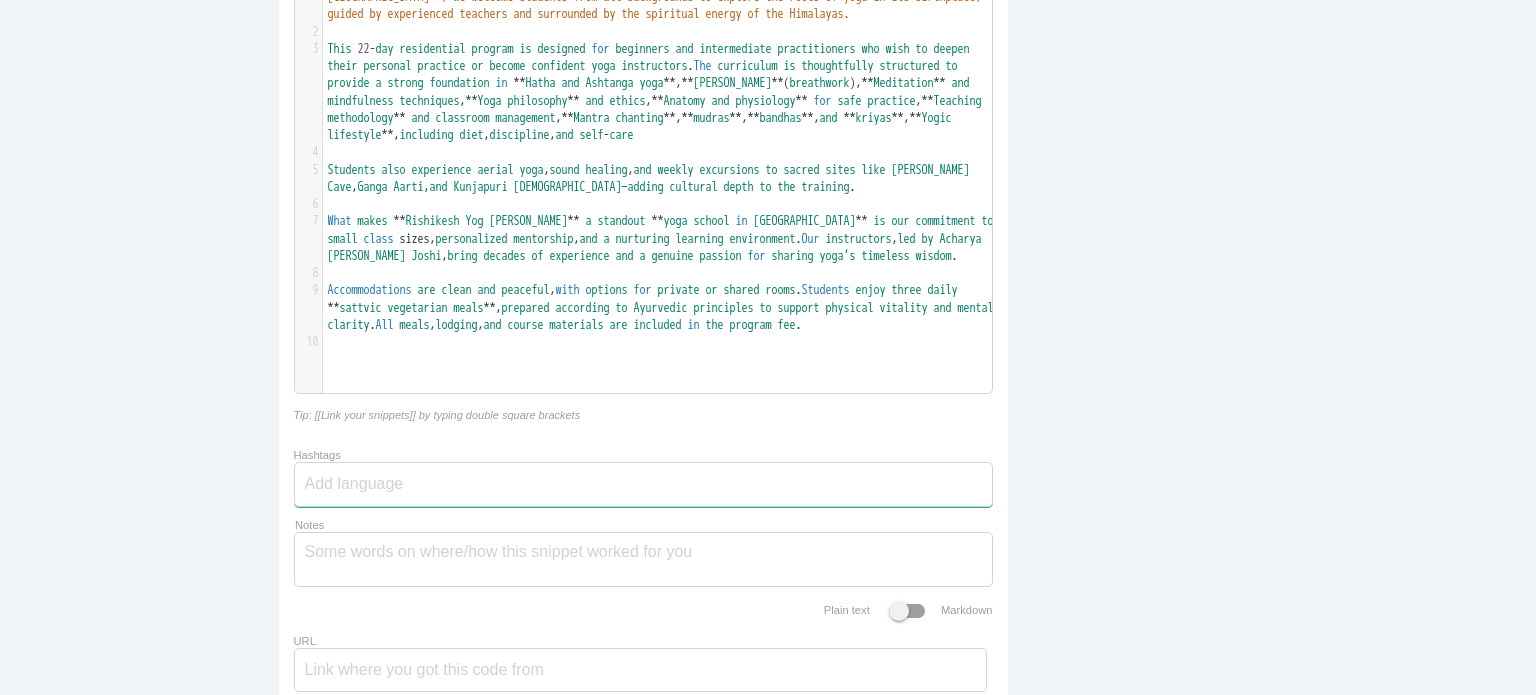 scroll, scrollTop: 546, scrollLeft: 0, axis: vertical 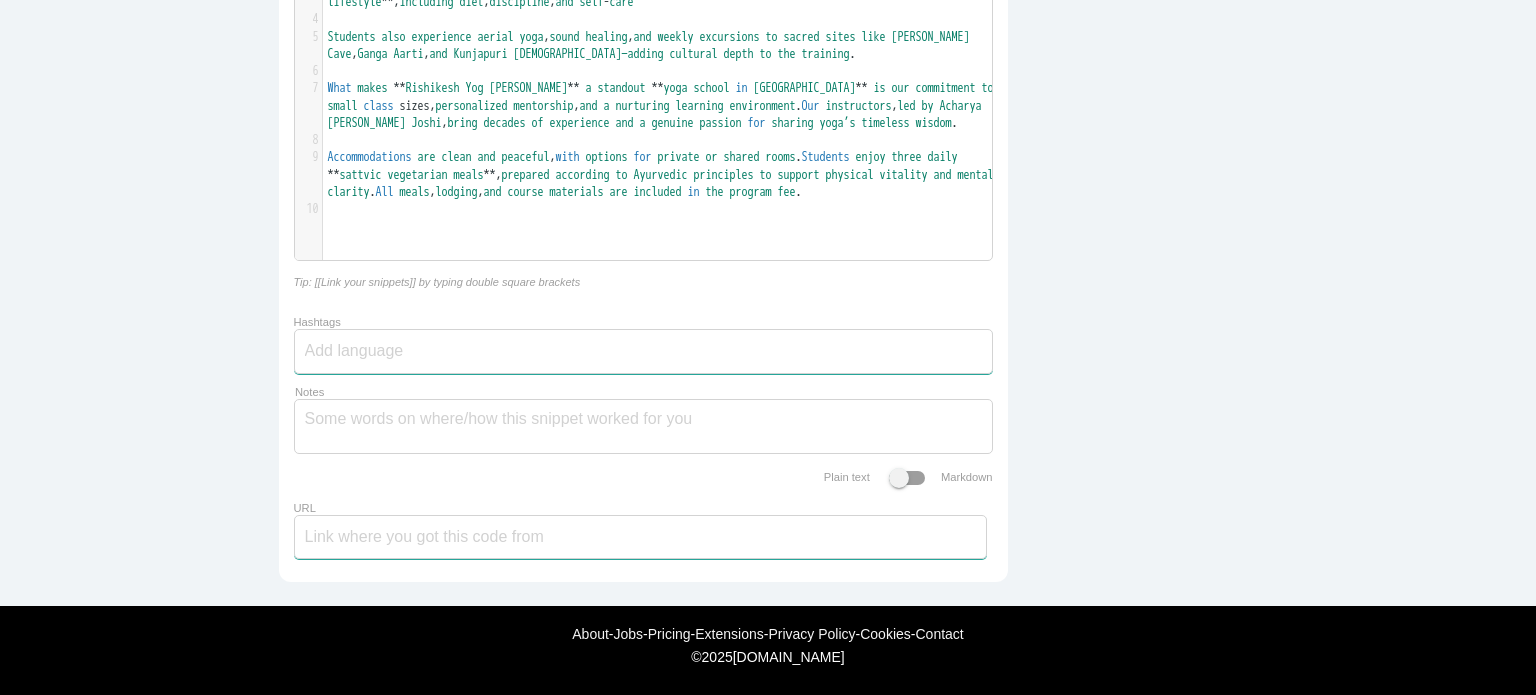 click on "URL" at bounding box center (640, 537) 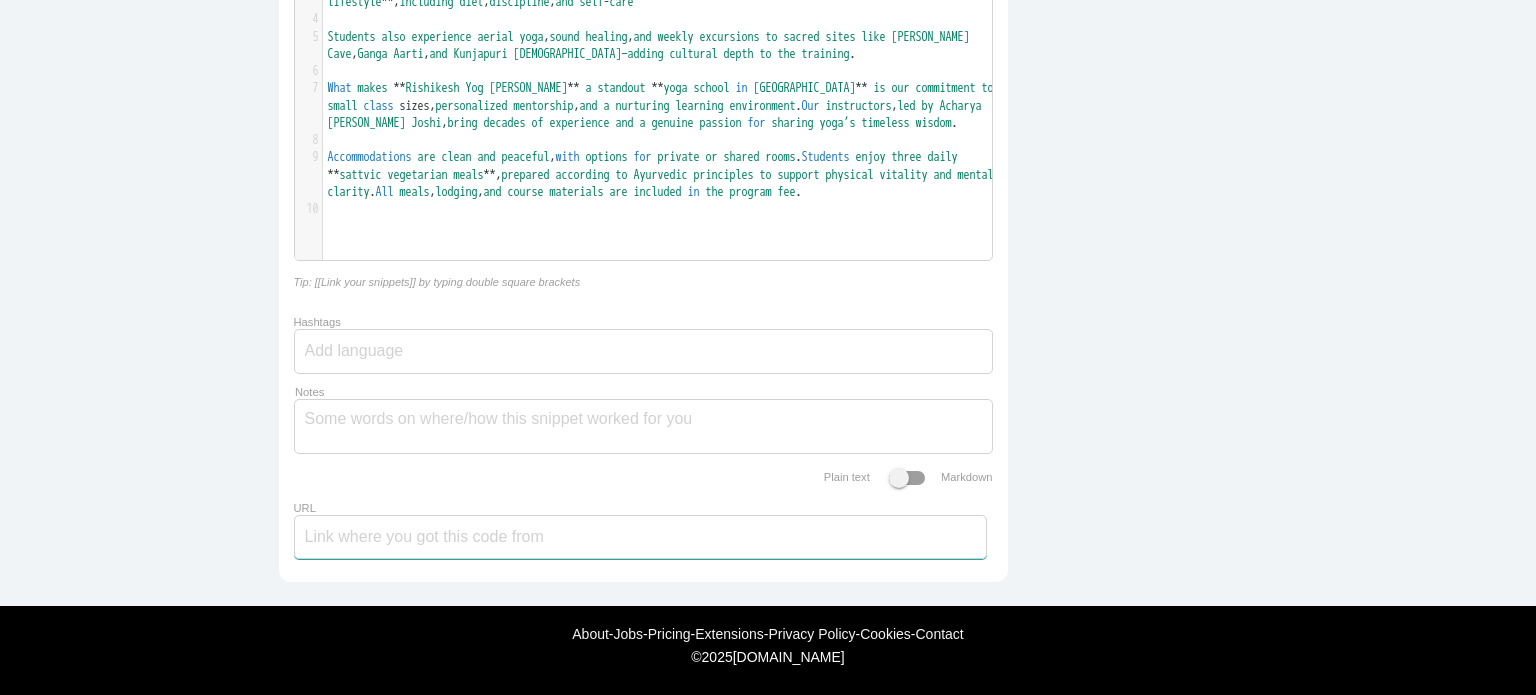 paste on "[URL][DOMAIN_NAME]" 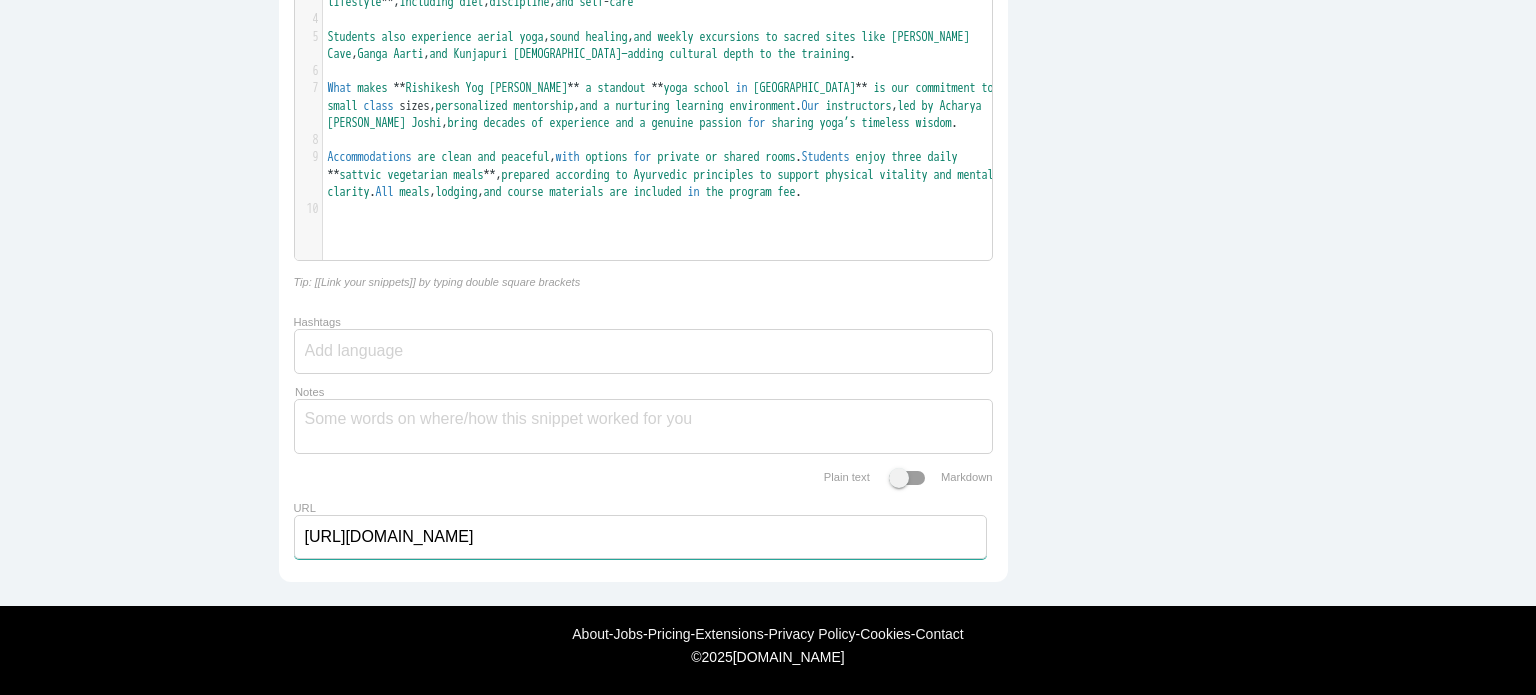 type on "[URL][DOMAIN_NAME]" 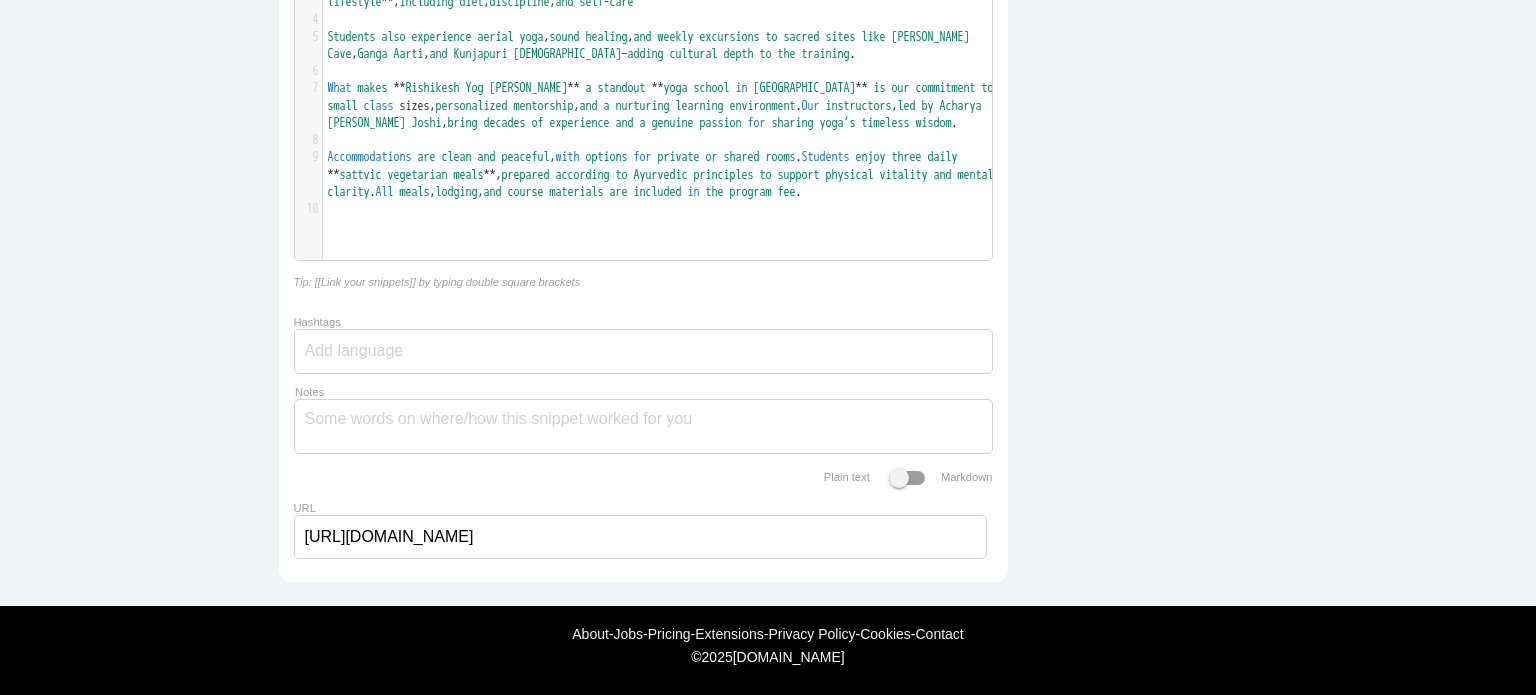 click on "Hashtags" at bounding box center (365, 351) 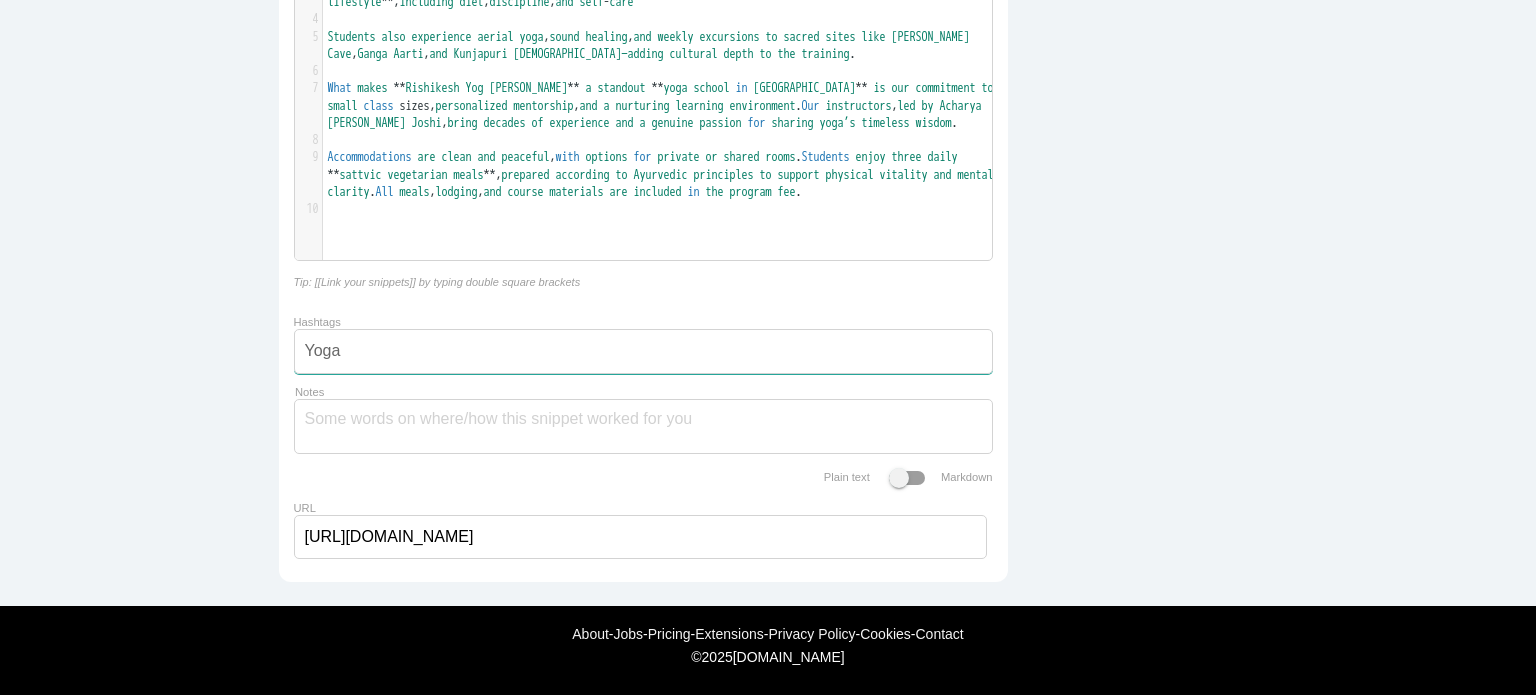 type on "Yoga" 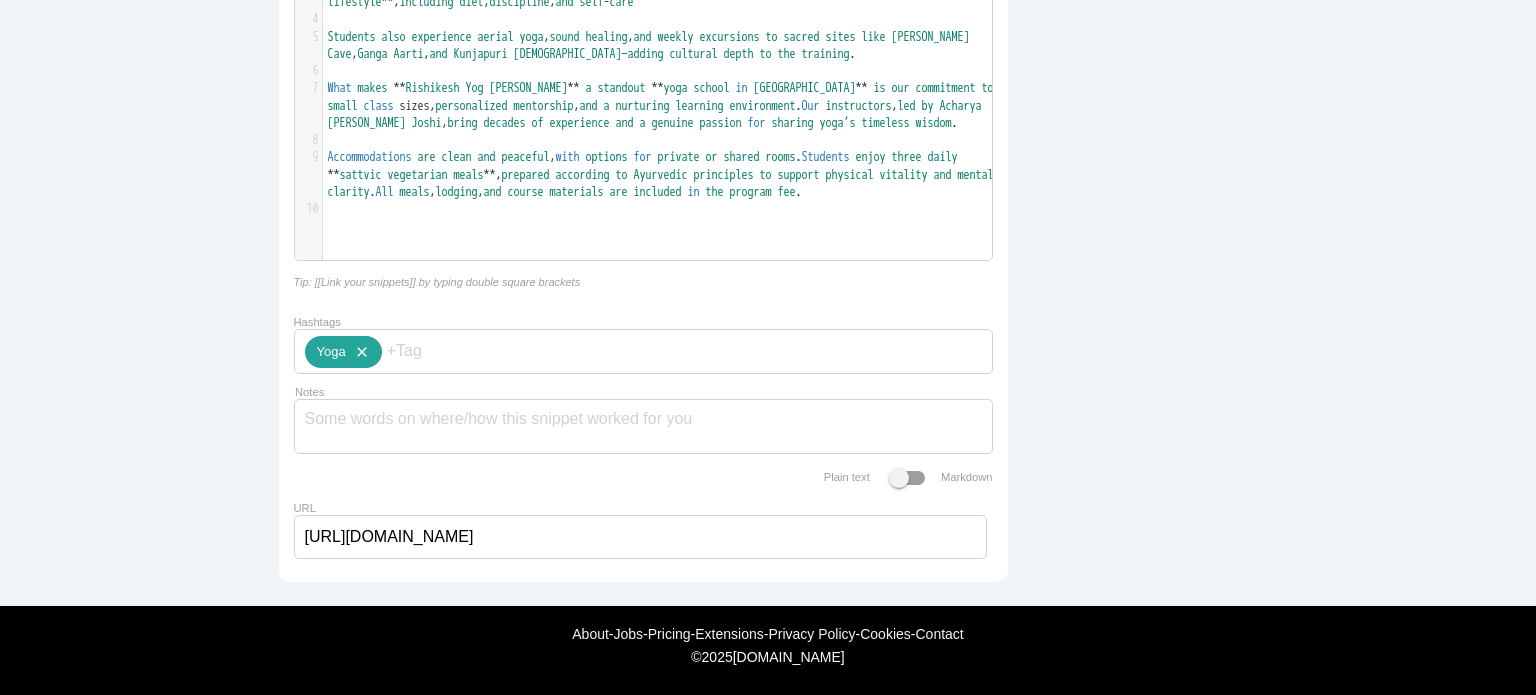 click on "close" at bounding box center (358, 352) 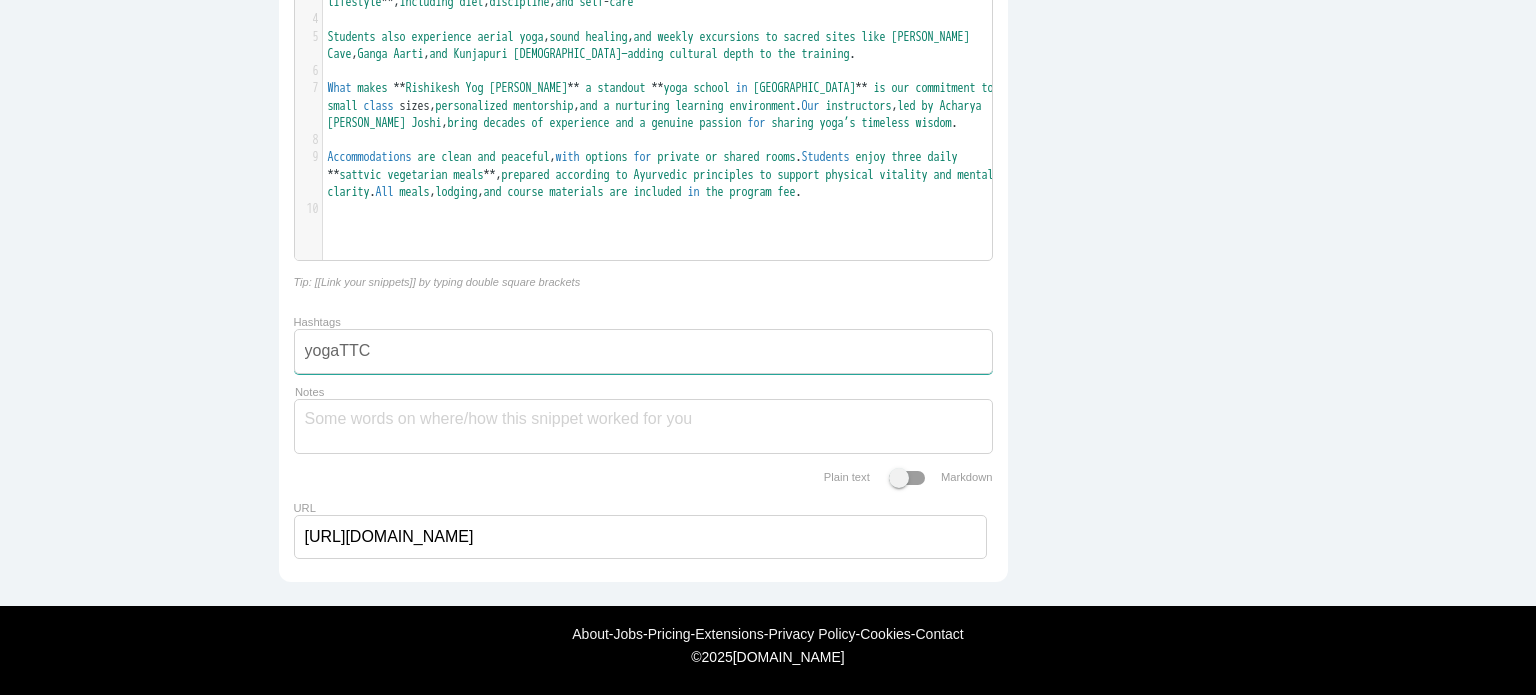 type on "yogaTTC" 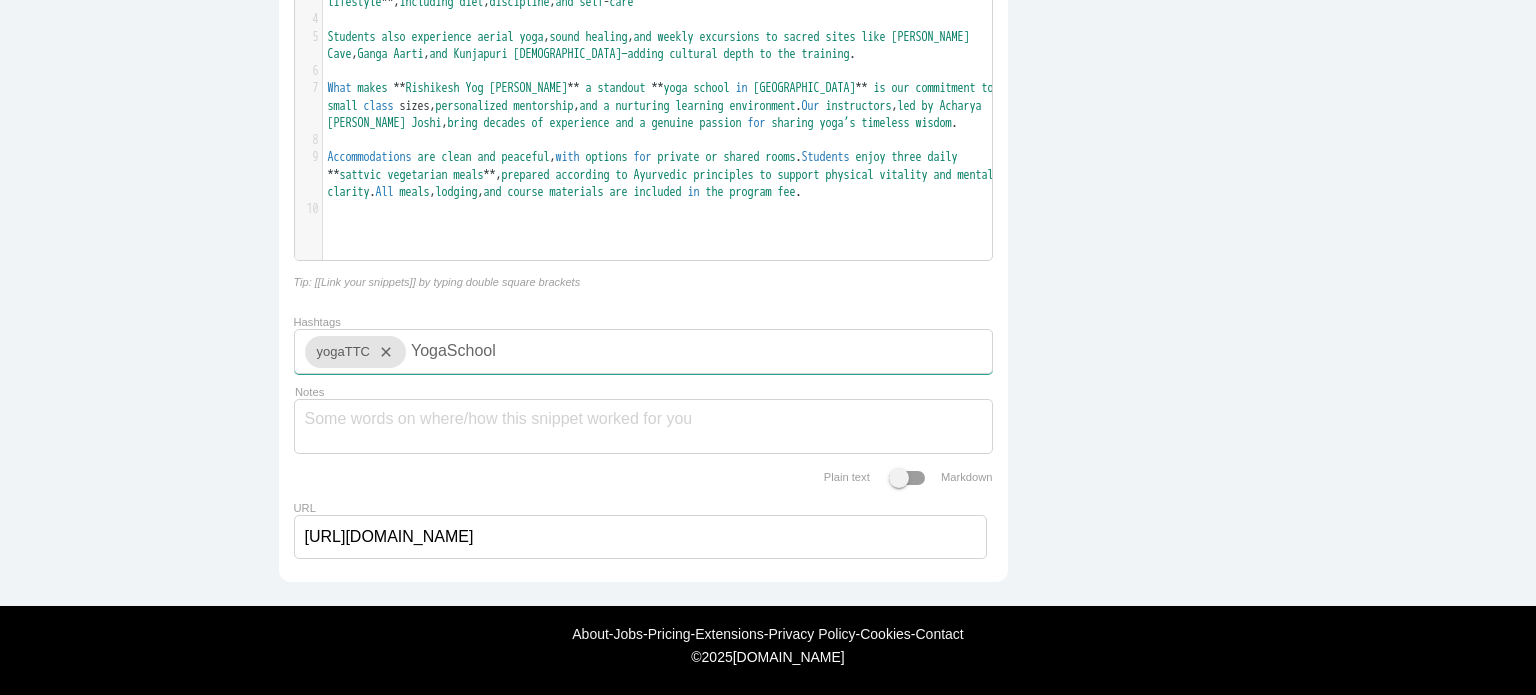 type on "YogaSchool" 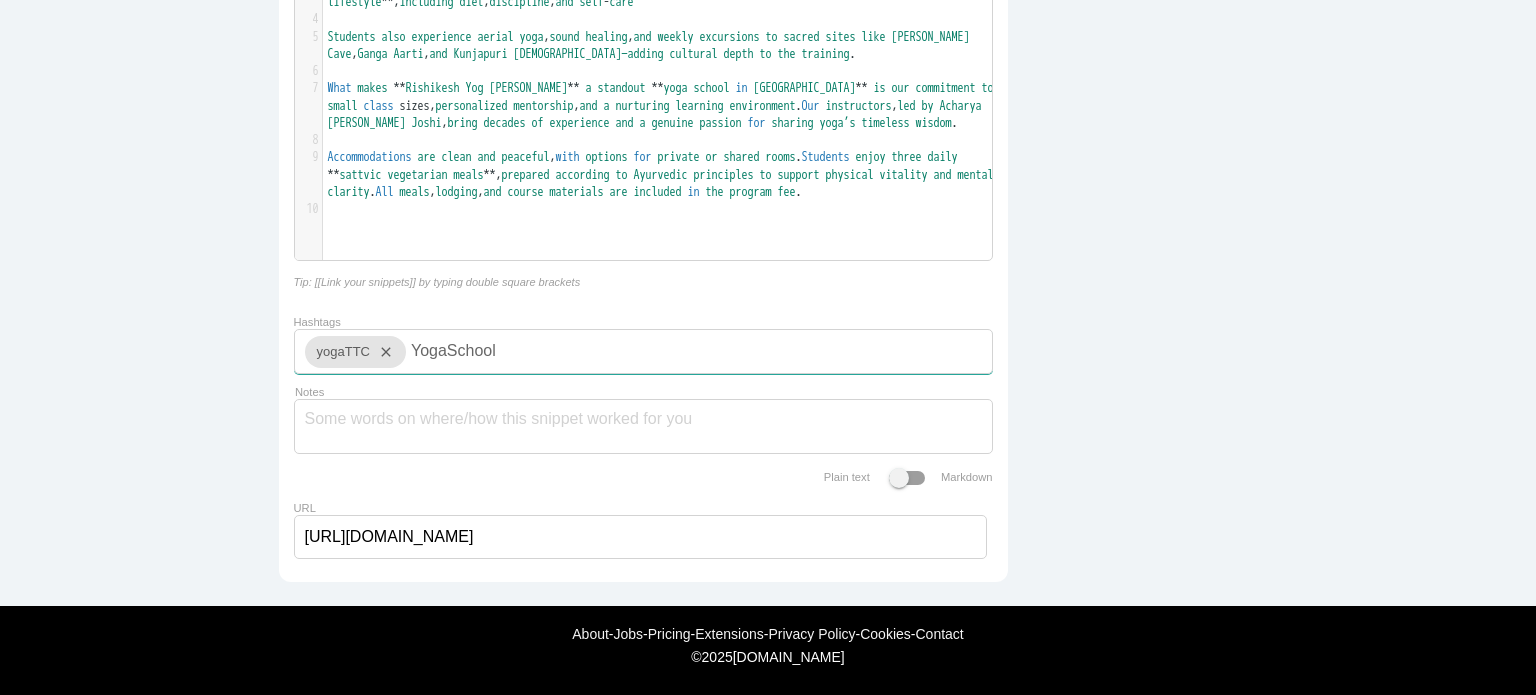 type 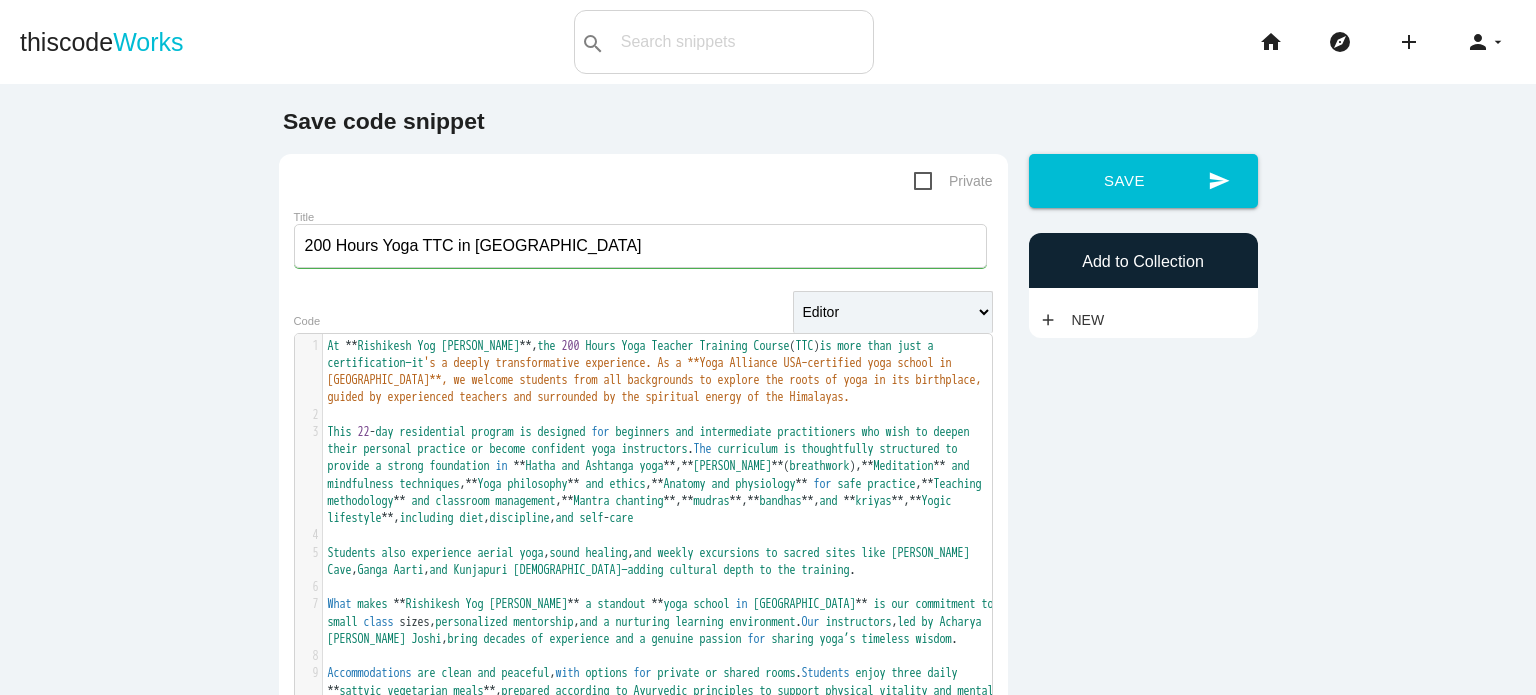 scroll, scrollTop: 0, scrollLeft: 0, axis: both 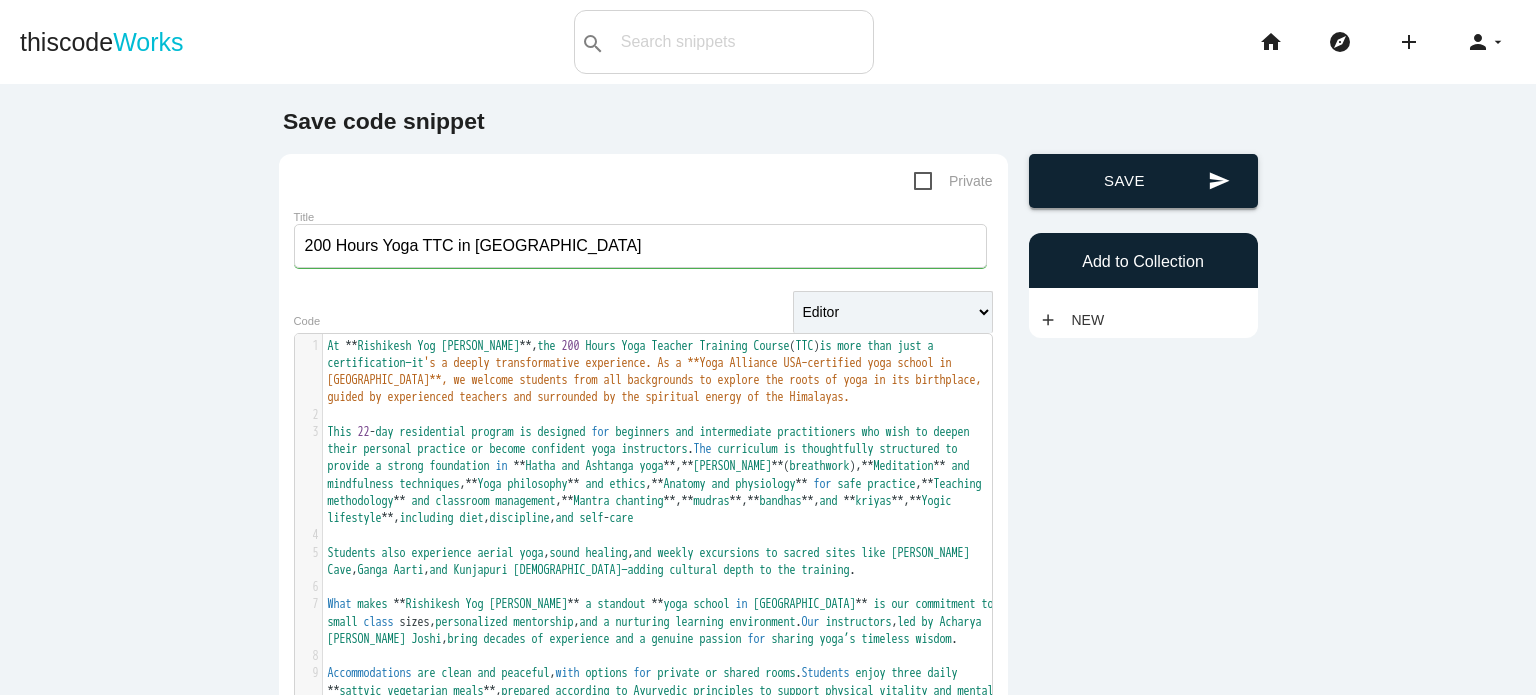 click on "send Save" at bounding box center (1143, 181) 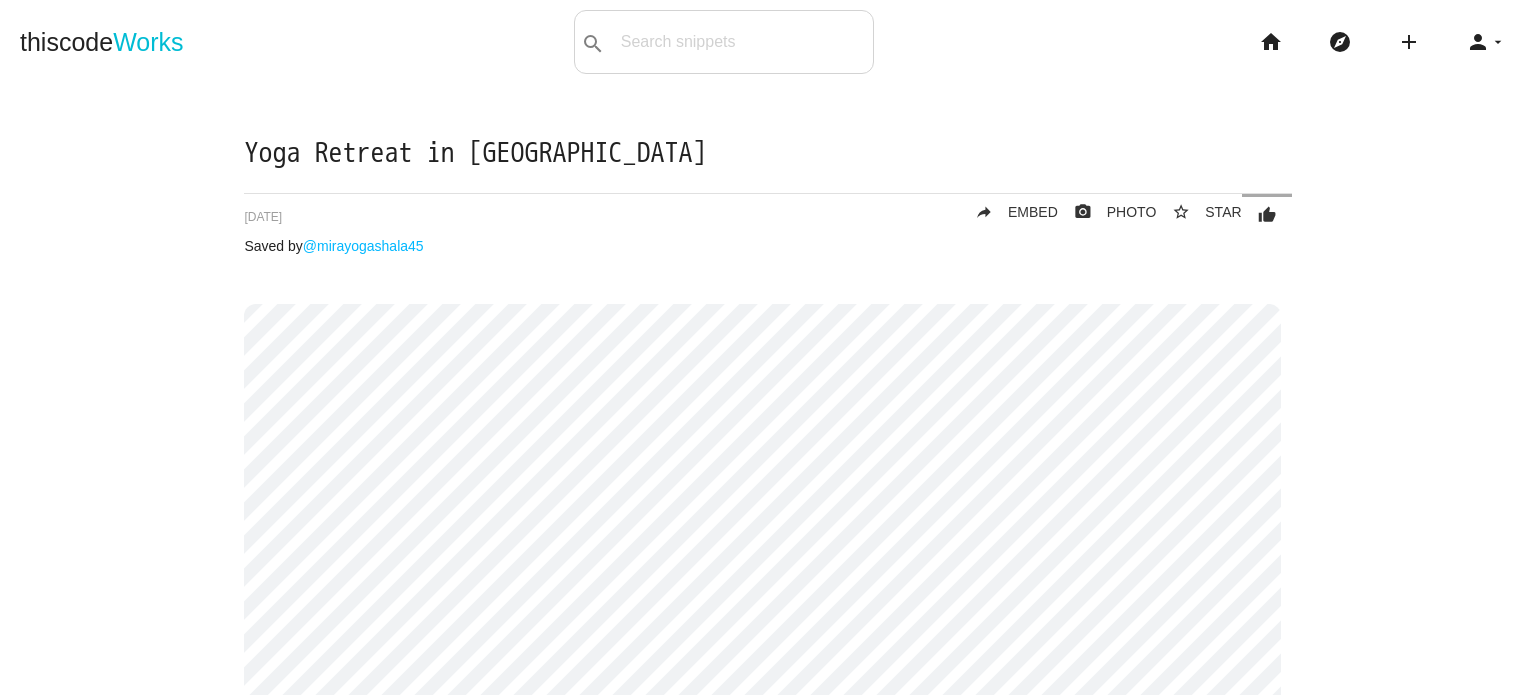 scroll, scrollTop: 0, scrollLeft: 0, axis: both 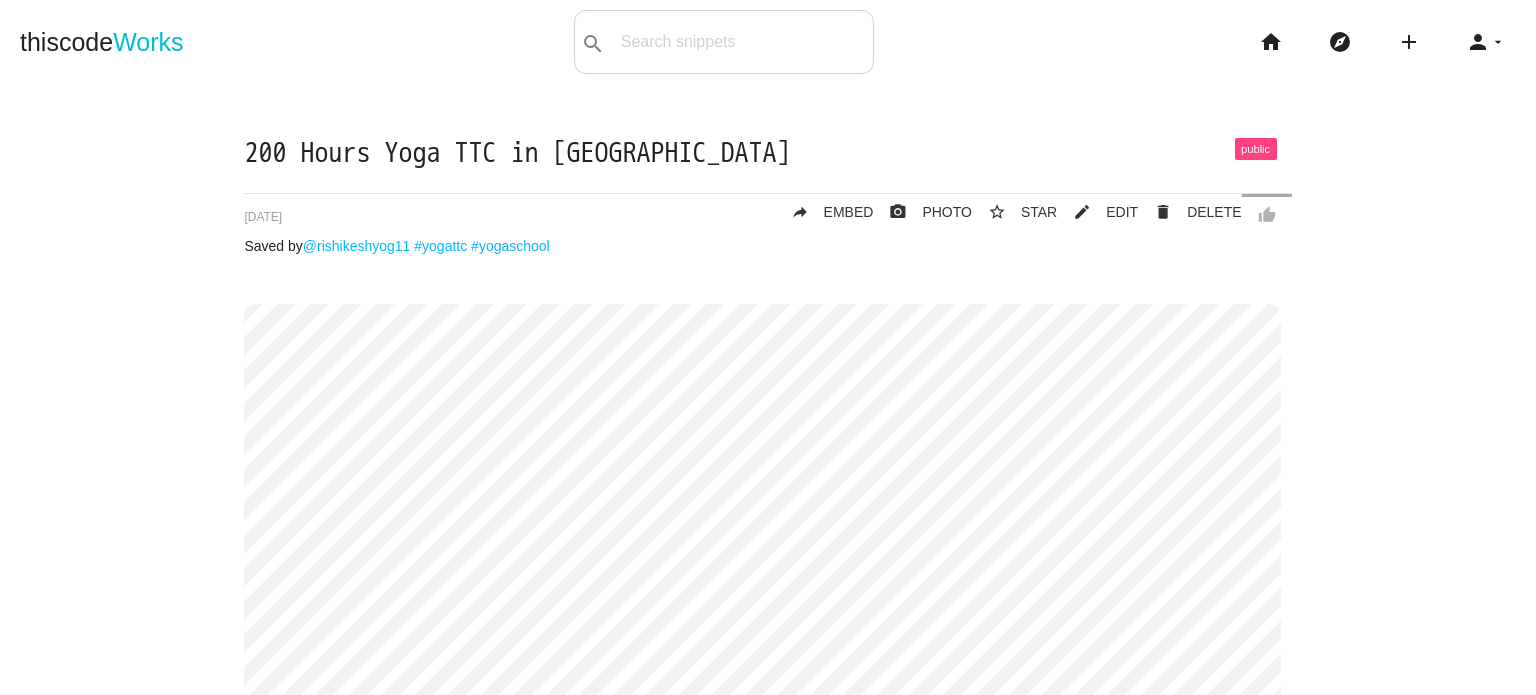 click at bounding box center (1256, 149) 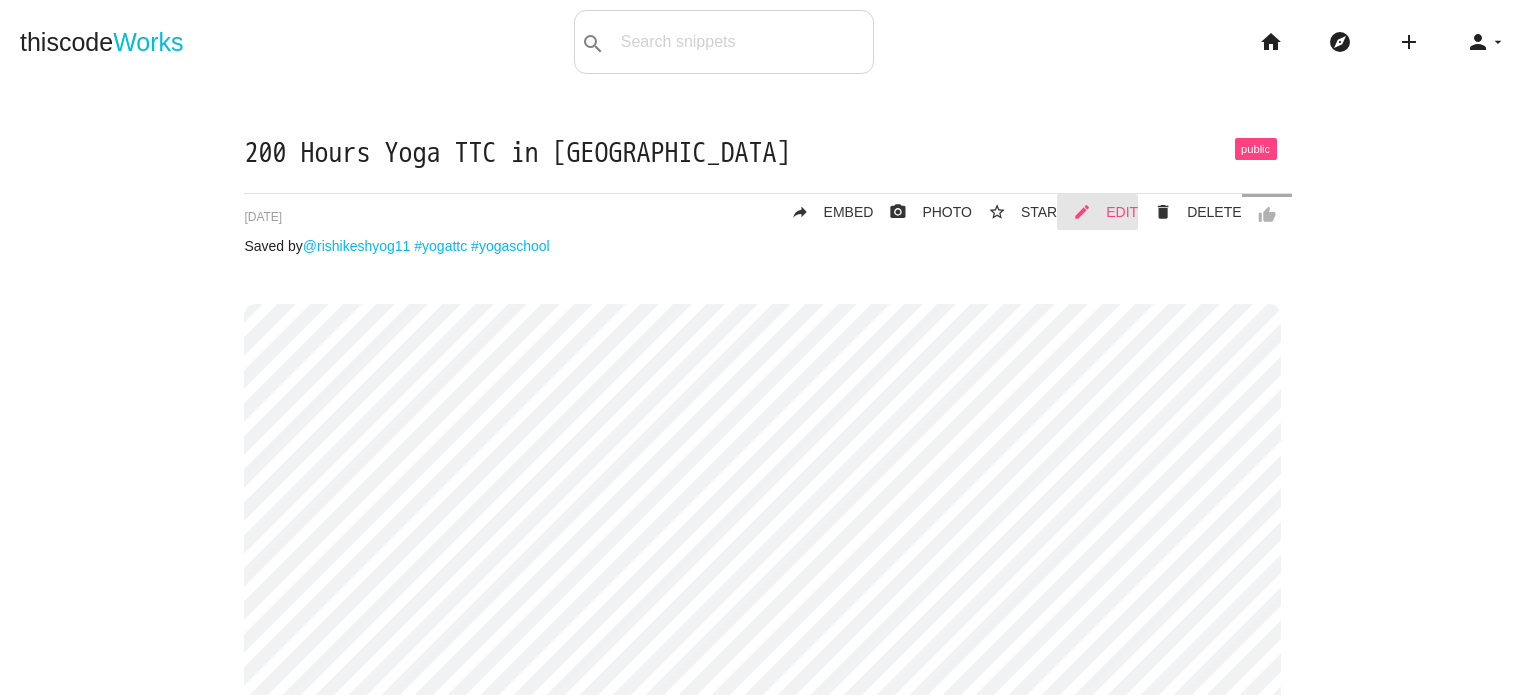click on "mode_edit EDIT" at bounding box center (1097, 212) 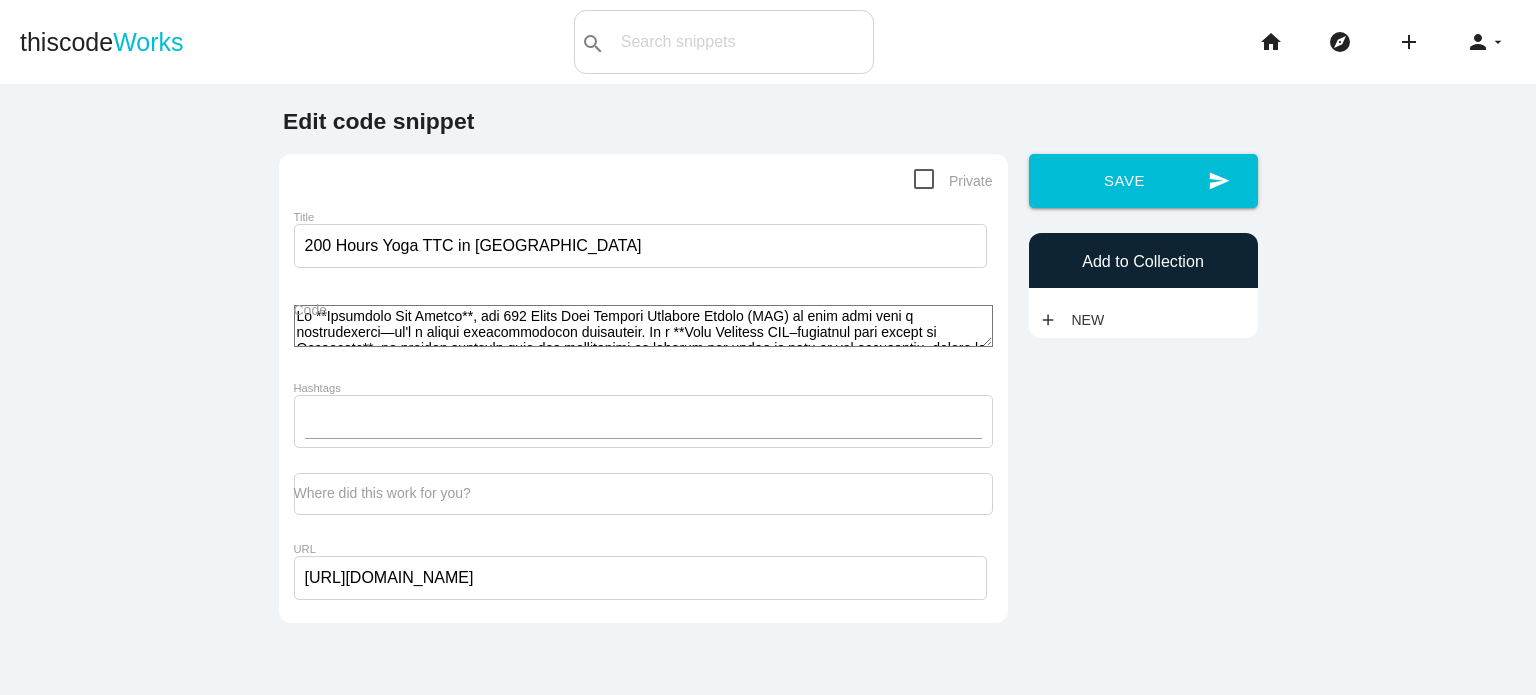 scroll, scrollTop: 0, scrollLeft: 0, axis: both 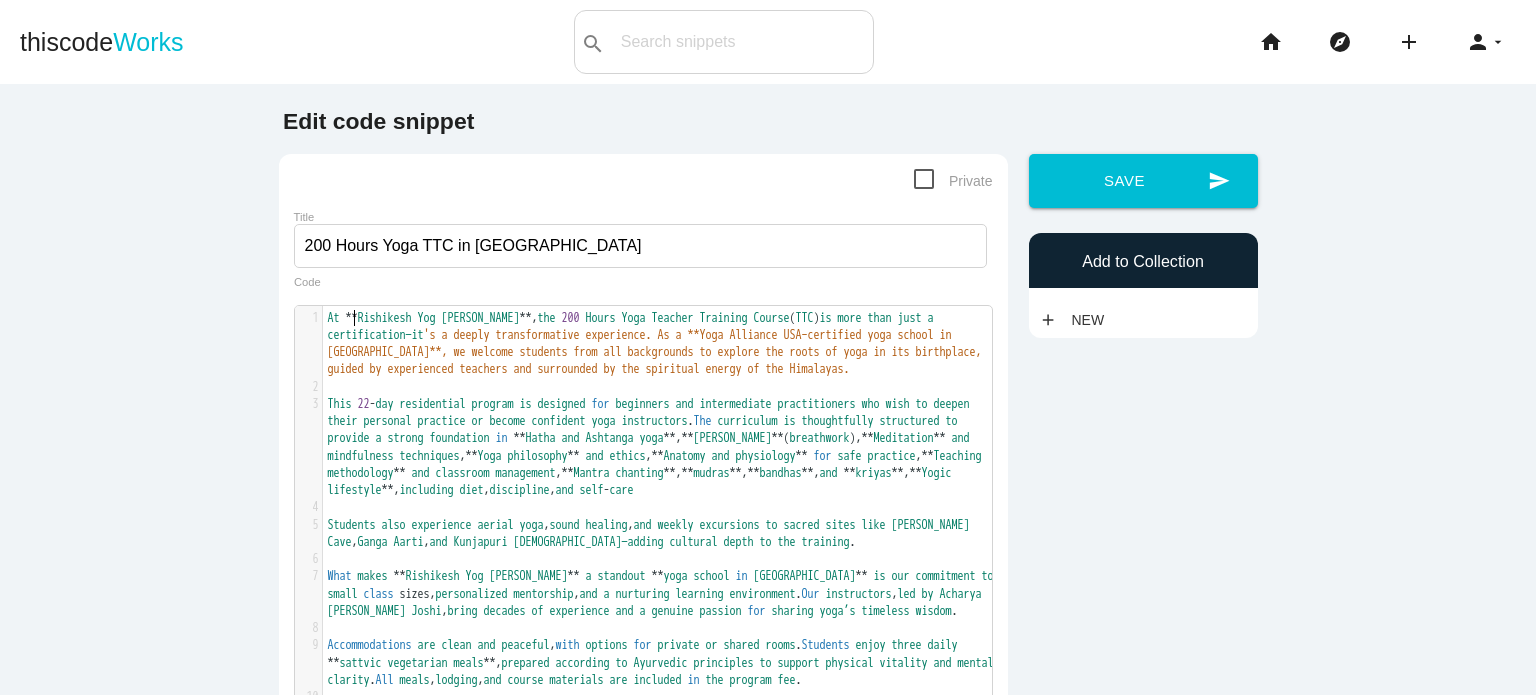 click on "**" at bounding box center (352, 318) 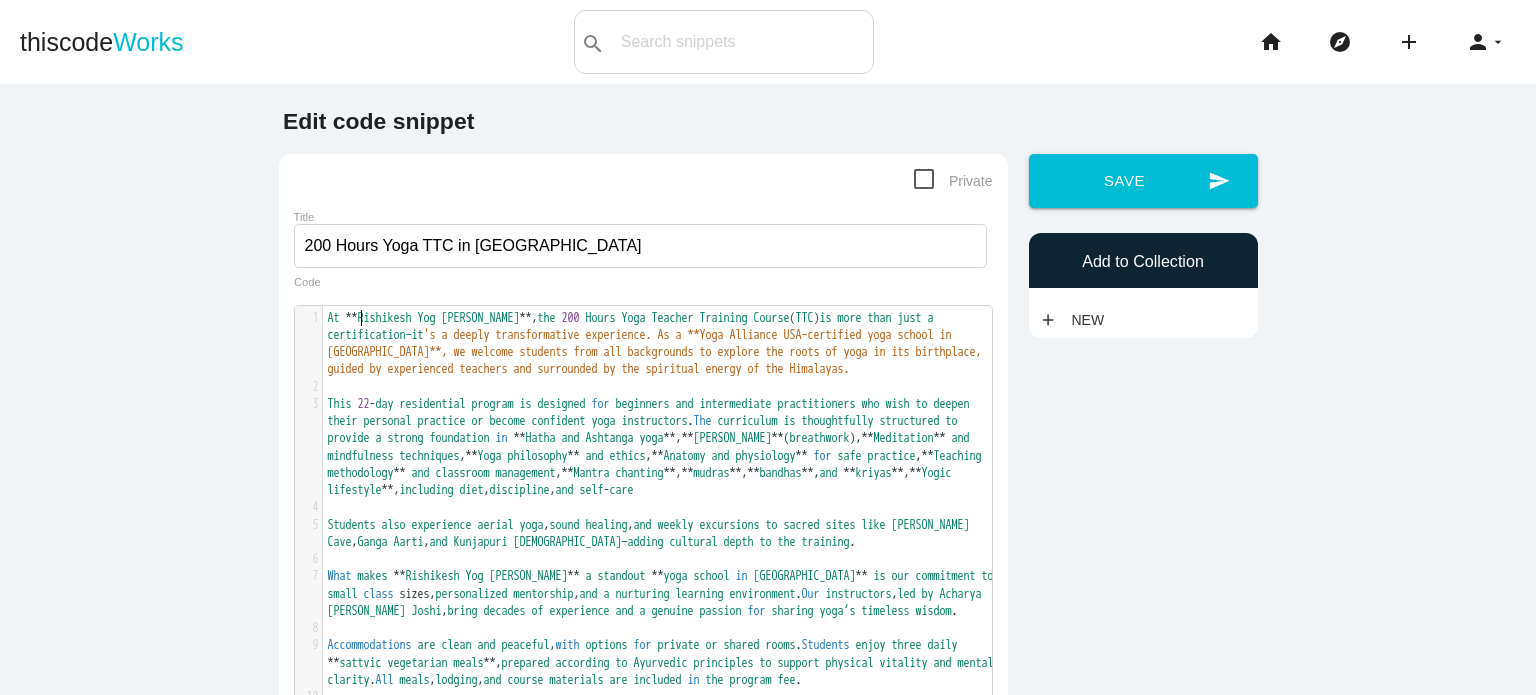 click on "Rishikesh" at bounding box center [385, 318] 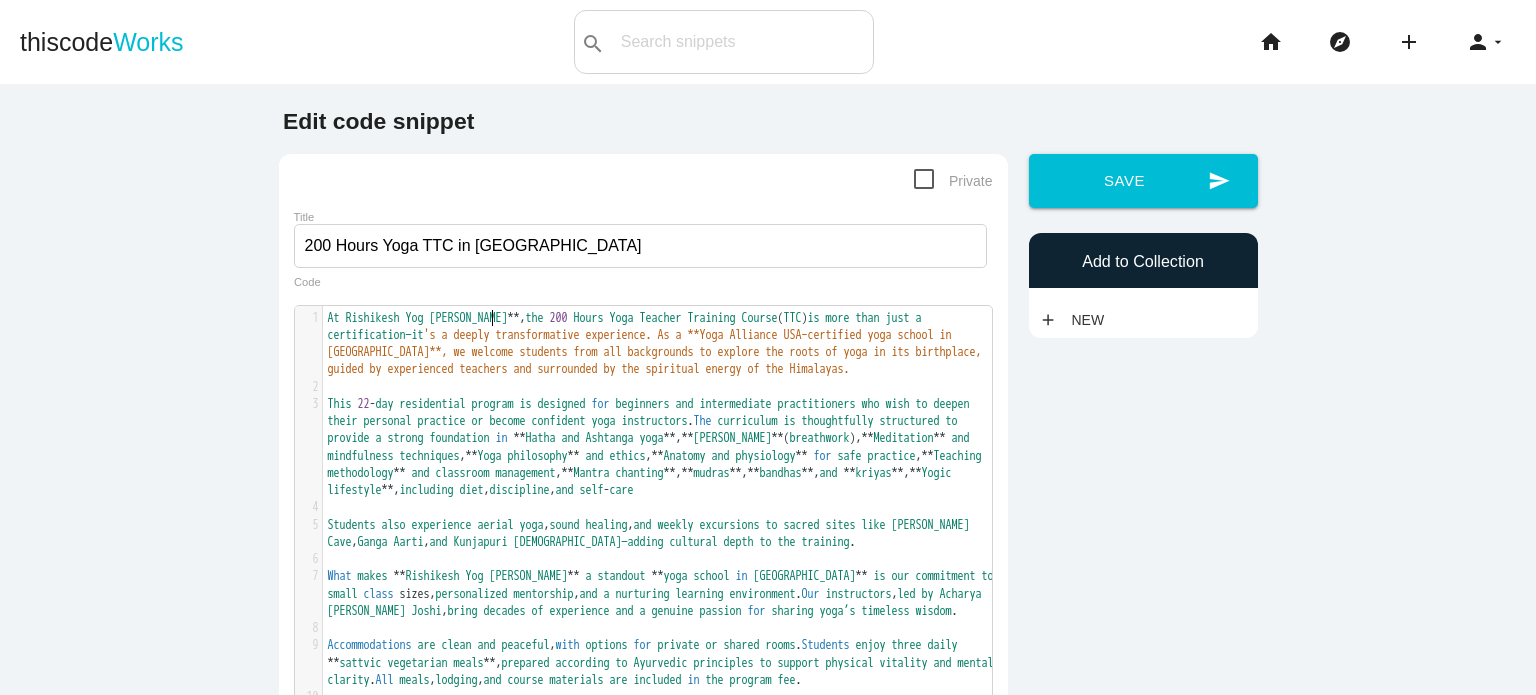 click on "At   Rishikesh   Yog   Kendra ** ,  the   200   Hours   Yoga   Teacher   Training   Course  ( TTC )  is   more   than   just   a   certification—it 's a deeply transformative experience. As a **Yoga Alliance USA–certified yoga school in Rishikesh**, we welcome students from all backgrounds to explore the roots of yoga in its birthplace, guided by experienced teachers and surrounded by the spiritual energy of the Himalayas." at bounding box center [658, 344] 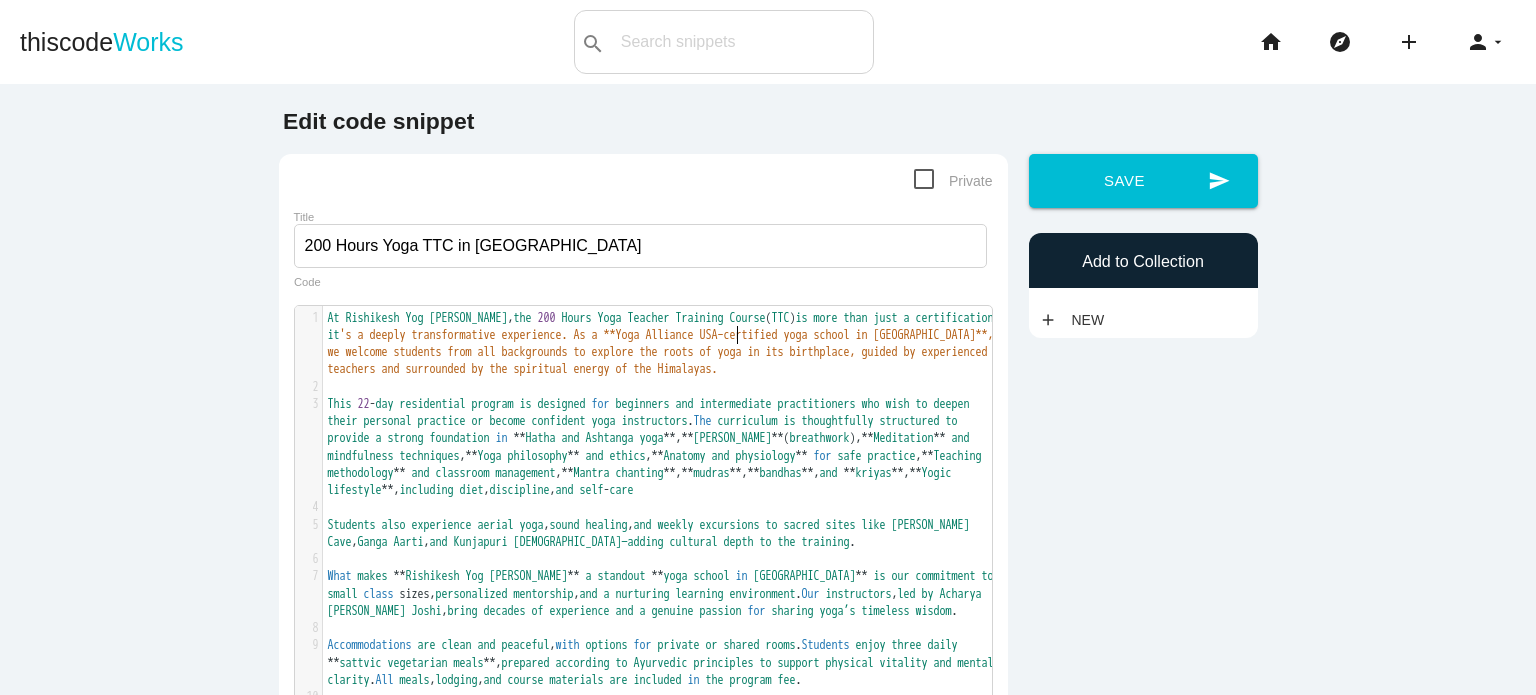 click on "'s a deeply transformative experience. As a **Yoga Alliance USA–certified yoga school in [GEOGRAPHIC_DATA]**, we welcome students from all backgrounds to explore the roots of yoga in its birthplace, guided by experienced teachers and surrounded by the spiritual energy of the Himalayas." at bounding box center [664, 352] 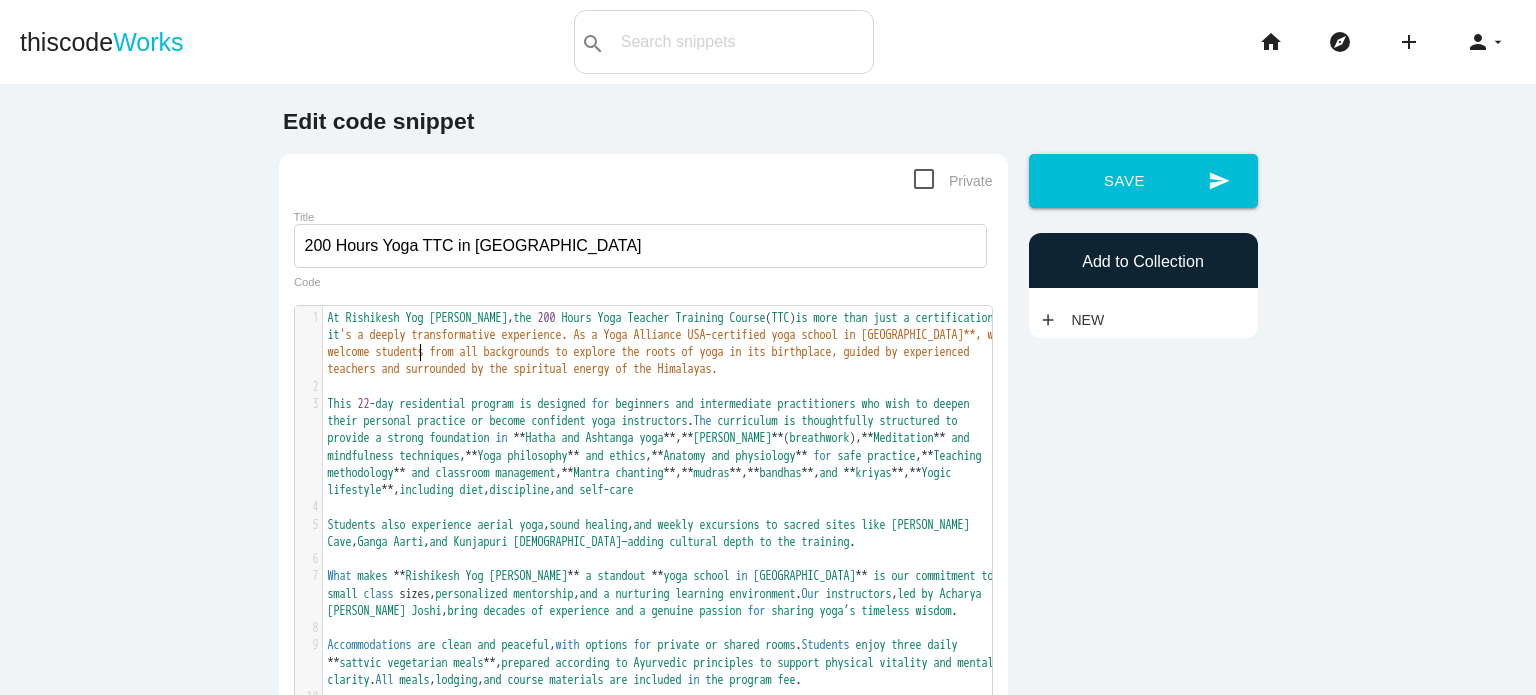 click on "'s a deeply transformative experience. As a Yoga Alliance USA–certified yoga school in Rishikesh**, we welcome students from all backgrounds to explore the roots of yoga in its birthplace, guided by experienced teachers and surrounded by the spiritual energy of the Himalayas." at bounding box center (667, 352) 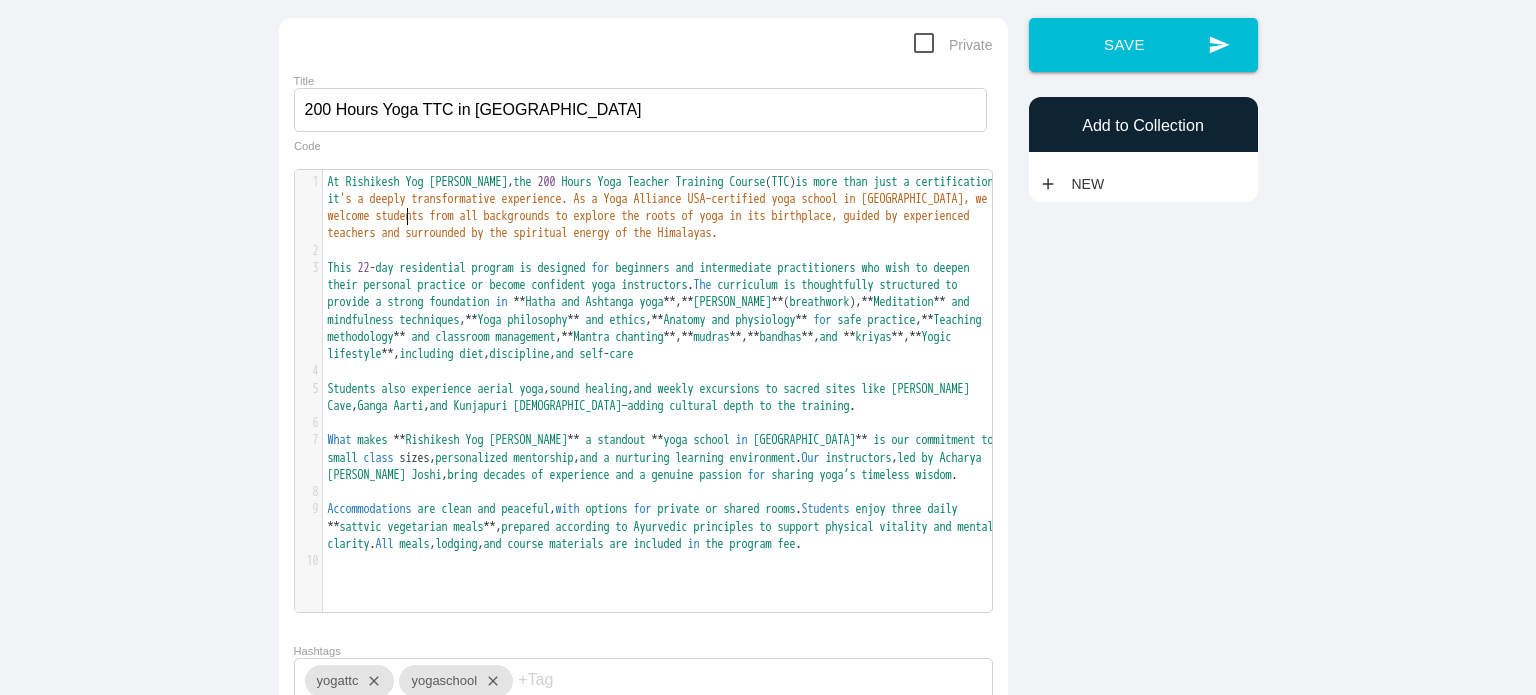 scroll, scrollTop: 143, scrollLeft: 0, axis: vertical 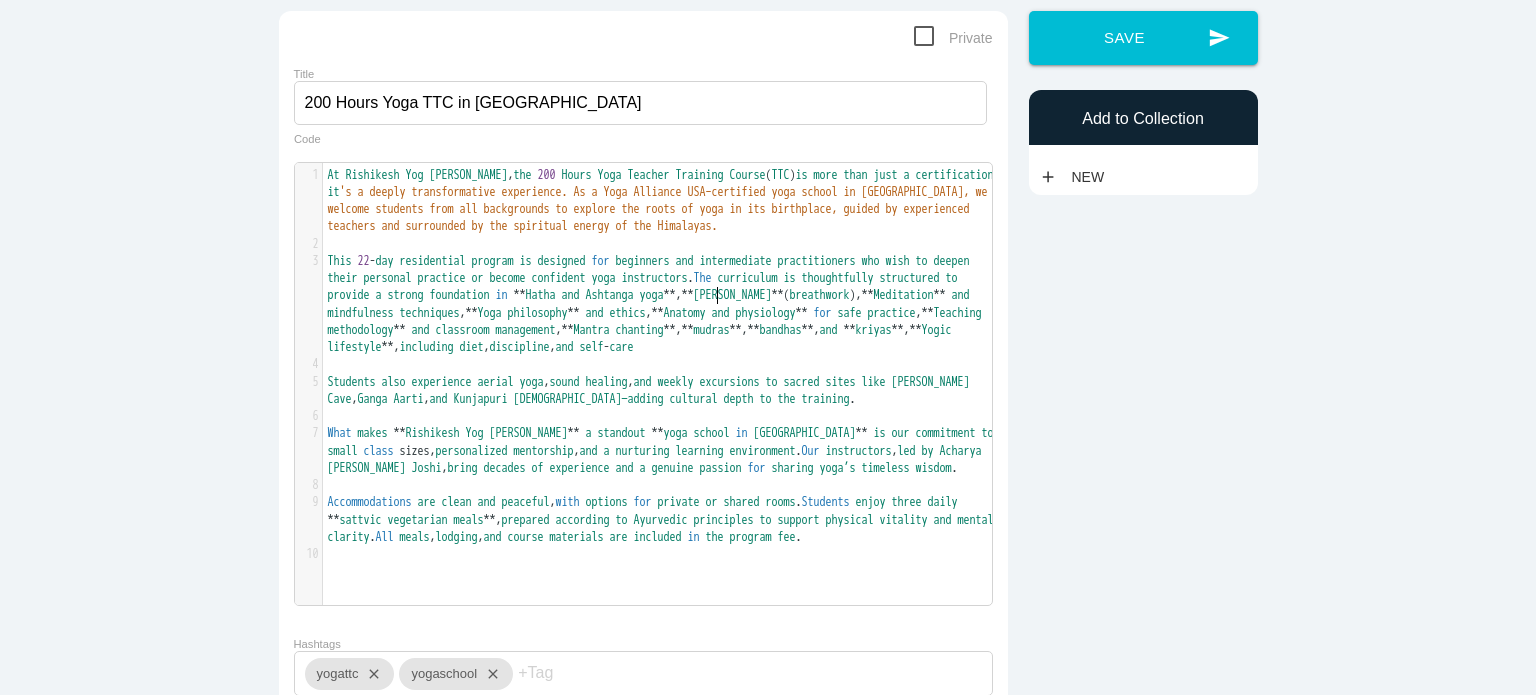 click on "**" at bounding box center [520, 295] 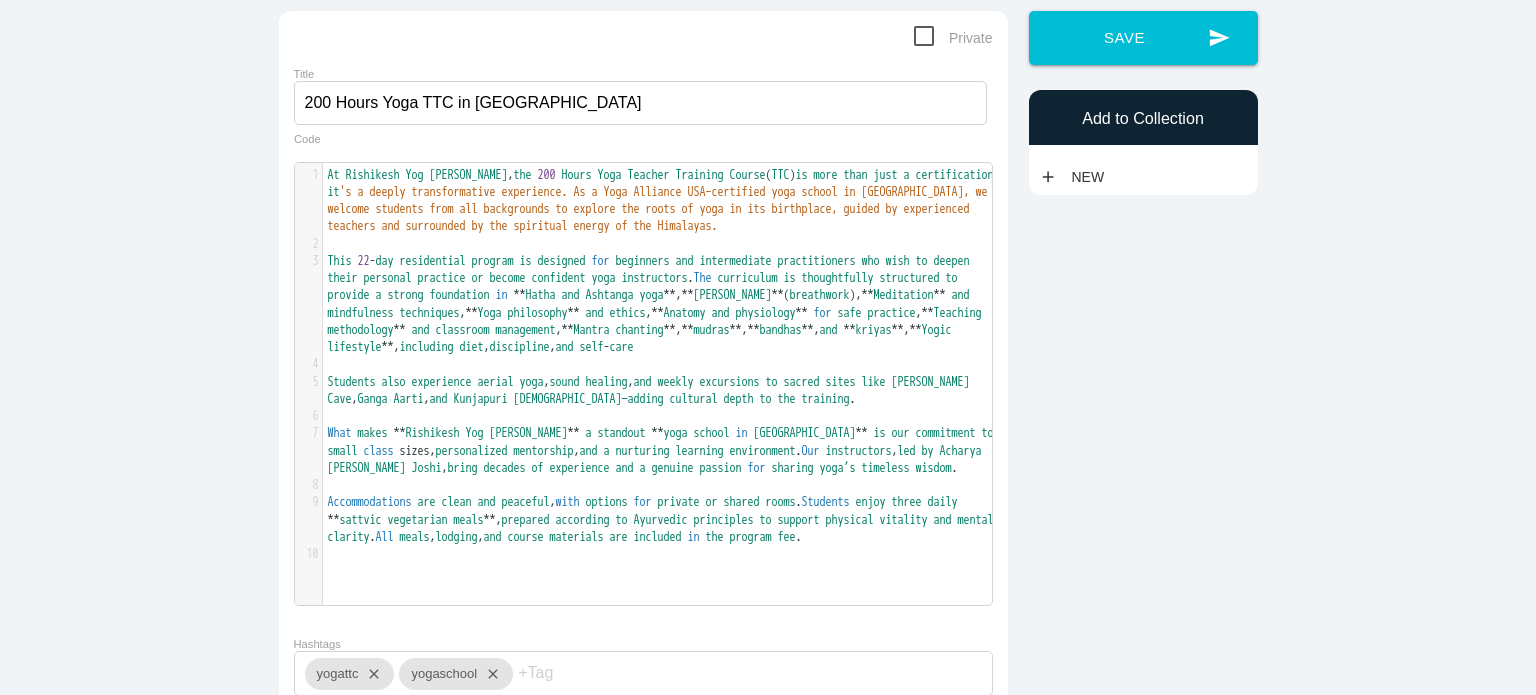 click on "**" at bounding box center [520, 295] 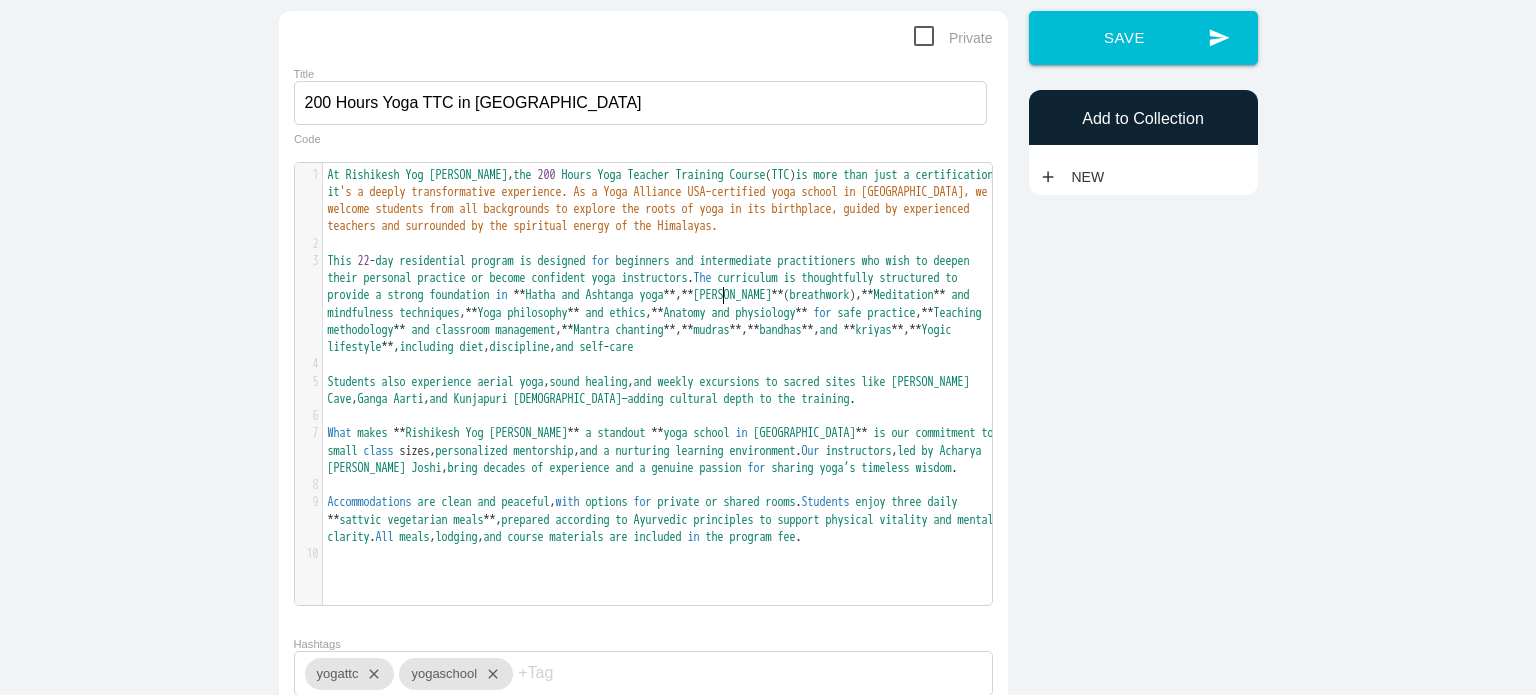 click on "Hatha" at bounding box center (541, 295) 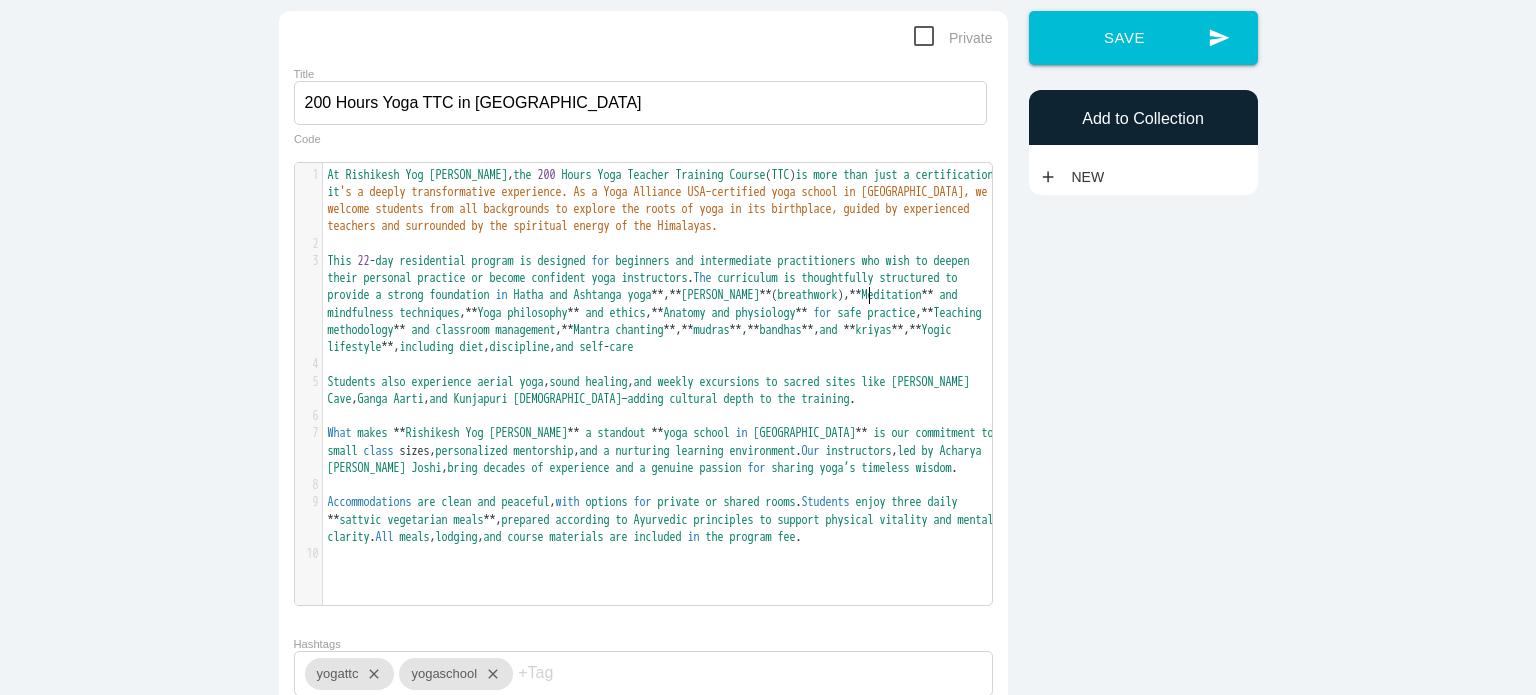 click on "**" at bounding box center [658, 295] 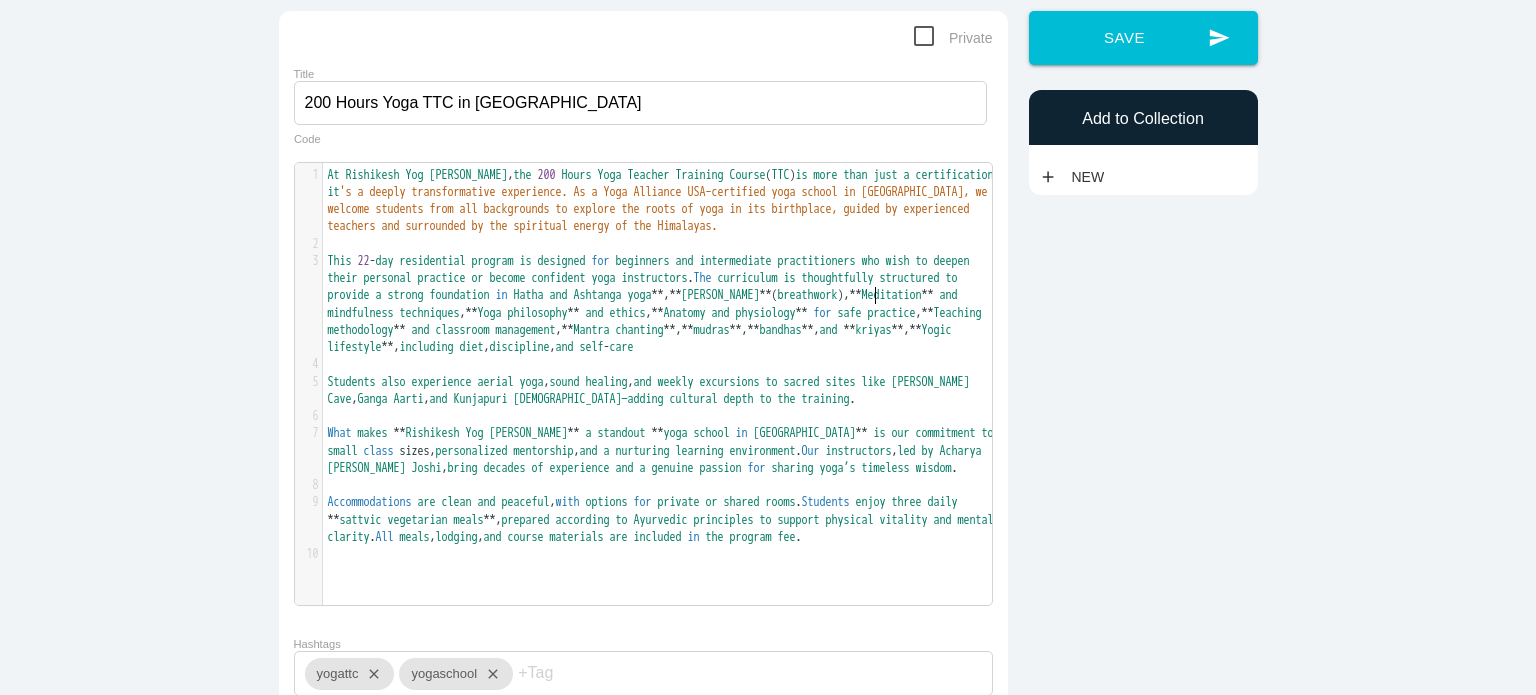 click on "This   22 - day   residential   program   is   designed   for   beginners   and   intermediate   practitioners   who   wish   to   deepen   their   personal   practice   or   become   confident   yoga   instructors .  The   curriculum   is   thoughtfully   structured   to   provide   a   strong   foundation   in   Hatha   and   Ashtanga   yoga ** , ** Pranayama **  ( breathwork ),  ** Meditation **   and   mindfulness   techniques ,  ** Yoga   philosophy **   and   ethics ,  ** Anatomy   and   physiology **   for   safe   practice ,  ** Teaching   methodology **   and   classroom   management ,  ** Mantra   chanting ** ,  ** mudras ** ,  ** bandhas ** ,  and   ** kriyas ** ,  ** Yogic   lifestyle ** ,  including   diet ,  discipline ,  and   self - care" at bounding box center (658, 304) 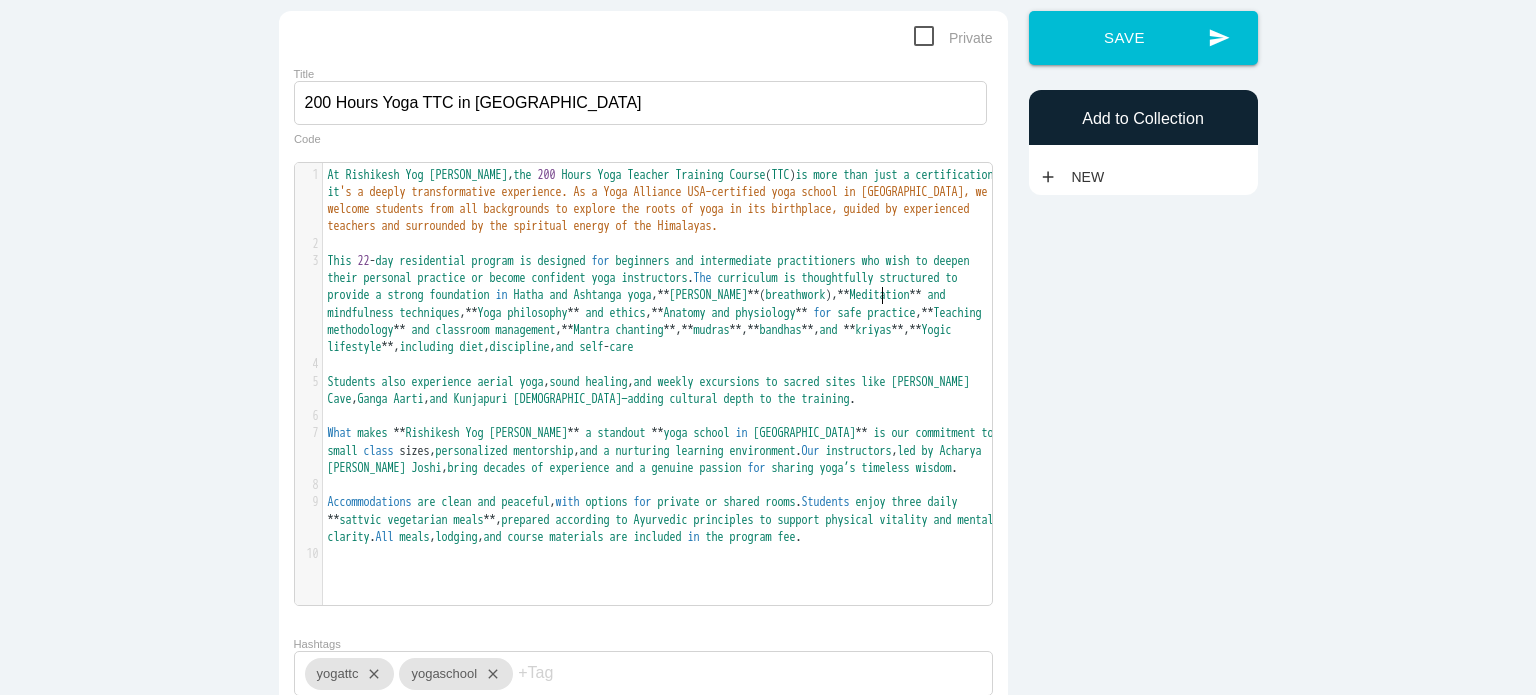 click on "Pranayama" at bounding box center [709, 295] 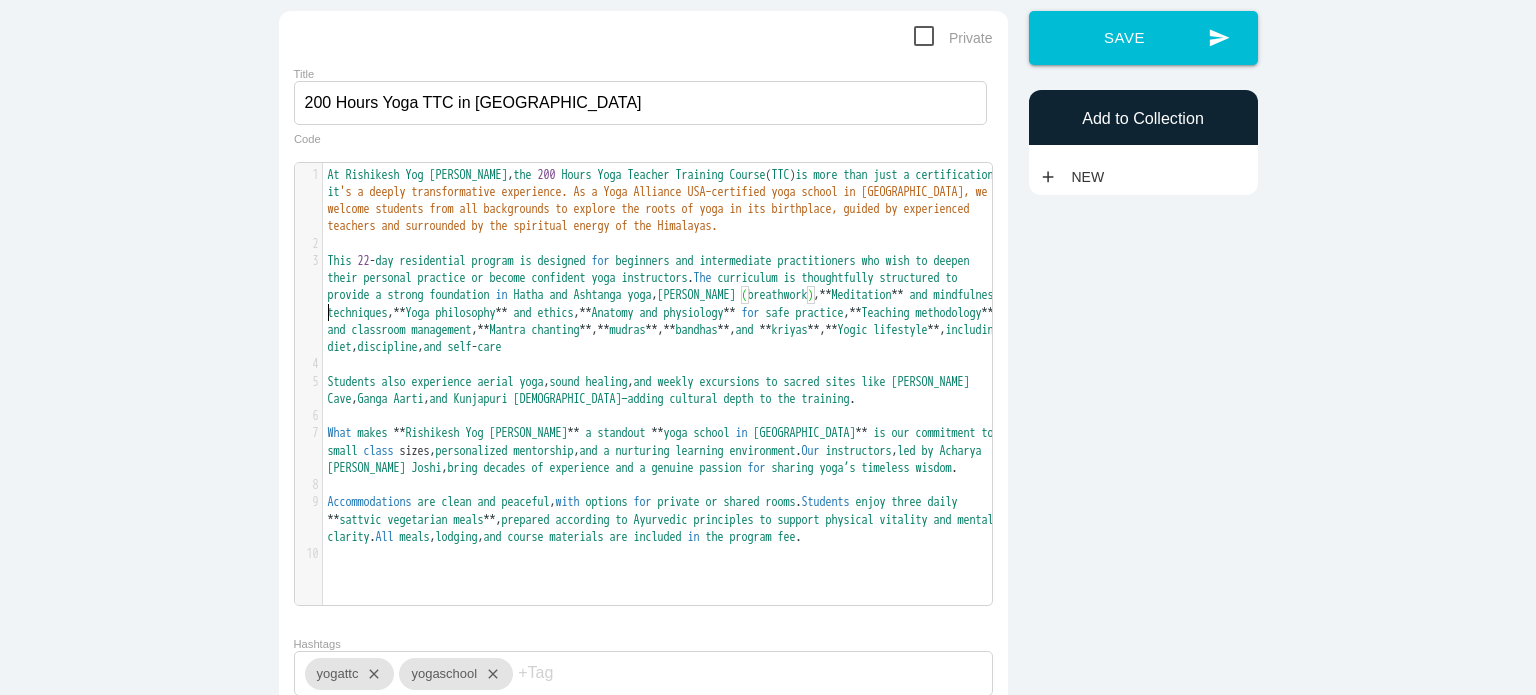 scroll, scrollTop: 5, scrollLeft: 1, axis: both 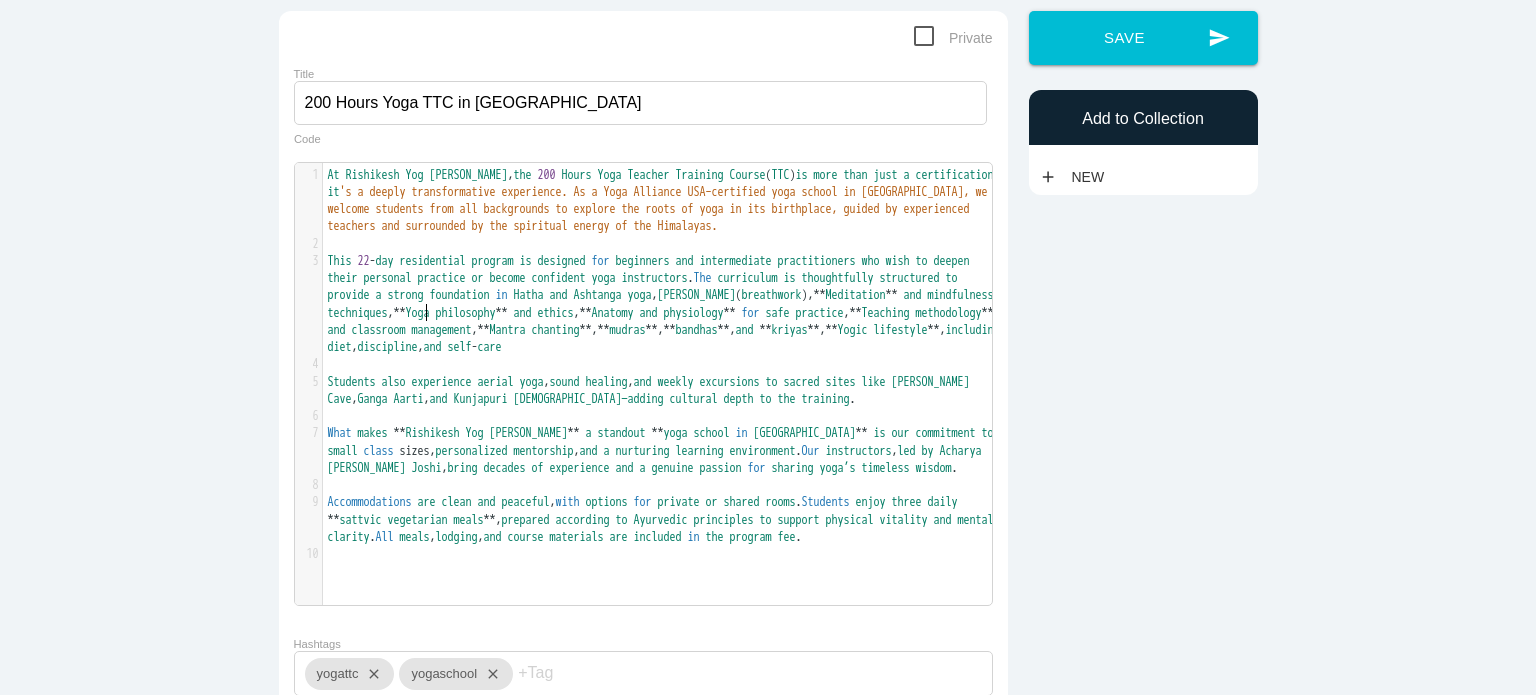 click on "**" at bounding box center [820, 295] 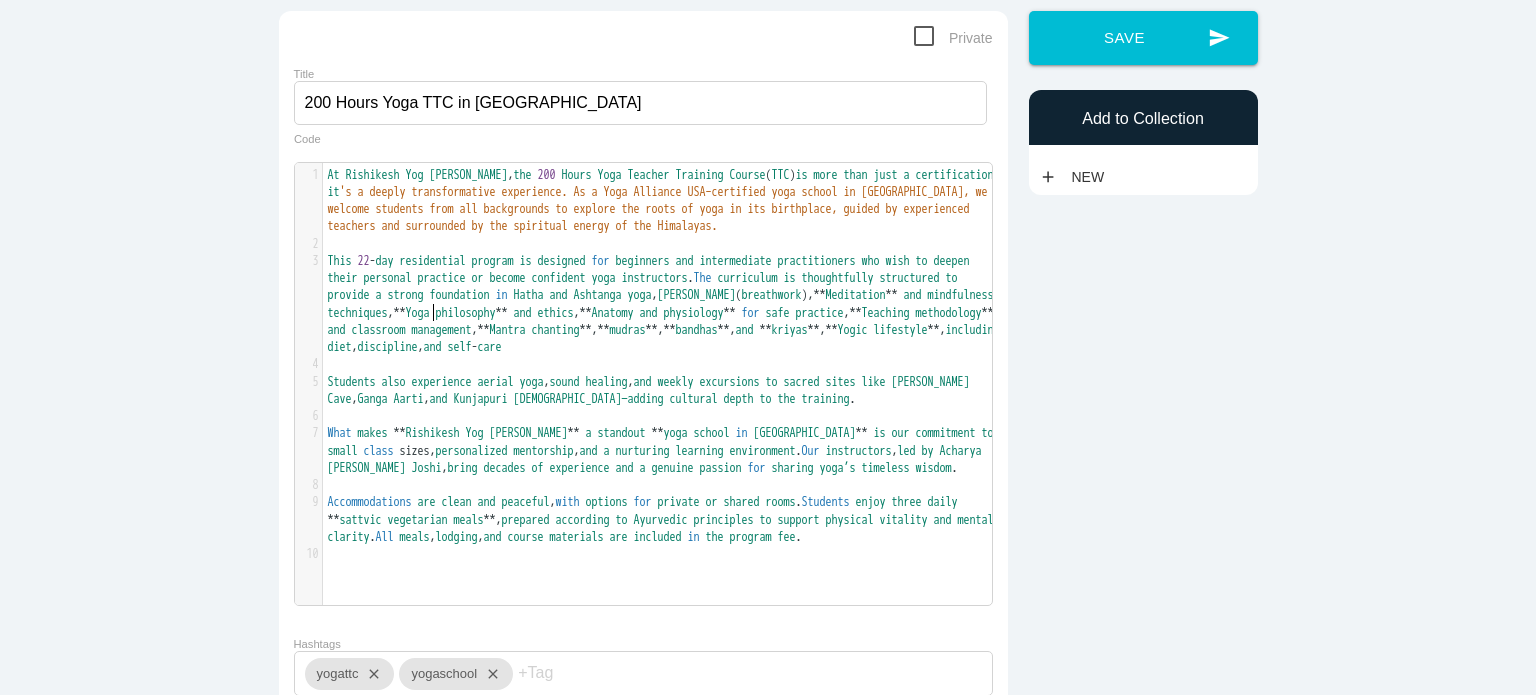 click on "Meditation" at bounding box center [856, 295] 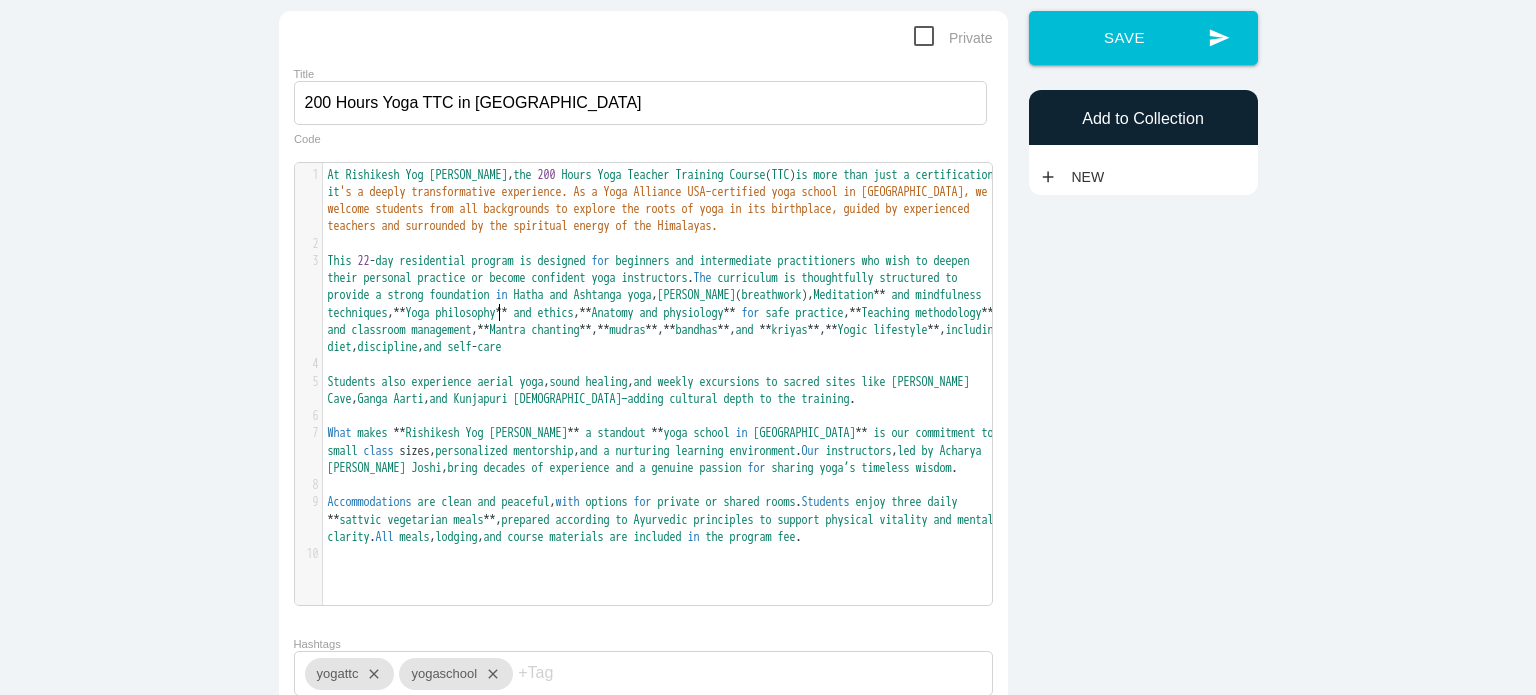 click on "This   22 - day   residential   program   is   designed   for   beginners   and   intermediate   practitioners   who   wish   to   deepen   their   personal   practice   or   become   confident   yoga   instructors .  The   curriculum   is   thoughtfully   structured   to   provide   a   strong   foundation   in   Hatha   and   Ashtanga   yoga , Pranayama  ( breathwork ),  Meditation **   and   mindfulness   techniques ,  ** Yoga   philosophy **   and   ethics ,  ** Anatomy   and   physiology **   for   safe   practice ,  ** Teaching   methodology **   and   classroom   management ,  ** Mantra   chanting ** ,  ** mudras ** ,  ** bandhas ** ,  and   ** kriyas ** ,  ** Yogic   lifestyle ** ,  including   diet ,  discipline ,  and   self - care" at bounding box center [667, 304] 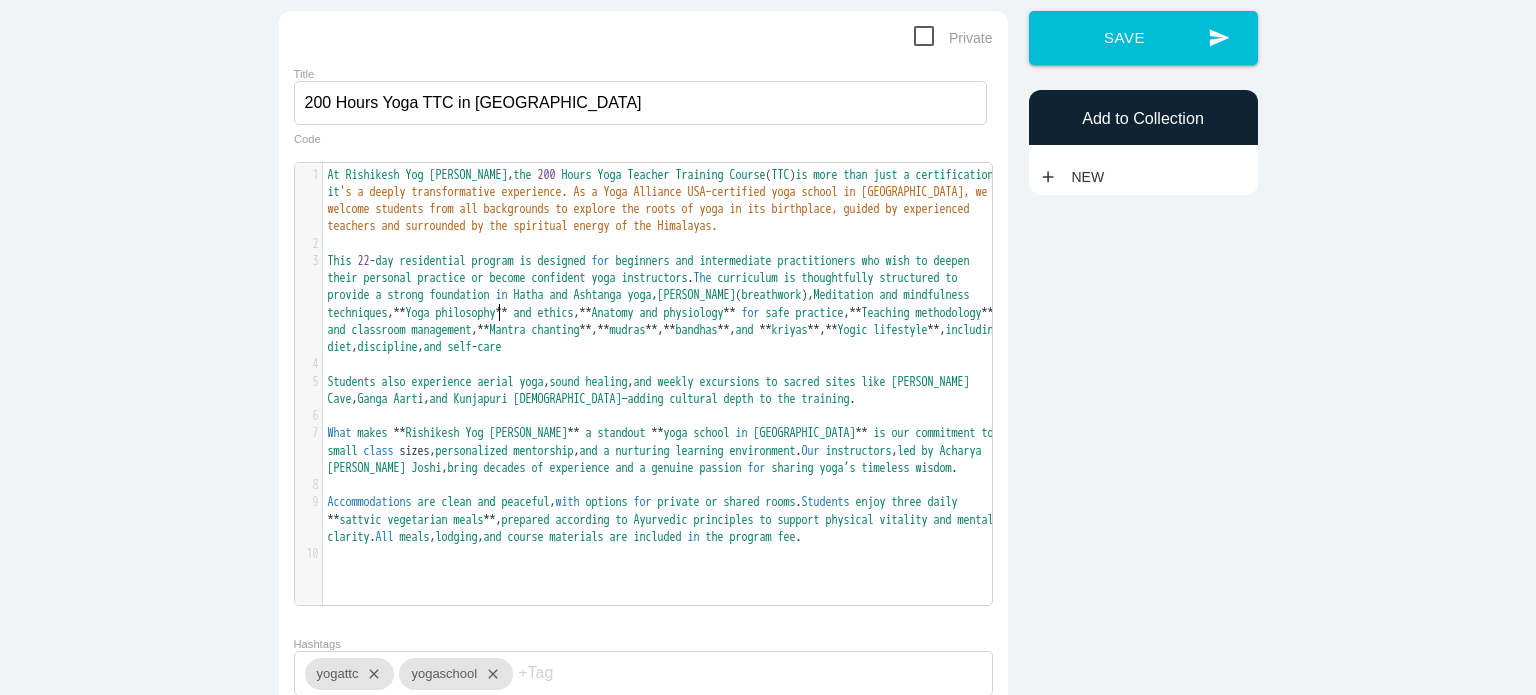 click on "and" at bounding box center (889, 295) 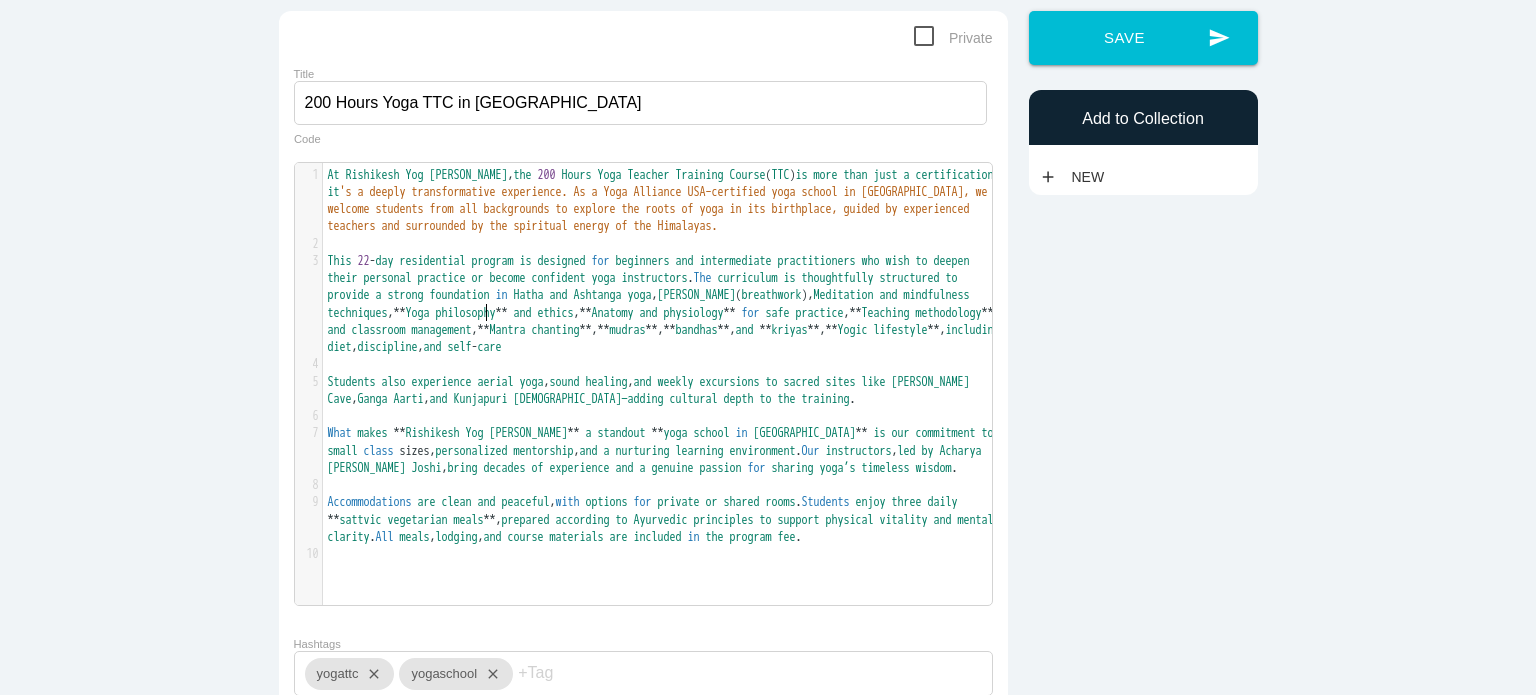 click on "This   22 - day   residential   program   is   designed   for   beginners   and   intermediate   practitioners   who   wish   to   deepen   their   personal   practice   or   become   confident   yoga   instructors .  The   curriculum   is   thoughtfully   structured   to   provide   a   strong   foundation   in   Hatha   and   Ashtanga   yoga , Pranayama  ( breathwork ),  Meditation   and   mindfulness   techniques ,  ** Yoga   philosophy **   and   ethics ,  ** Anatomy   and   physiology **   for   safe   practice ,  ** Teaching   methodology **   and   classroom   management ,  ** Mantra   chanting ** ,  ** mudras ** ,  ** bandhas ** ,  and   ** kriyas ** ,  ** Yogic   lifestyle ** ,  including   diet ,  discipline ,  and   self - care" at bounding box center (667, 304) 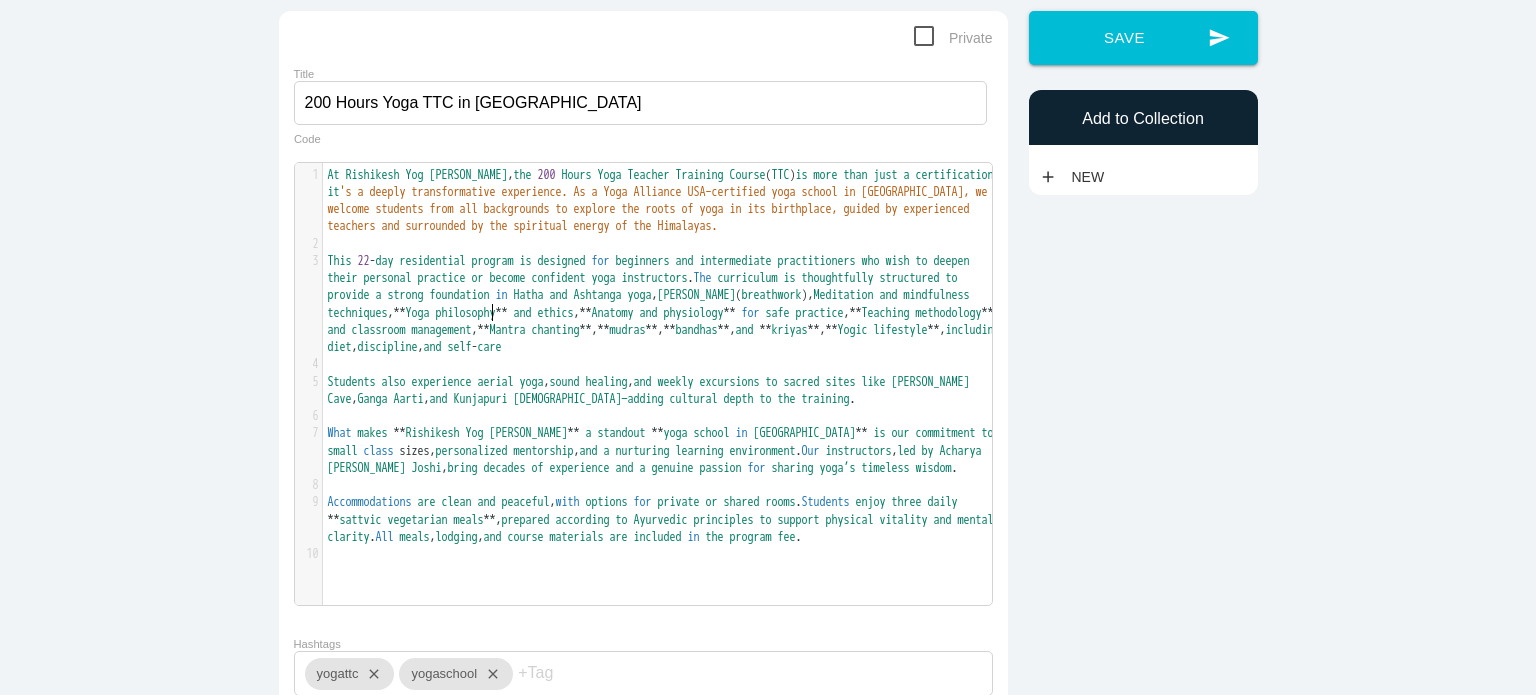 click on "and" at bounding box center [889, 295] 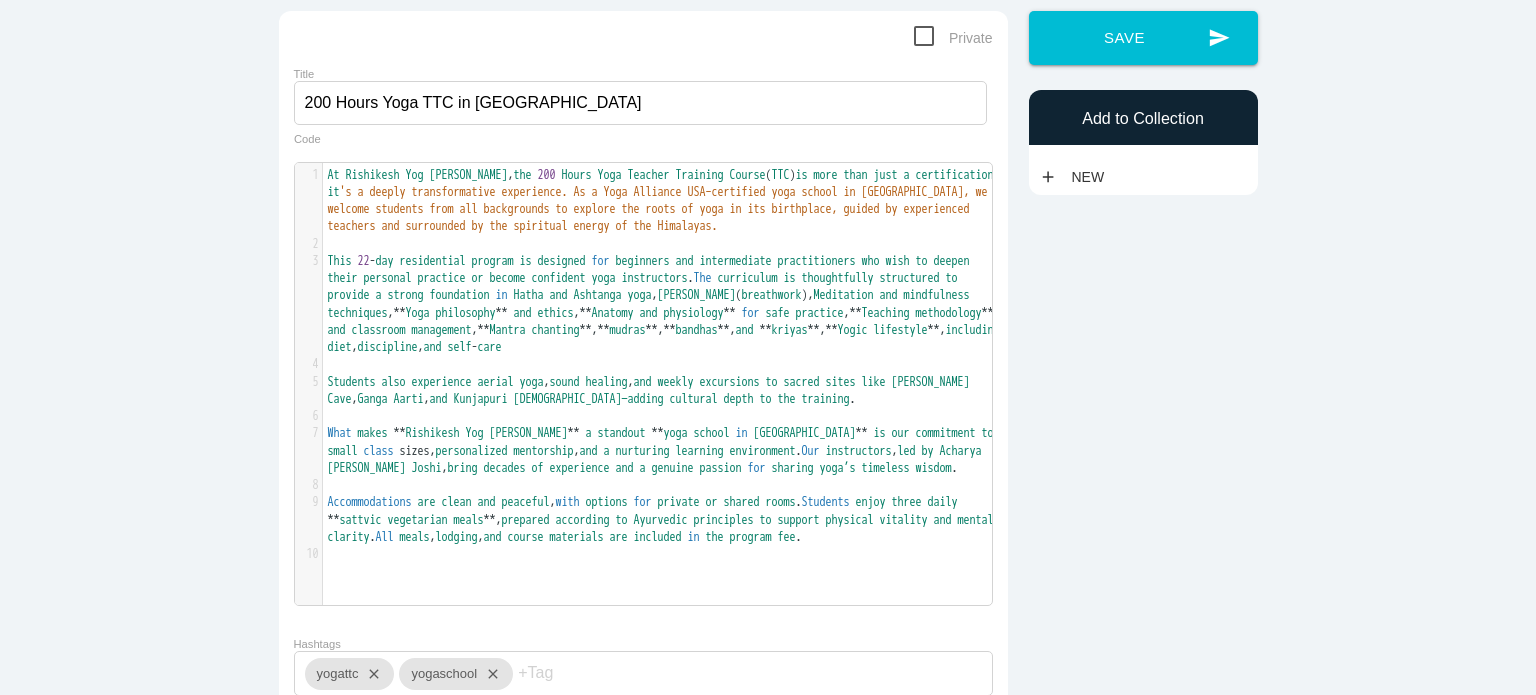 type 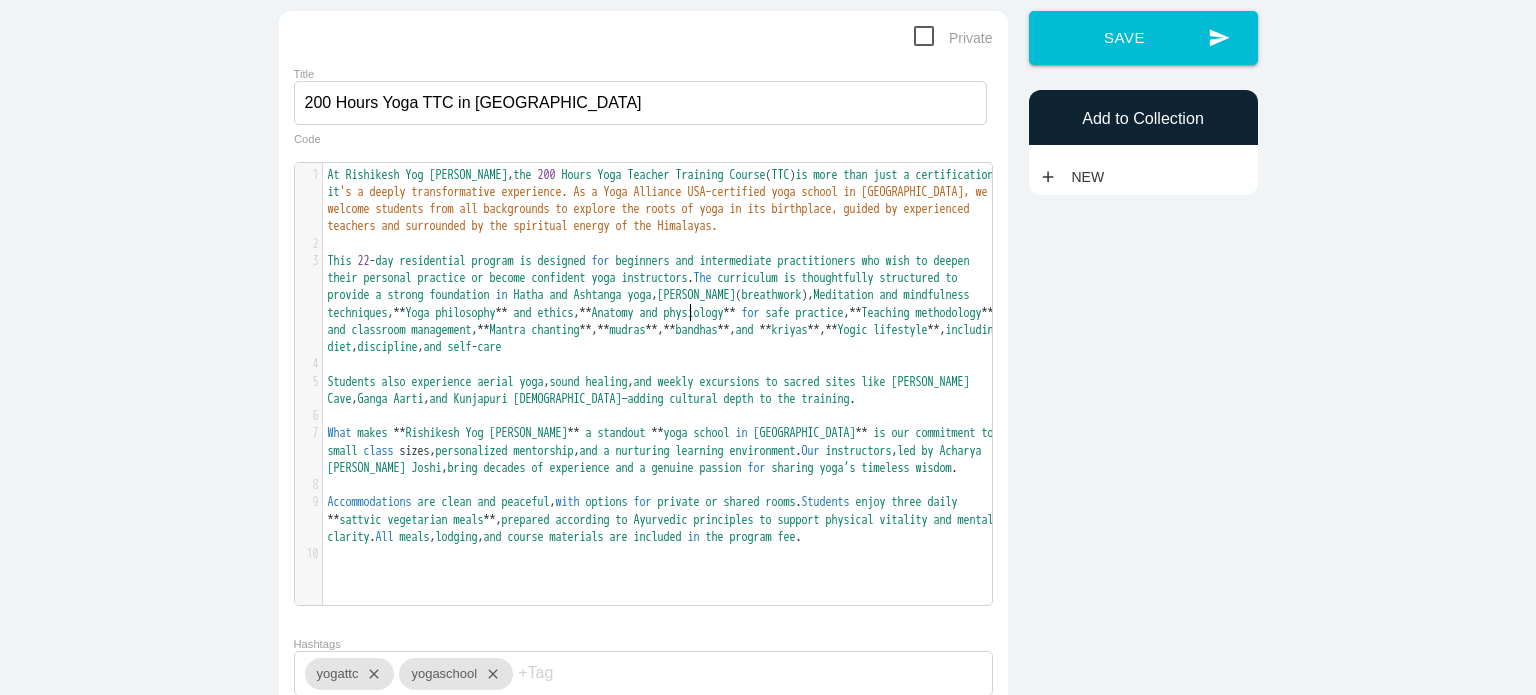 click on "Yoga" at bounding box center (418, 313) 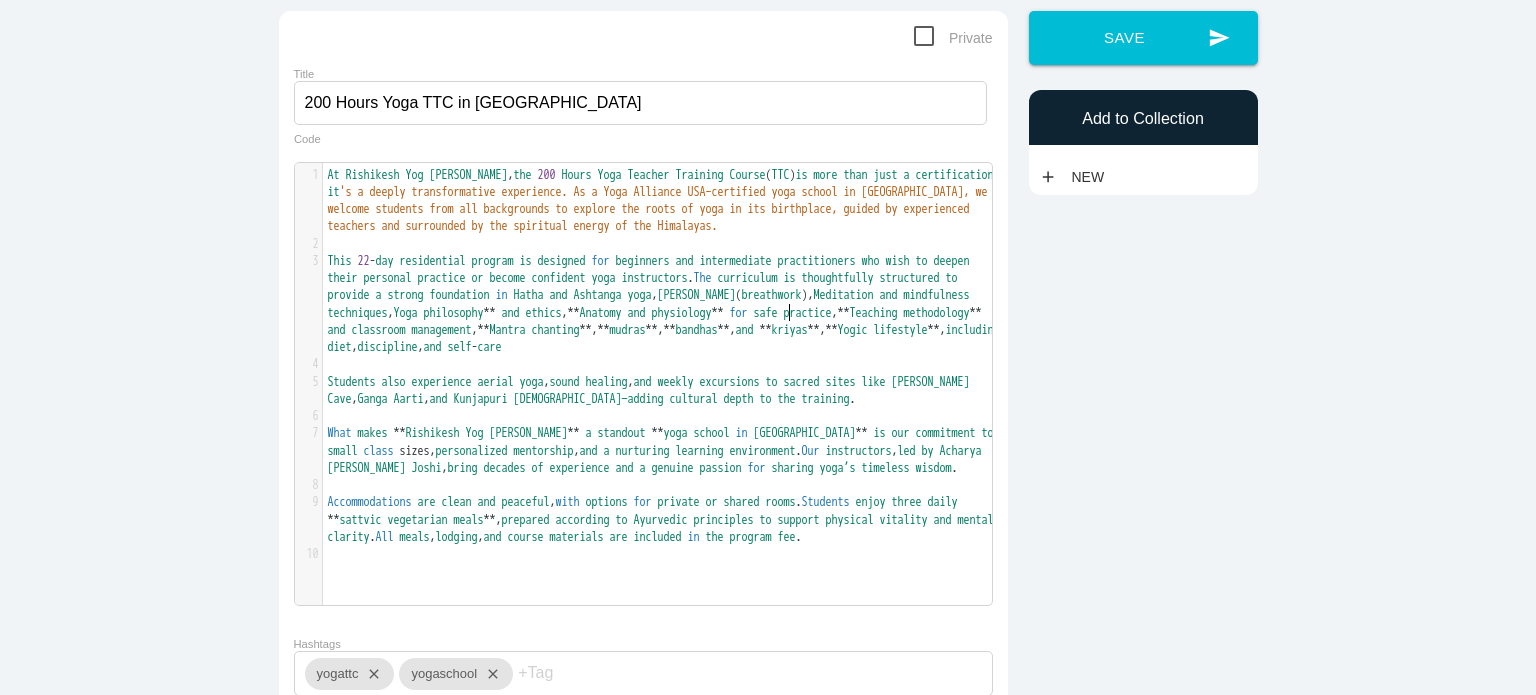 click on "This   22 - day   residential   program   is   designed   for   beginners   and   intermediate   practitioners   who   wish   to   deepen   their   personal   practice   or   become   confident   yoga   instructors .  The   curriculum   is   thoughtfully   structured   to   provide   a   strong   foundation   in   Hatha   and   Ashtanga   yoga , Pranayama  ( breathwork ),  Meditation   and   mindfulness   techniques ,  Yoga   philosophy **   and   ethics ,  ** Anatomy   and   physiology **   for   safe   practice ,  ** Teaching   methodology **   and   classroom   management ,  ** Mantra   chanting ** ,  ** mudras ** ,  ** bandhas ** ,  and   ** kriyas ** ,  ** Yogic   lifestyle ** ,  including   diet ,  discipline ,  and   self - care" at bounding box center [667, 304] 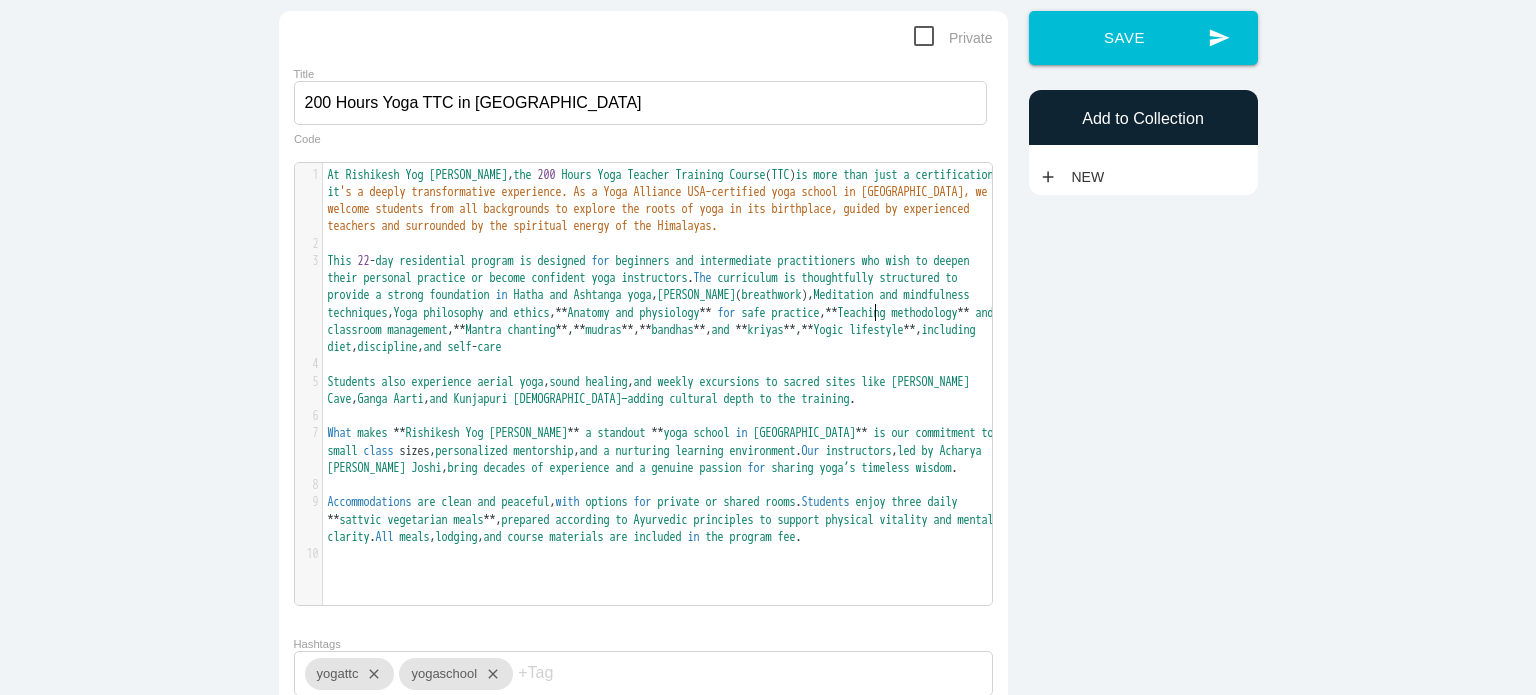 click on "This   22 - day   residential   program   is   designed   for   beginners   and   intermediate   practitioners   who   wish   to   deepen   their   personal   practice   or   become   confident   yoga   instructors .  The   curriculum   is   thoughtfully   structured   to   provide   a   strong   foundation   in   Hatha   and   Ashtanga   yoga , Pranayama  ( breathwork ),  Meditation   and   mindfulness   techniques ,  Yoga   philosophy   and   ethics ,  ** Anatomy   and   physiology **   for   safe   practice ,  ** Teaching   methodology **   and   classroom   management ,  ** Mantra   chanting ** ,  ** mudras ** ,  ** bandhas ** ,  and   ** kriyas ** ,  ** Yogic   lifestyle ** ,  including   diet ,  discipline ,  and   self - care" at bounding box center (665, 305) 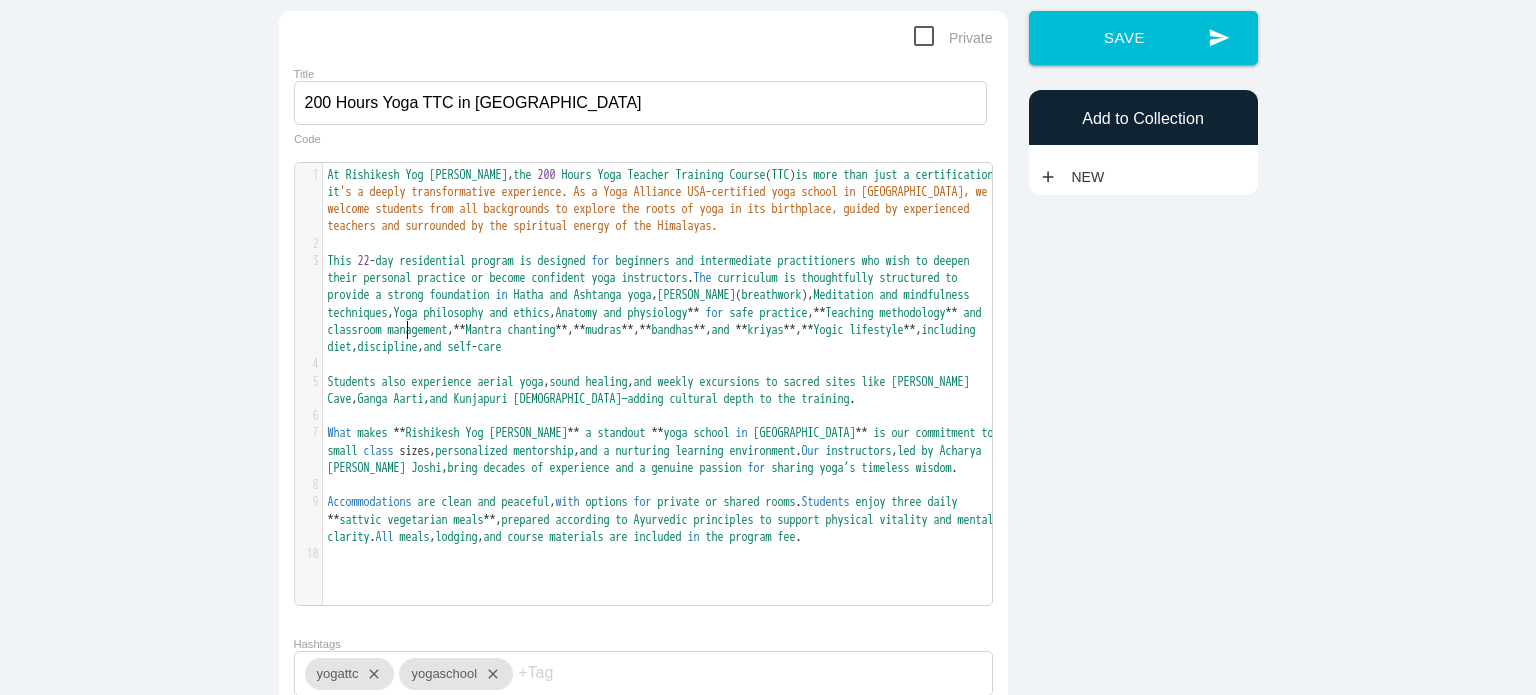 click on "**" at bounding box center [694, 313] 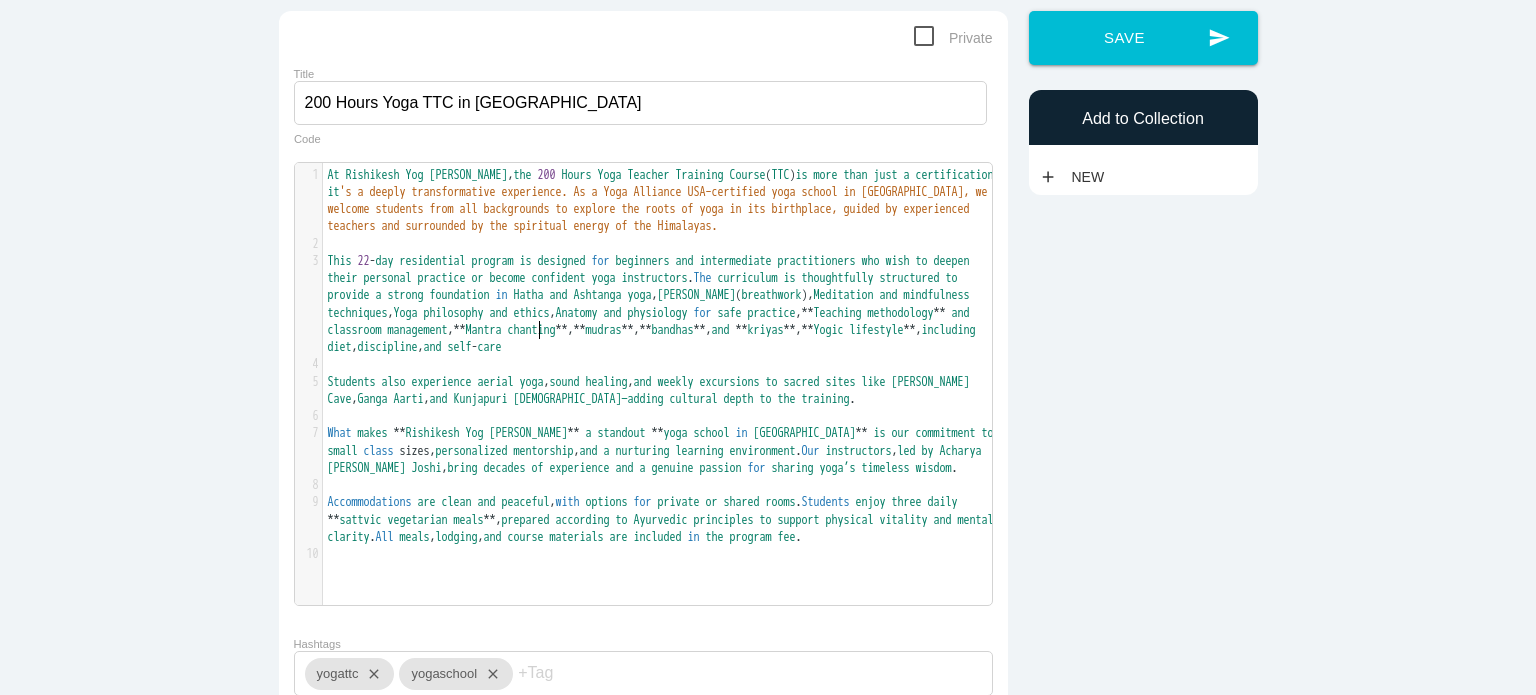 click on "Teaching" at bounding box center [838, 313] 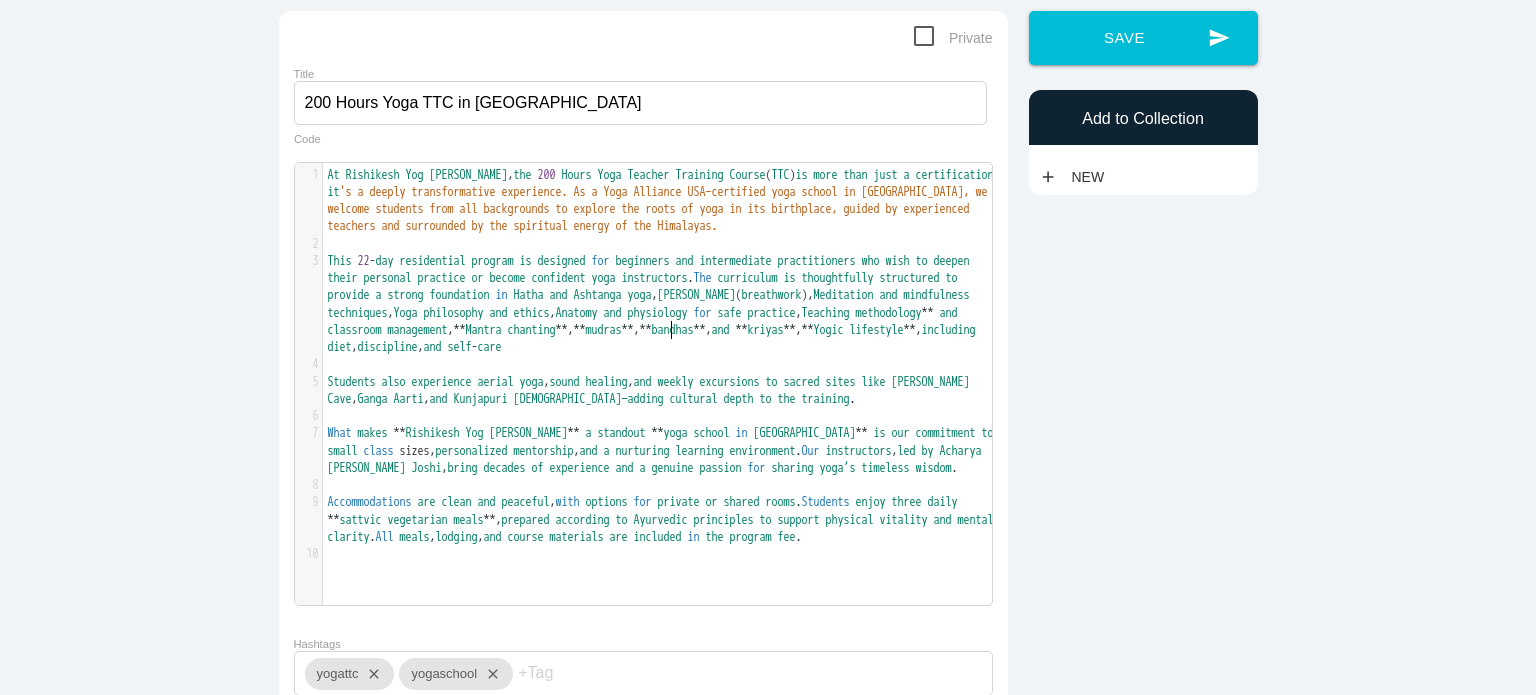 click on "This   22 - day   residential   program   is   designed   for   beginners   and   intermediate   practitioners   who   wish   to   deepen   their   personal   practice   or   become   confident   yoga   instructors .  The   curriculum   is   thoughtfully   structured   to   provide   a   strong   foundation   in   Hatha   and   Ashtanga   yoga , Pranayama  ( breathwork ),  Meditation   and   mindfulness   techniques ,  Yoga   philosophy   and   ethics ,  Anatomy   and   physiology   for   safe   practice ,  Teaching   methodology **   and   classroom   management ,  ** Mantra   chanting ** ,  ** mudras ** ,  ** bandhas ** ,  and   ** kriyas ** ,  ** Yogic   lifestyle ** ,  including   diet ,  discipline ,  and   self - care" at bounding box center [655, 304] 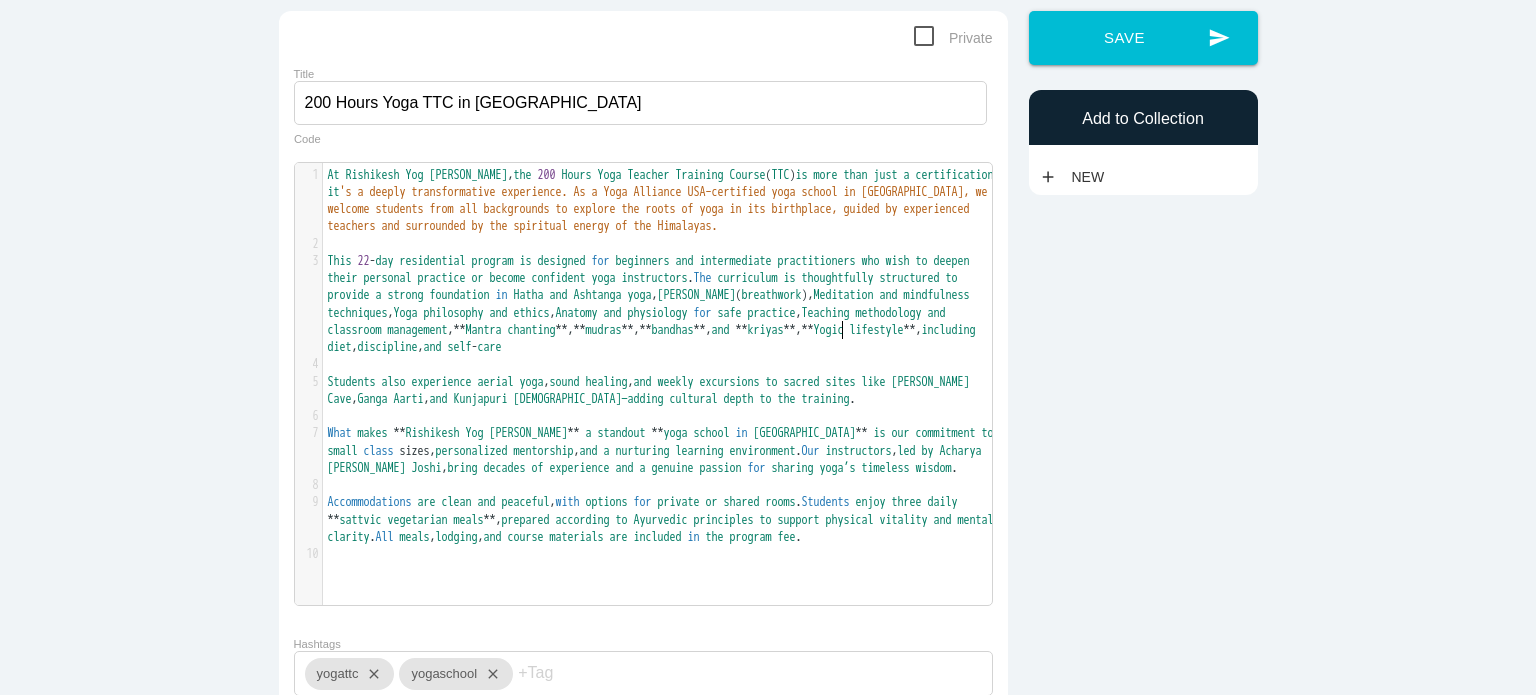 click on "**" at bounding box center (460, 330) 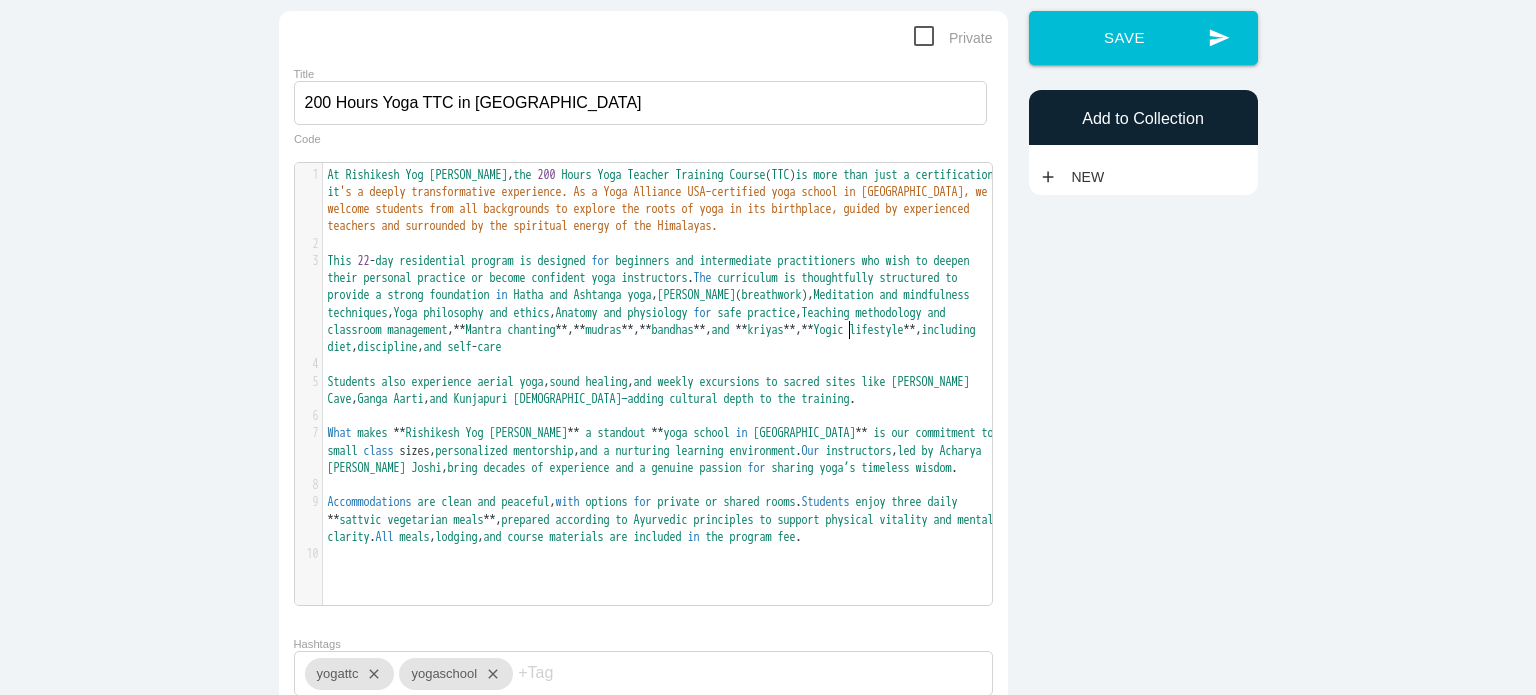 click on "**" at bounding box center (460, 330) 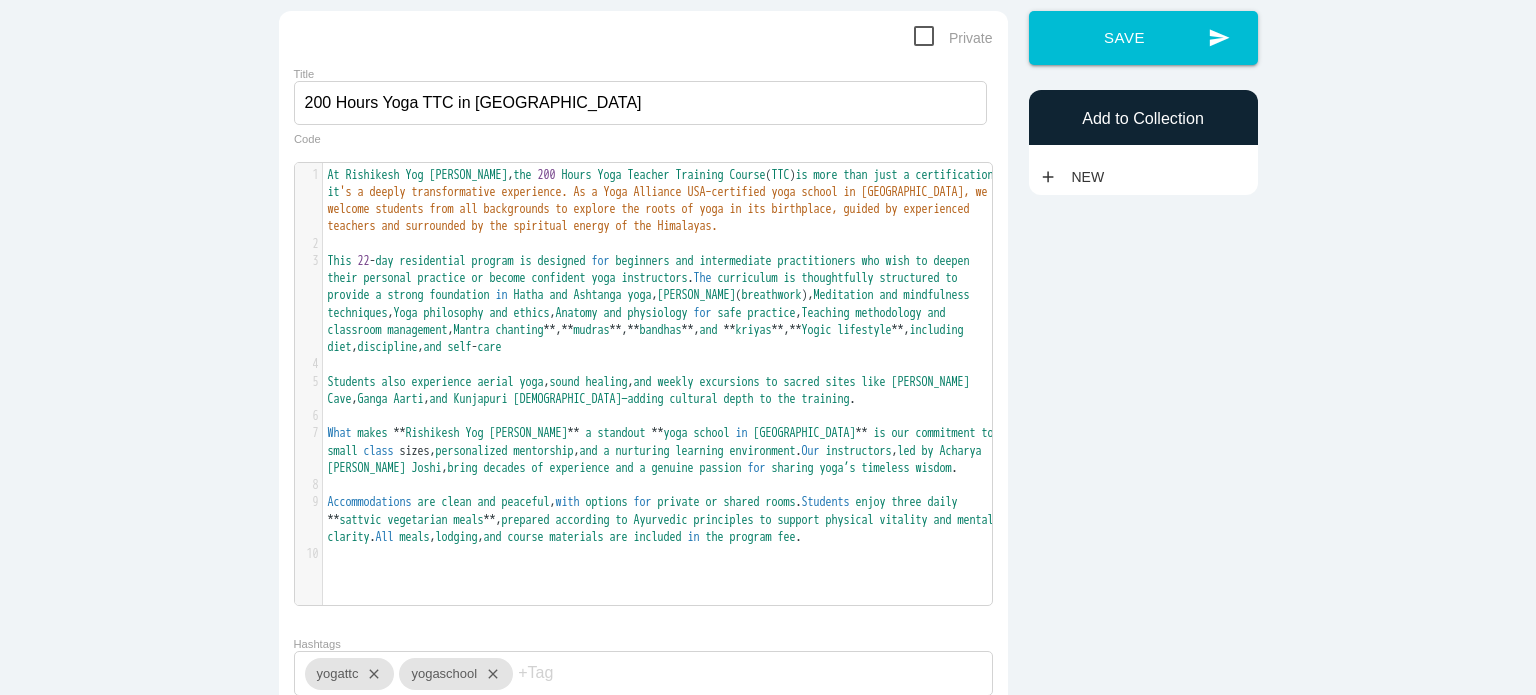 click on "**" at bounding box center (550, 330) 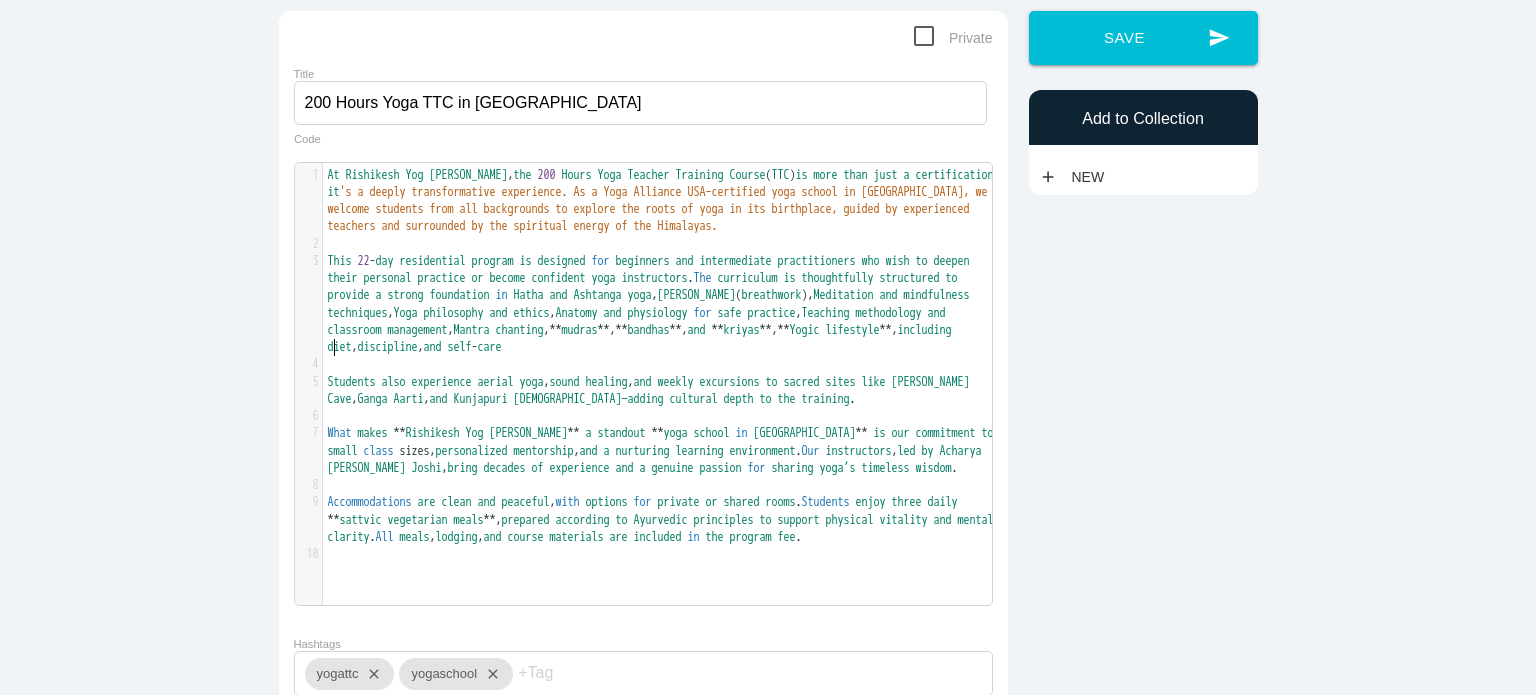 click on "**" at bounding box center [556, 330] 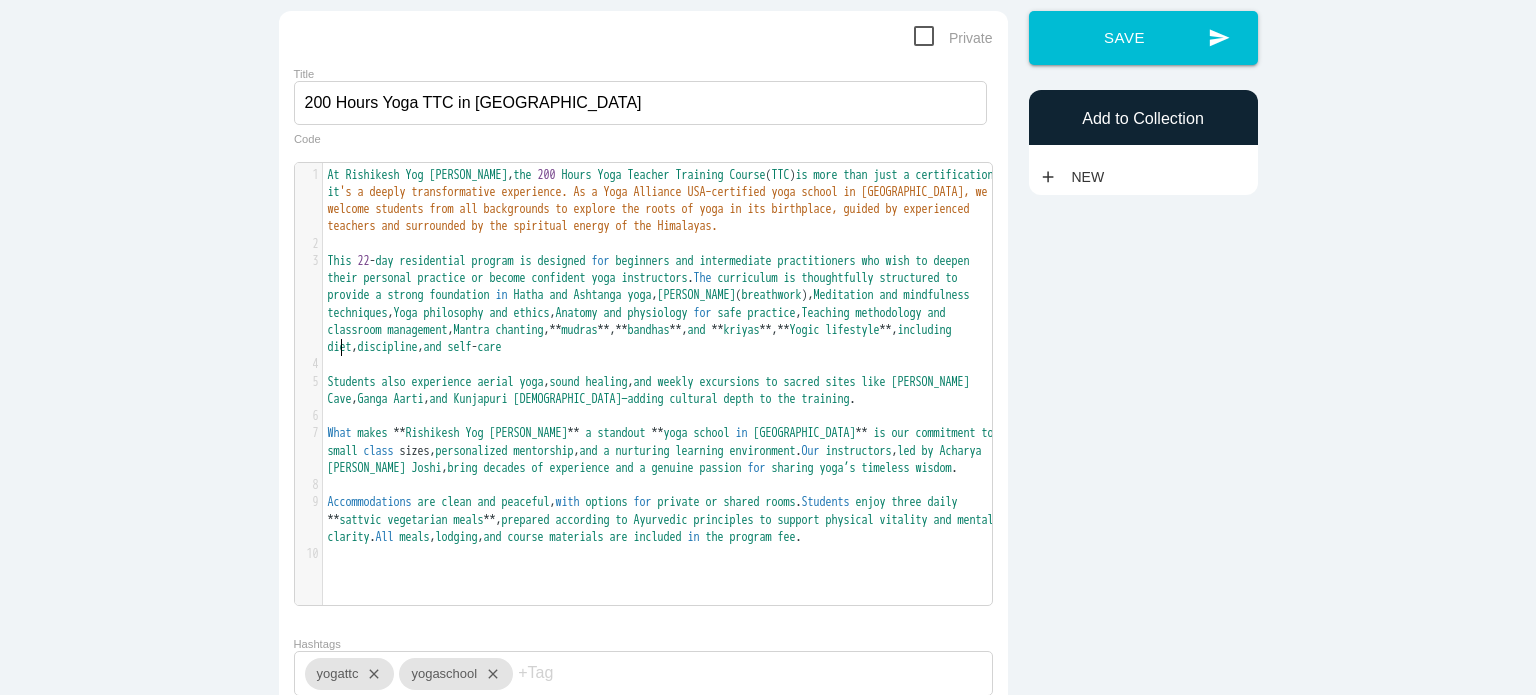 click on "mudras" at bounding box center [580, 330] 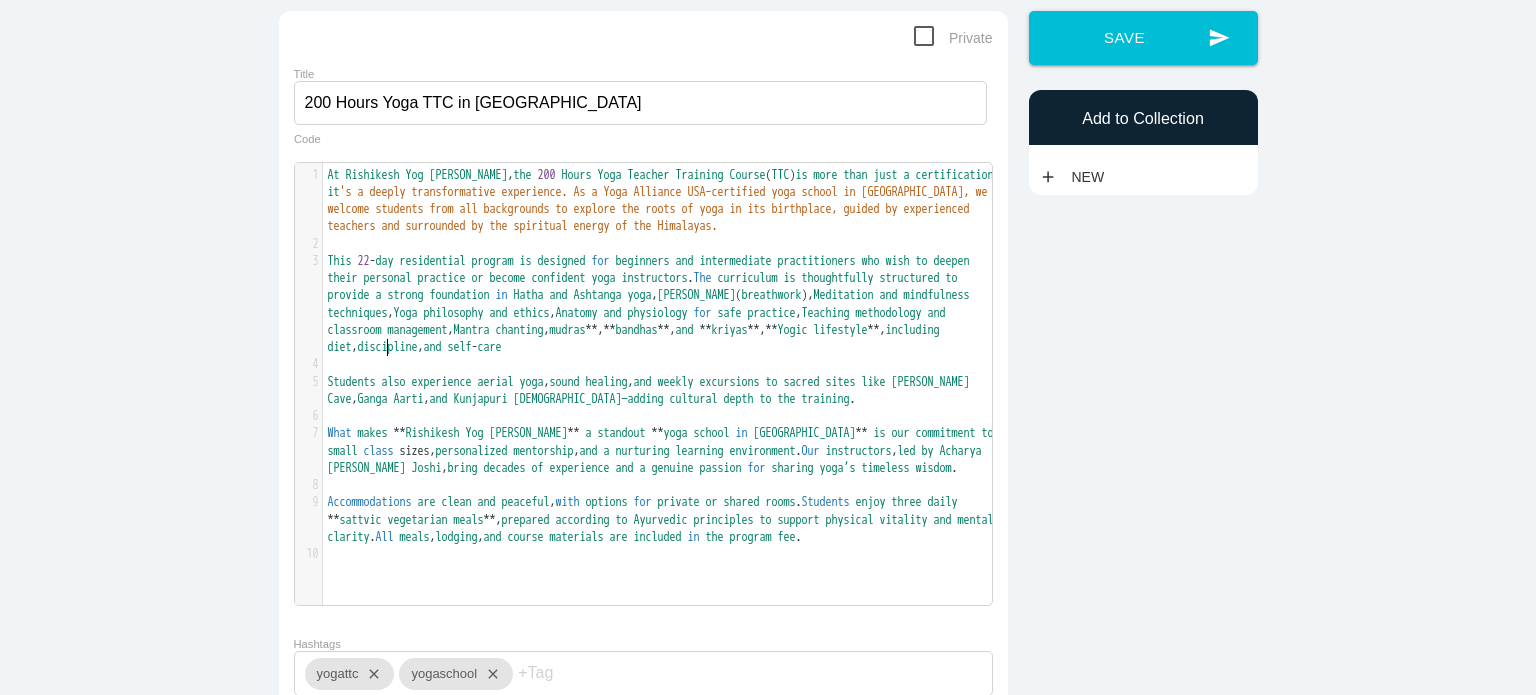 click on "This   22 - day   residential   program   is   designed   for   beginners   and   intermediate   practitioners   who   wish   to   deepen   their   personal   practice   or   become   confident   yoga   instructors .  The   curriculum   is   thoughtfully   structured   to   provide   a   strong   foundation   in   Hatha   and   Ashtanga   yoga , Pranayama  ( breathwork ),  Meditation   and   mindfulness   techniques ,  Yoga   philosophy   and   ethics ,  Anatomy   and   physiology   for   safe   practice ,  Teaching   methodology   and   classroom   management ,  Mantra   chanting ,  mudras ** ,  ** bandhas ** ,  and   ** kriyas ** ,  ** Yogic   lifestyle ** ,  including   diet ,  discipline ,  and   self - care" at bounding box center [652, 304] 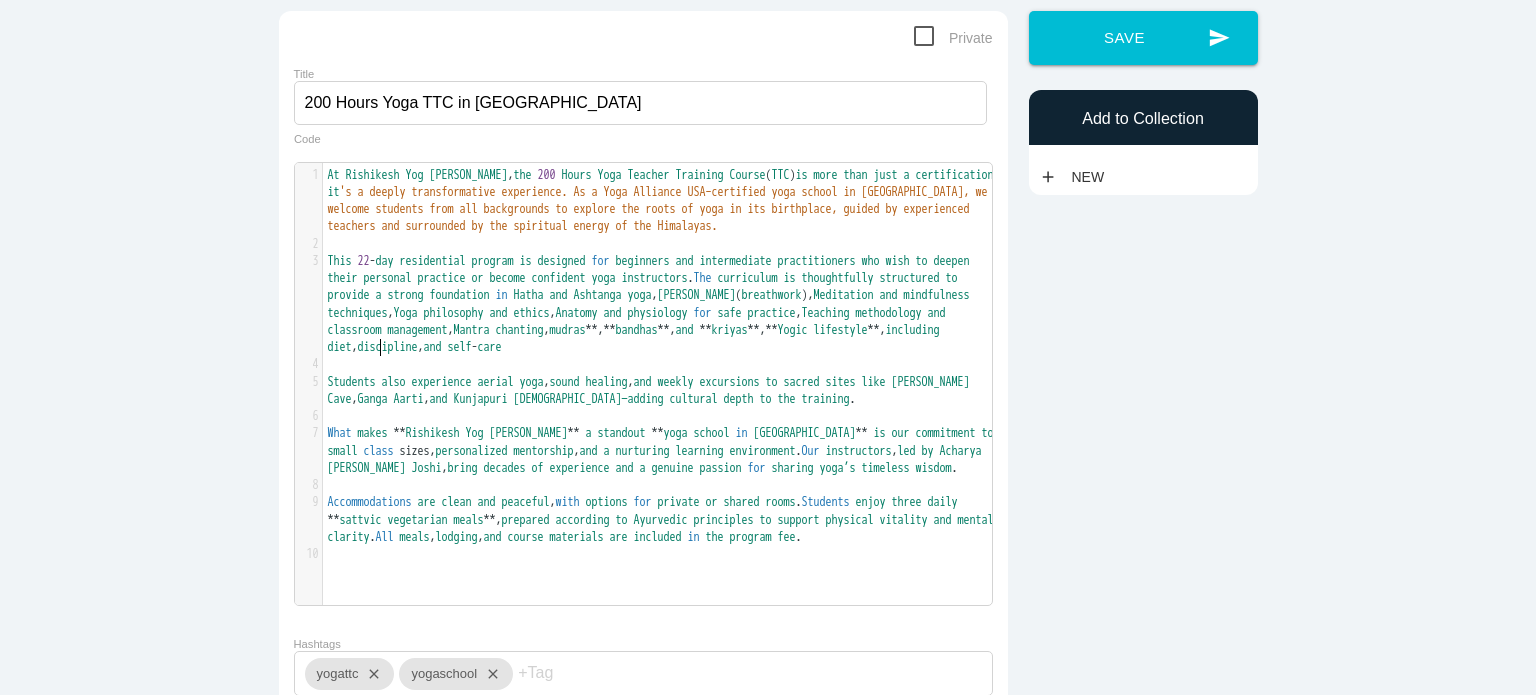 click on "This   22 - day   residential   program   is   designed   for   beginners   and   intermediate   practitioners   who   wish   to   deepen   their   personal   practice   or   become   confident   yoga   instructors .  The   curriculum   is   thoughtfully   structured   to   provide   a   strong   foundation   in   Hatha   and   Ashtanga   yoga , Pranayama  ( breathwork ),  Meditation   and   mindfulness   techniques ,  Yoga   philosophy   and   ethics ,  Anatomy   and   physiology   for   safe   practice ,  Teaching   methodology   and   classroom   management ,  Mantra   chanting ,  mudras ** ,  ** bandhas ** ,  and   ** kriyas ** ,  ** Yogic   lifestyle ** ,  including   diet ,  discipline ,  and   self - care" at bounding box center [652, 304] 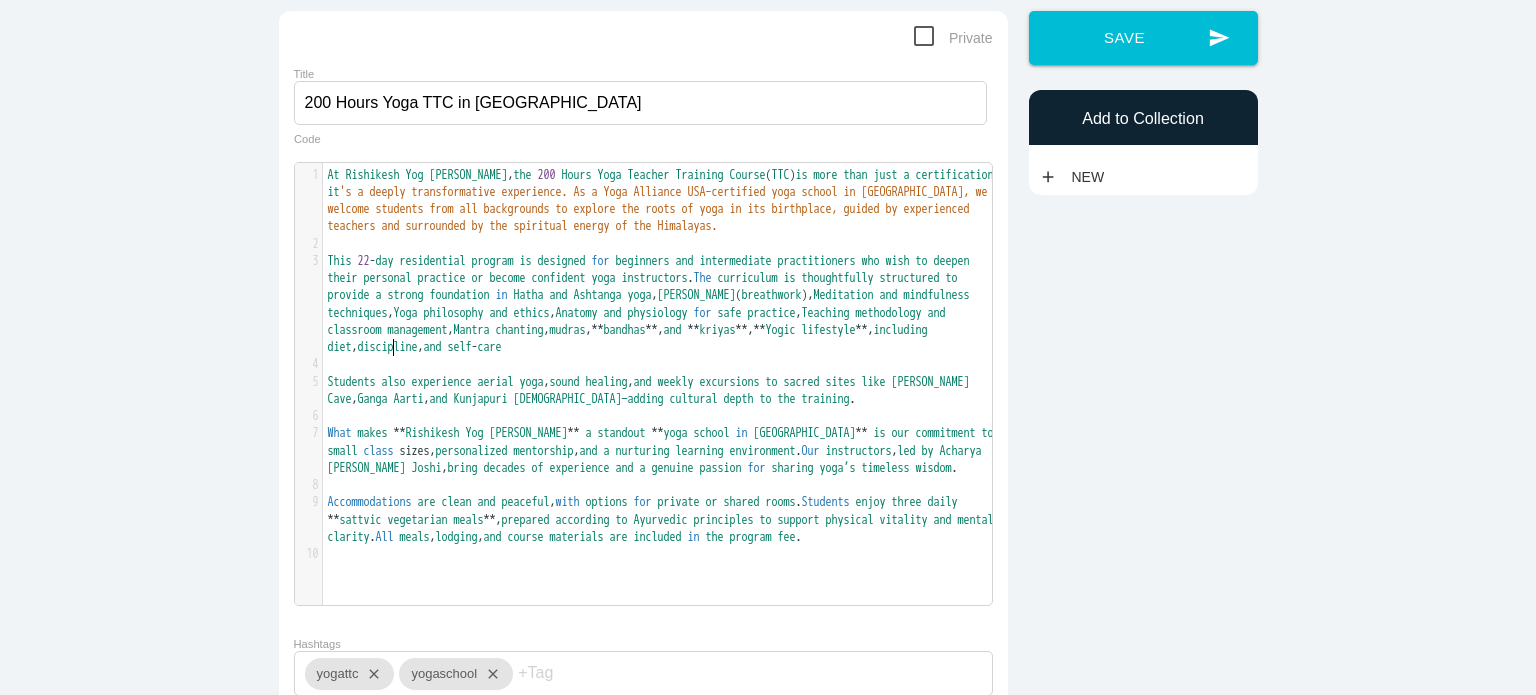 click on "**" at bounding box center (598, 330) 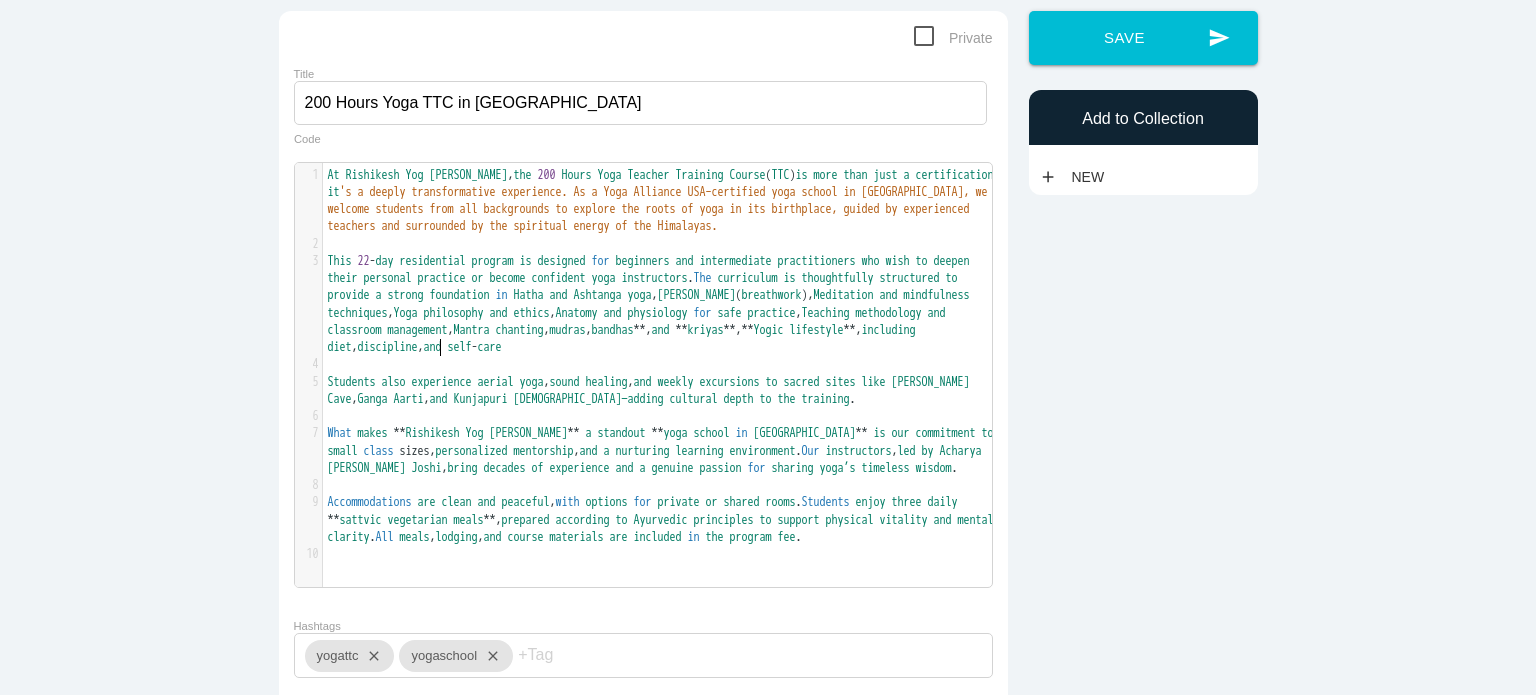 click on "This   22 - day   residential   program   is   designed   for   beginners   and   intermediate   practitioners   who   wish   to   deepen   their   personal   practice   or   become   confident   yoga   instructors .  The   curriculum   is   thoughtfully   structured   to   provide   a   strong   foundation   in   Hatha   and   Ashtanga   yoga , Pranayama  ( breathwork ),  Meditation   and   mindfulness   techniques ,  Yoga   philosophy   and   ethics ,  Anatomy   and   physiology   for   safe   practice ,  Teaching   methodology   and   classroom   management ,  Mantra   chanting ,  mudras ,  bandhas ** ,  and   ** kriyas ** ,  ** Yogic   lifestyle ** ,  including   diet ,  discipline ,  and   self - care" at bounding box center [652, 304] 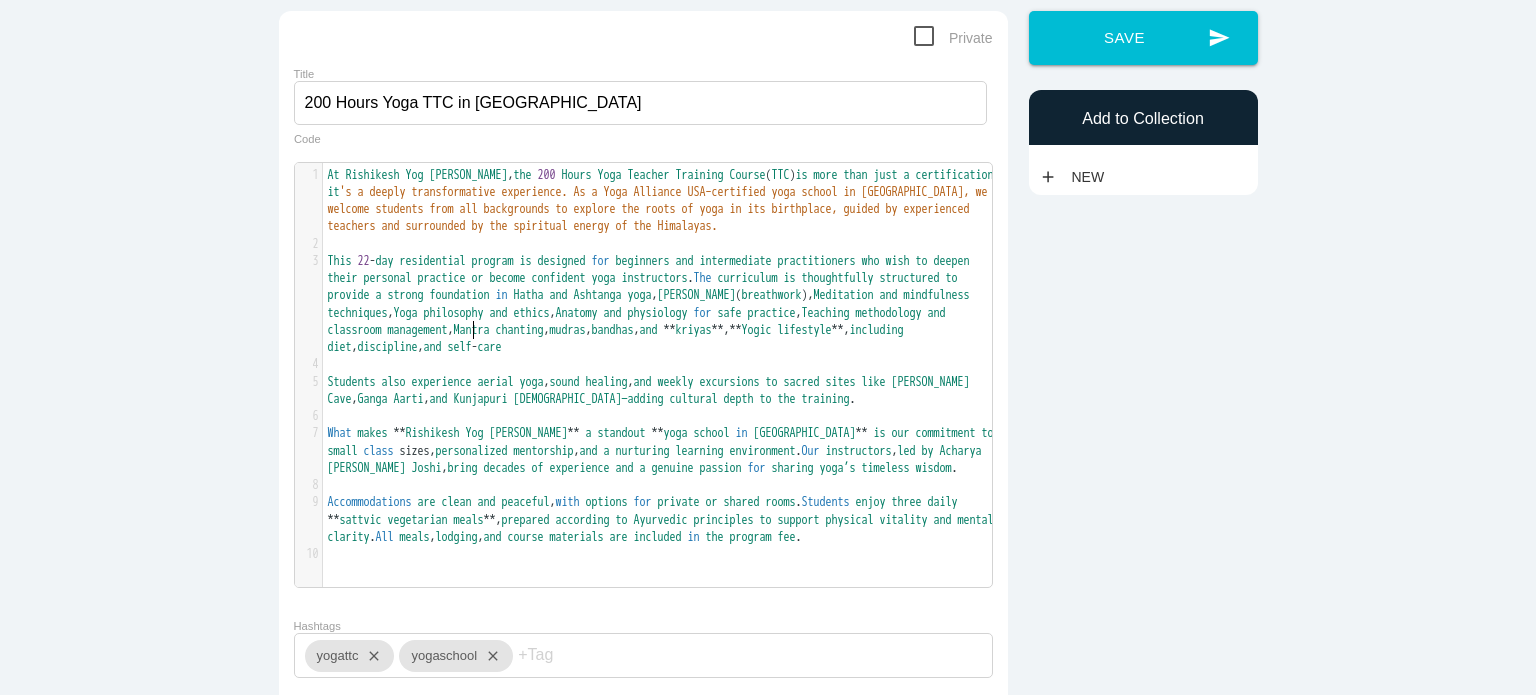 click on "This   22 - day   residential   program   is   designed   for   beginners   and   intermediate   practitioners   who   wish   to   deepen   their   personal   practice   or   become   confident   yoga   instructors .  The   curriculum   is   thoughtfully   structured   to   provide   a   strong   foundation   in   Hatha   and   Ashtanga   yoga , Pranayama  ( breathwork ),  Meditation   and   mindfulness   techniques ,  Yoga   philosophy   and   ethics ,  Anatomy   and   physiology   for   safe   practice ,  Teaching   methodology   and   classroom   management ,  Mantra   chanting ,  mudras ,  bandhas ,  and   ** kriyas ** ,  ** Yogic   lifestyle ** ,  including   diet ,  discipline ,  and   self - care" at bounding box center (665, 305) 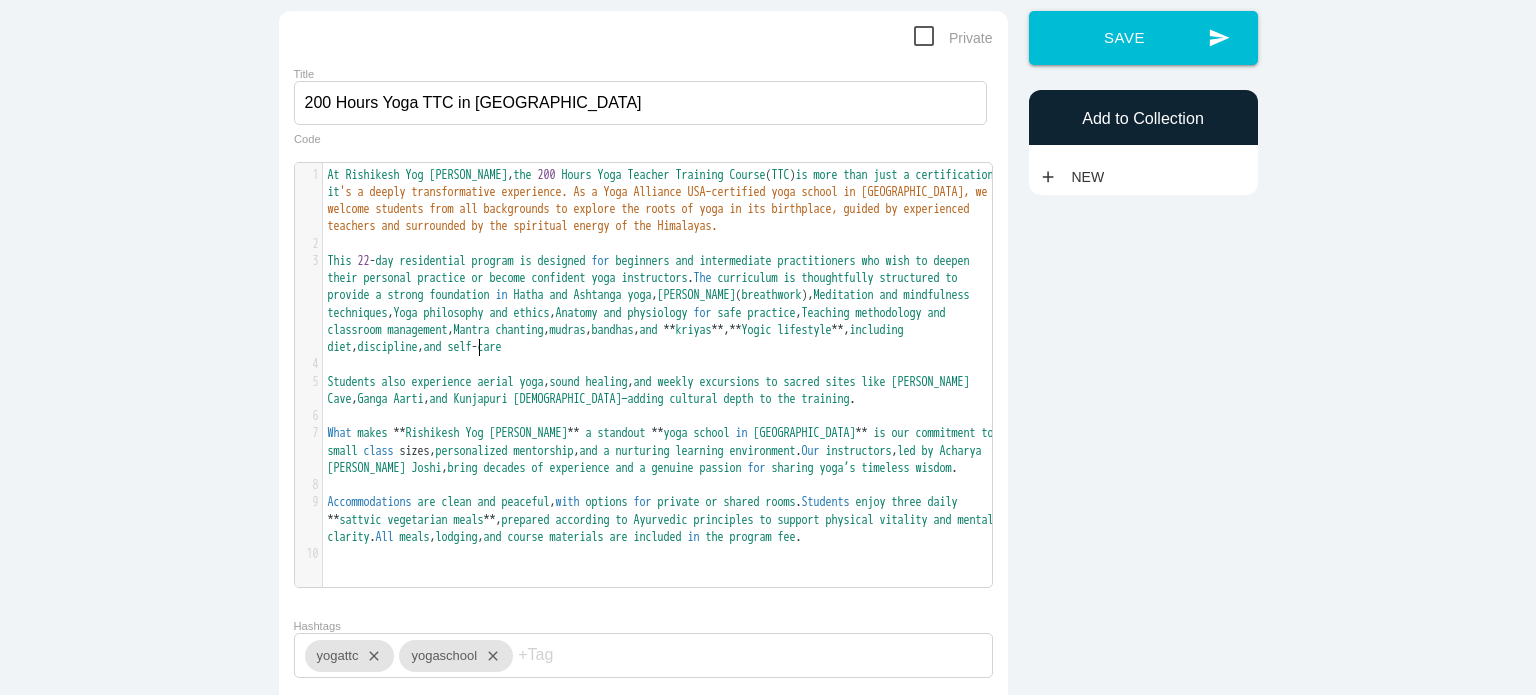 click on "**" at bounding box center [670, 330] 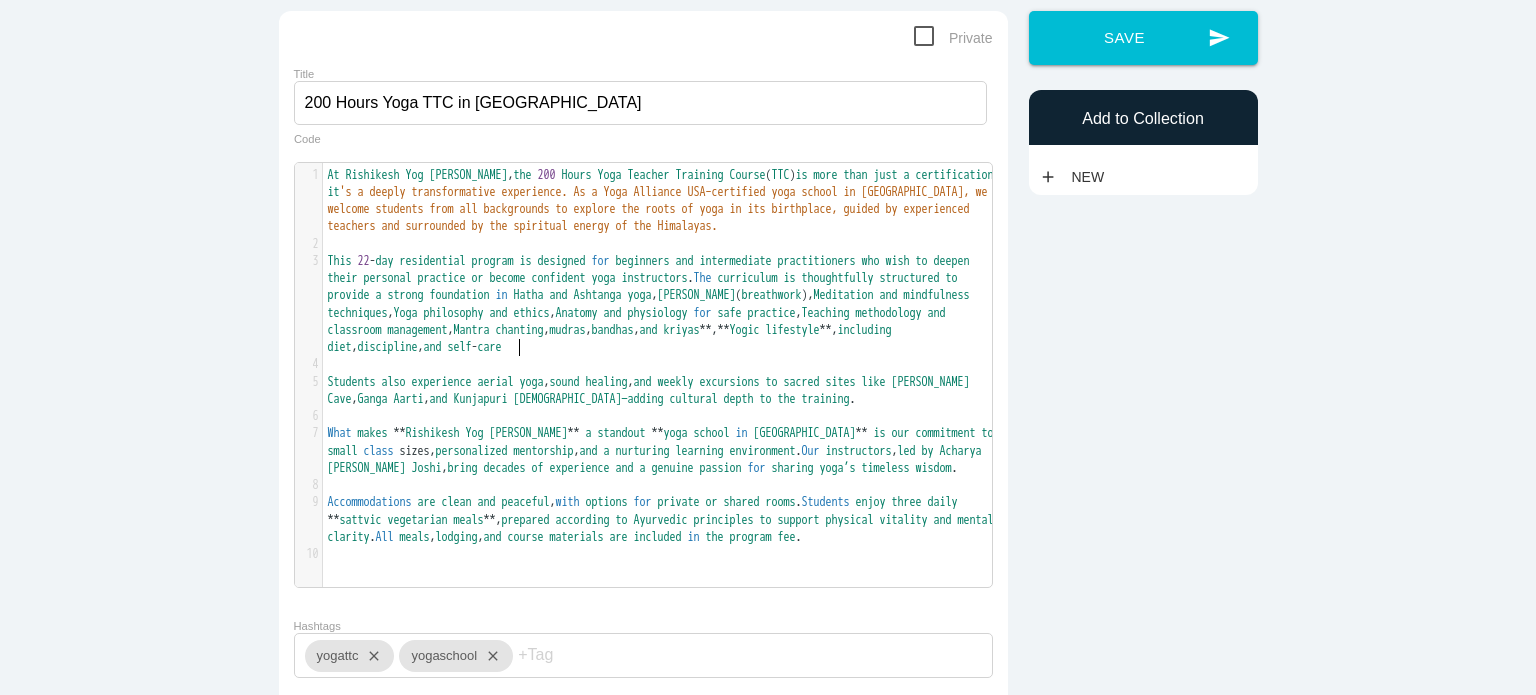 click on "**" at bounding box center [706, 330] 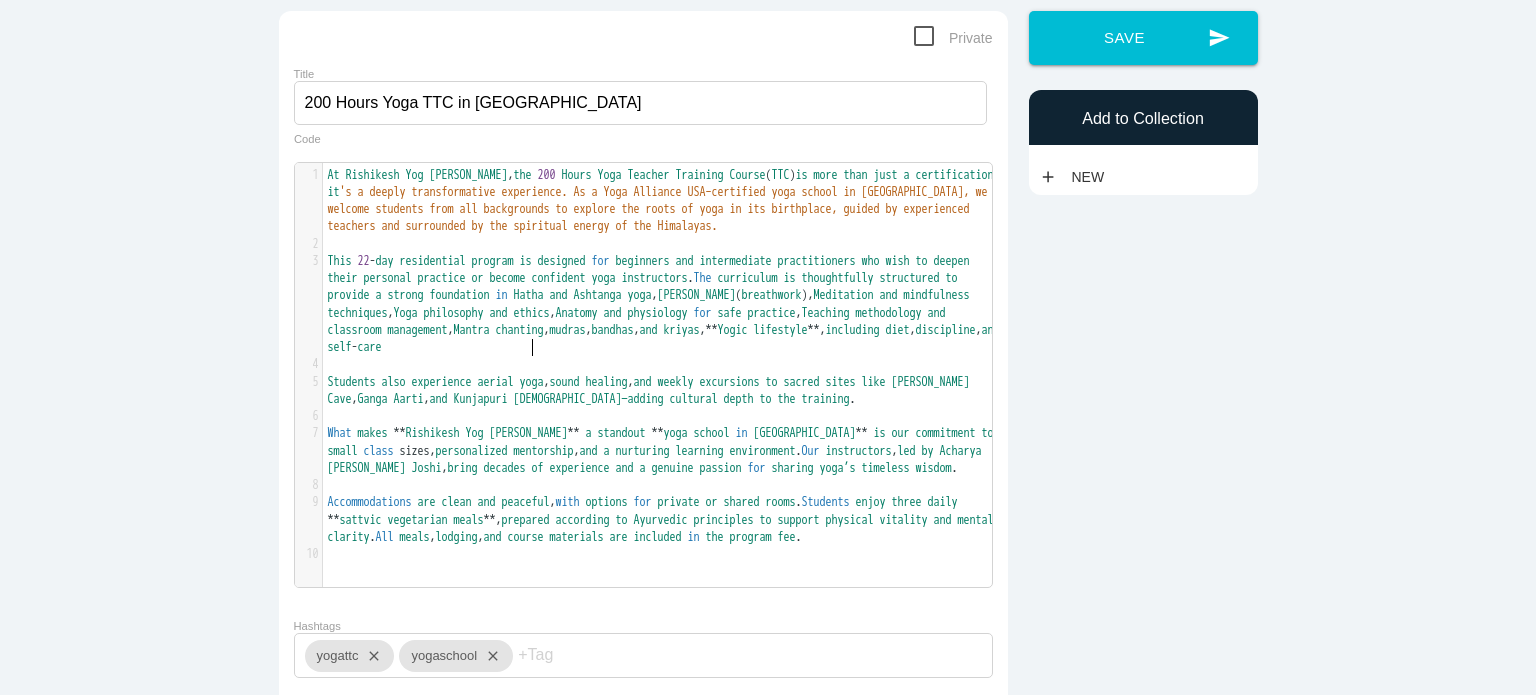 click on "**" at bounding box center [712, 330] 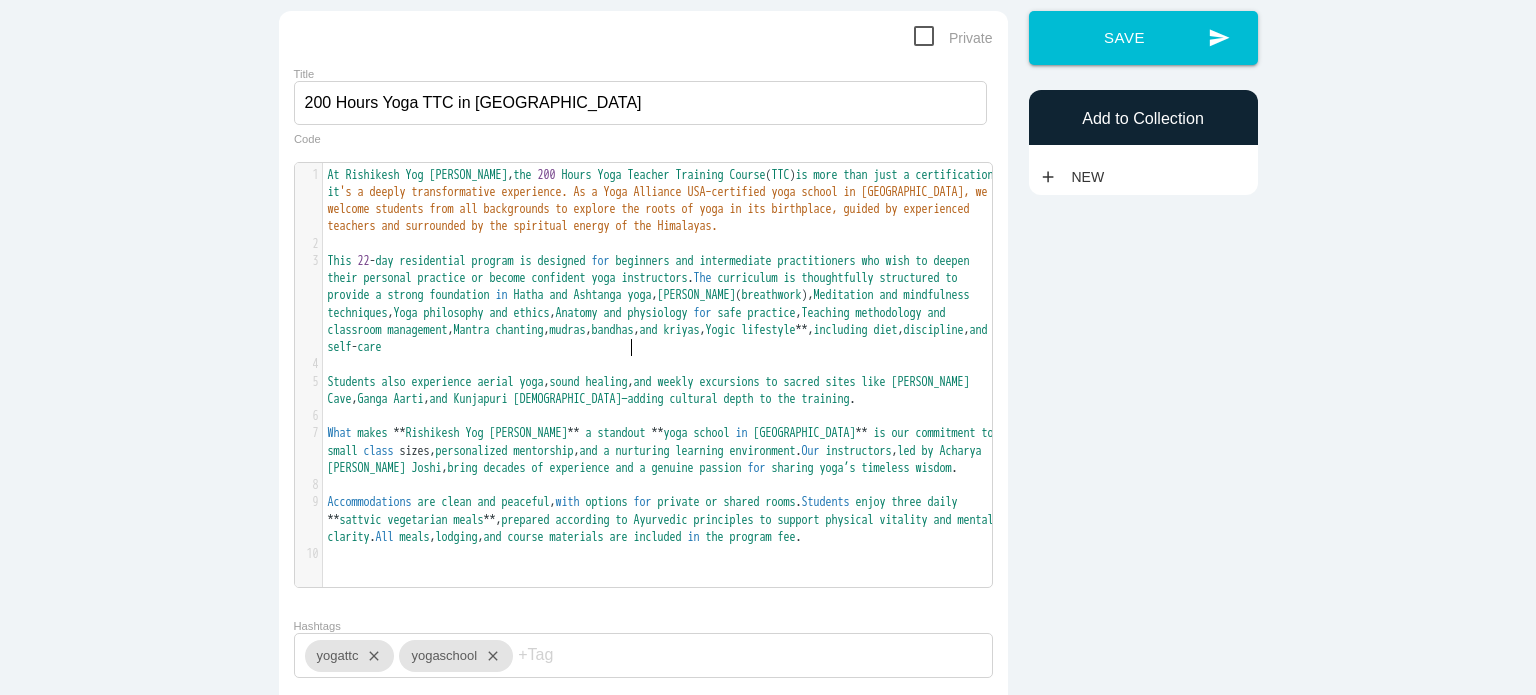 click on "This   22 - day   residential   program   is   designed   for   beginners   and   intermediate   practitioners   who   wish   to   deepen   their   personal   practice   or   become   confident   yoga   instructors .  The   curriculum   is   thoughtfully   structured   to   provide   a   strong   foundation   in   Hatha   and   Ashtanga   yoga , Pranayama  ( breathwork ),  Meditation   and   mindfulness   techniques ,  Yoga   philosophy   and   ethics ,  Anatomy   and   physiology   for   safe   practice ,  Teaching   methodology   and   classroom   management ,  Mantra   chanting ,  mudras ,  bandhas ,  and   kriyas ,  Yogic   lifestyle ** ,  including   diet ,  discipline ,  and   self - care" at bounding box center [661, 304] 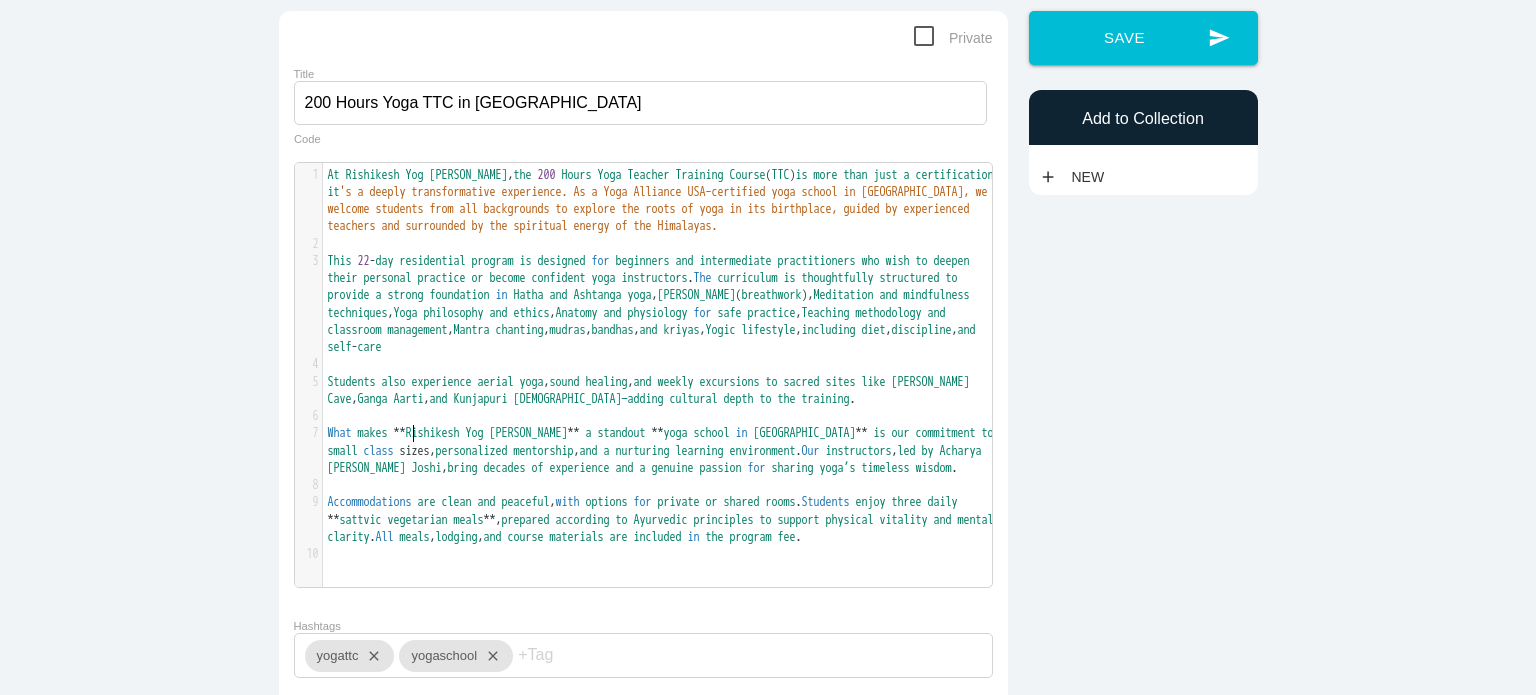 click on "Rishikesh" at bounding box center (433, 433) 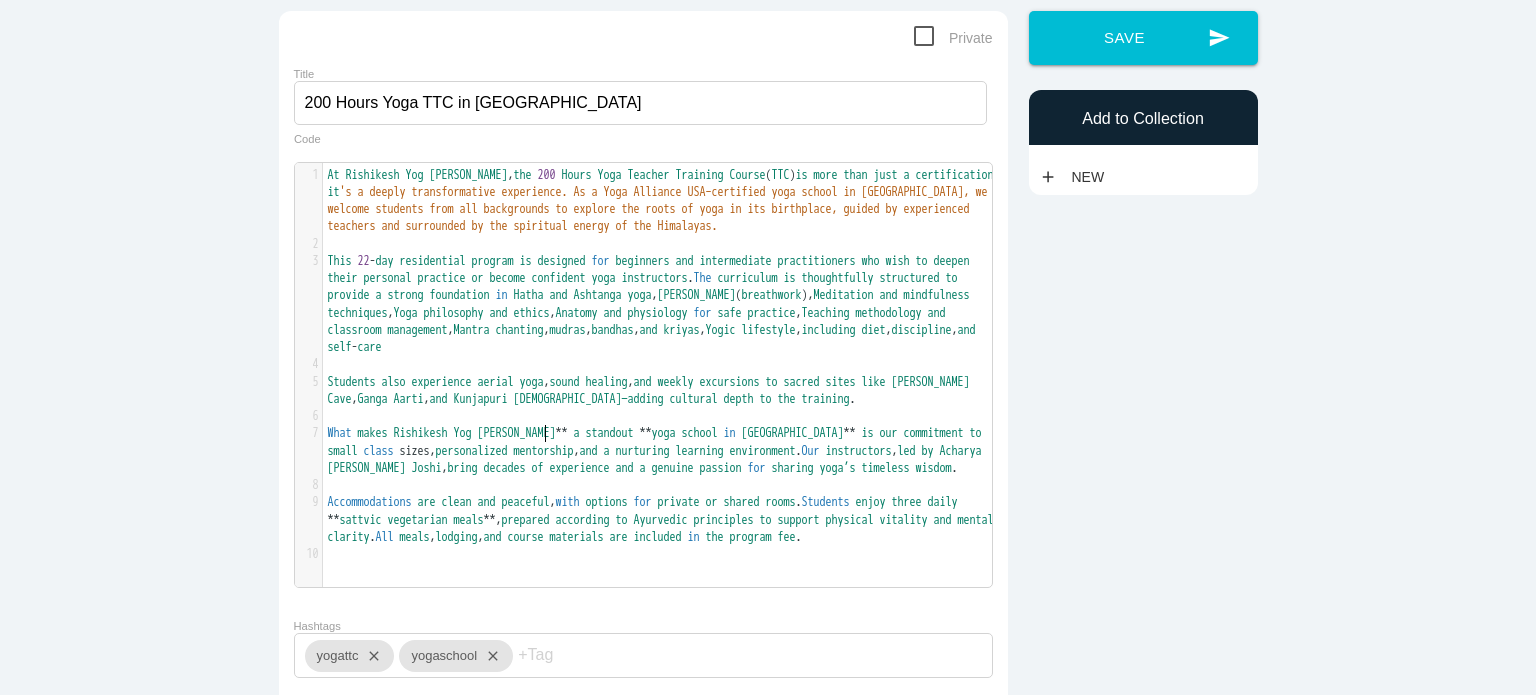 click on "What   makes   Rishikesh   Yog   Kendra **   a   standout   ** yoga   school   in   India **   is   our   commitment   to   small   class   sizes ,  personalized   mentorship ,  and   a   nurturing   learning   environment .  Our   instructors ,  led   by   Acharya   Vimlesh   Joshi ,  bring   decades   of   experience   and   a   genuine   passion   for   sharing   yoga’s   timeless   wisdom ." at bounding box center (658, 450) 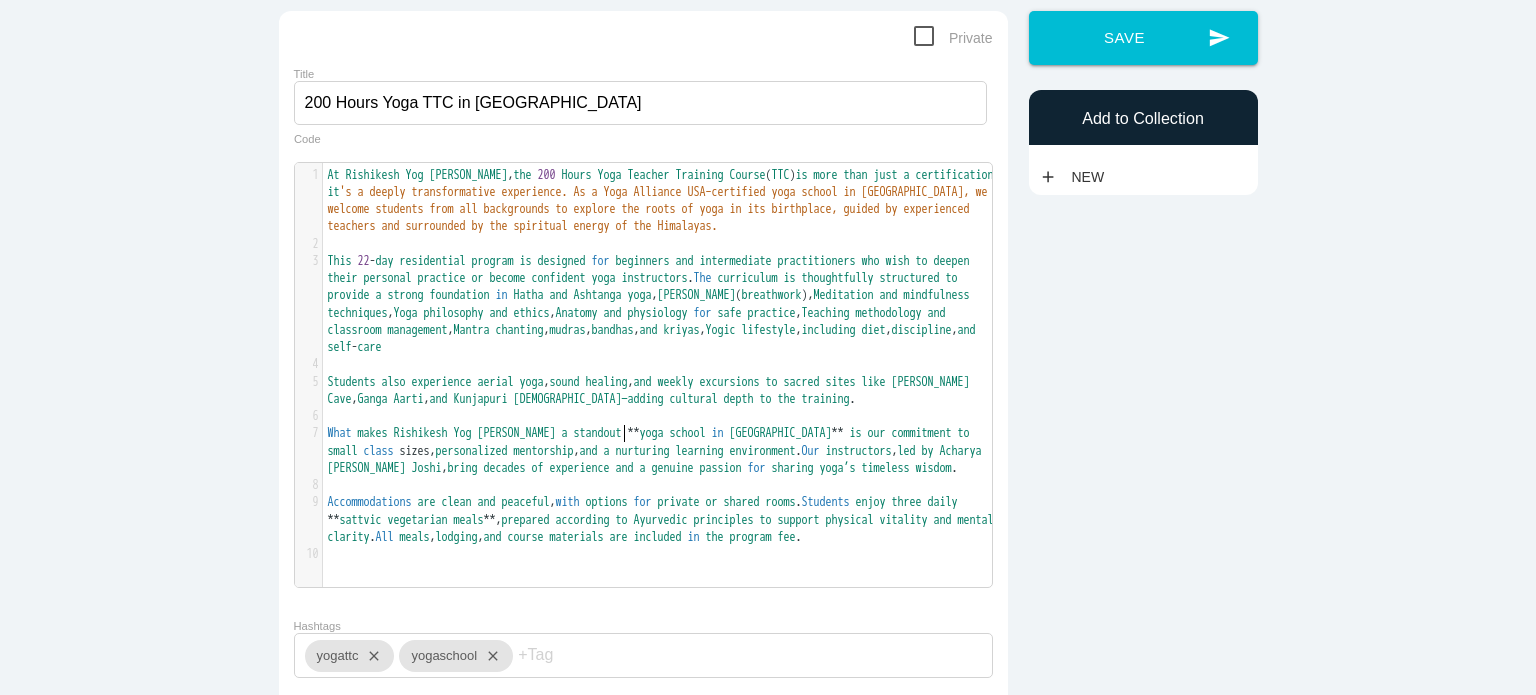 click on "**" at bounding box center (634, 433) 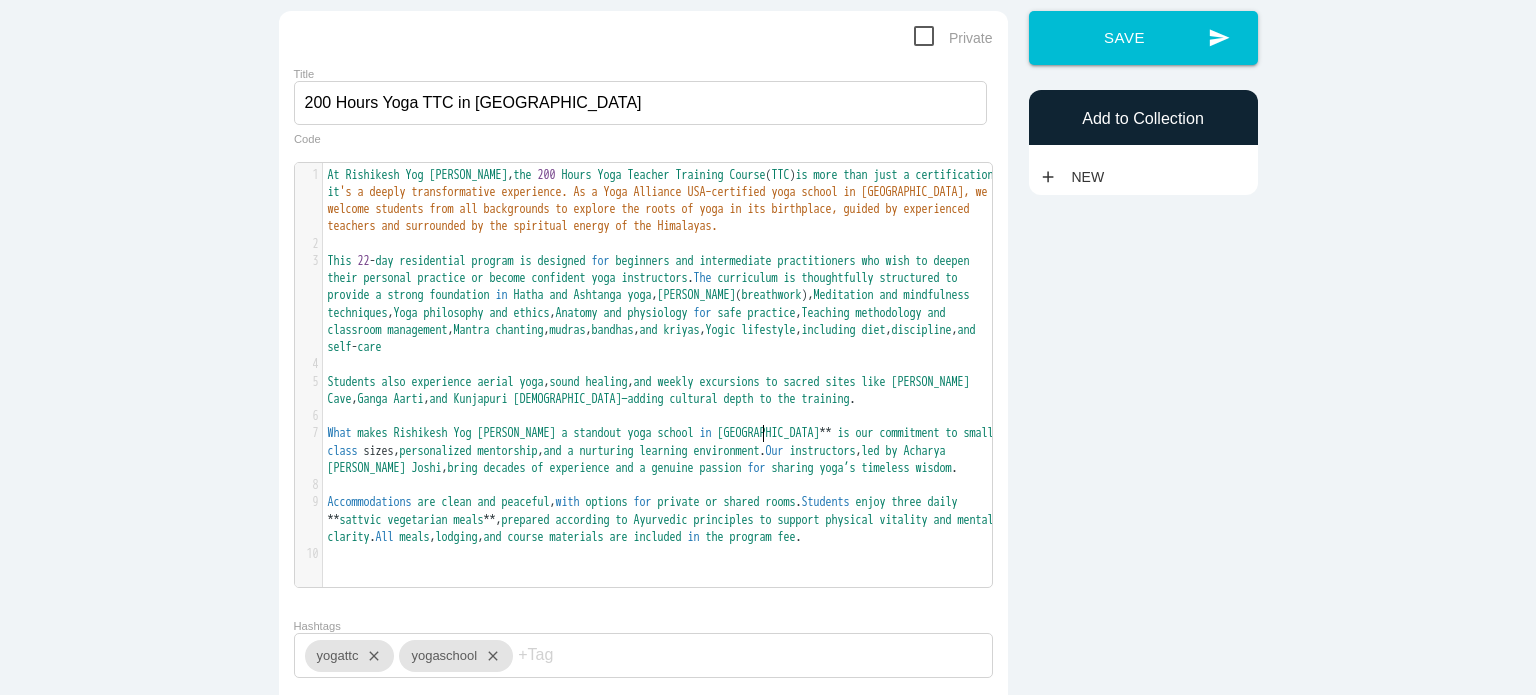 click on "What   makes   Rishikesh   Yog   Kendra   a   standout   yoga   school   in   India **   is   our   commitment   to   small   class   sizes ,  personalized   mentorship ,  and   a   nurturing   learning   environment .  Our   instructors ,  led   by   Acharya   Vimlesh   Joshi ,  bring   decades   of   experience   and   a   genuine   passion   for   sharing   yoga’s   timeless   wisdom ." at bounding box center [664, 450] 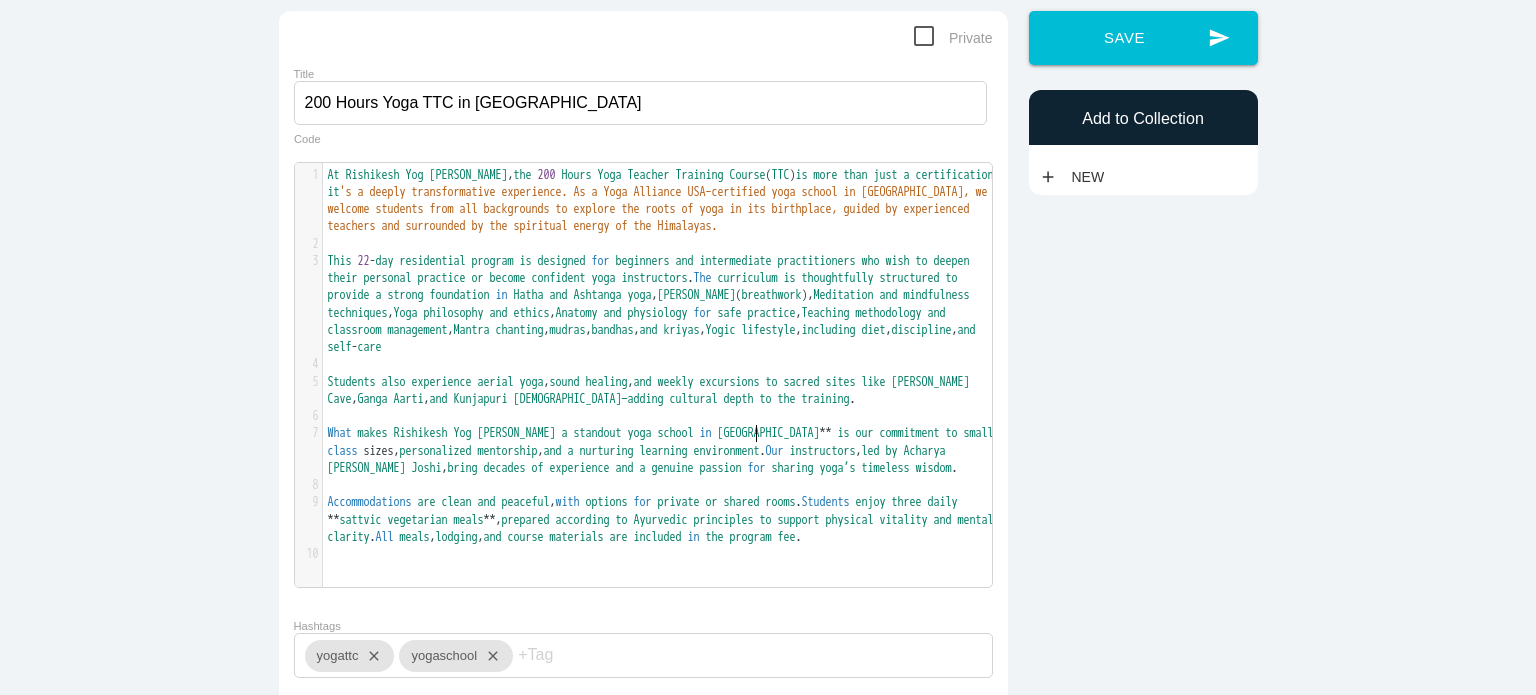 click on "What   makes   Rishikesh   Yog   Kendra   a   standout   yoga   school   in   India **   is   our   commitment   to   small   class   sizes ,  personalized   mentorship ,  and   a   nurturing   learning   environment .  Our   instructors ,  led   by   Acharya   Vimlesh   Joshi ,  bring   decades   of   experience   and   a   genuine   passion   for   sharing   yoga’s   timeless   wisdom ." at bounding box center [664, 450] 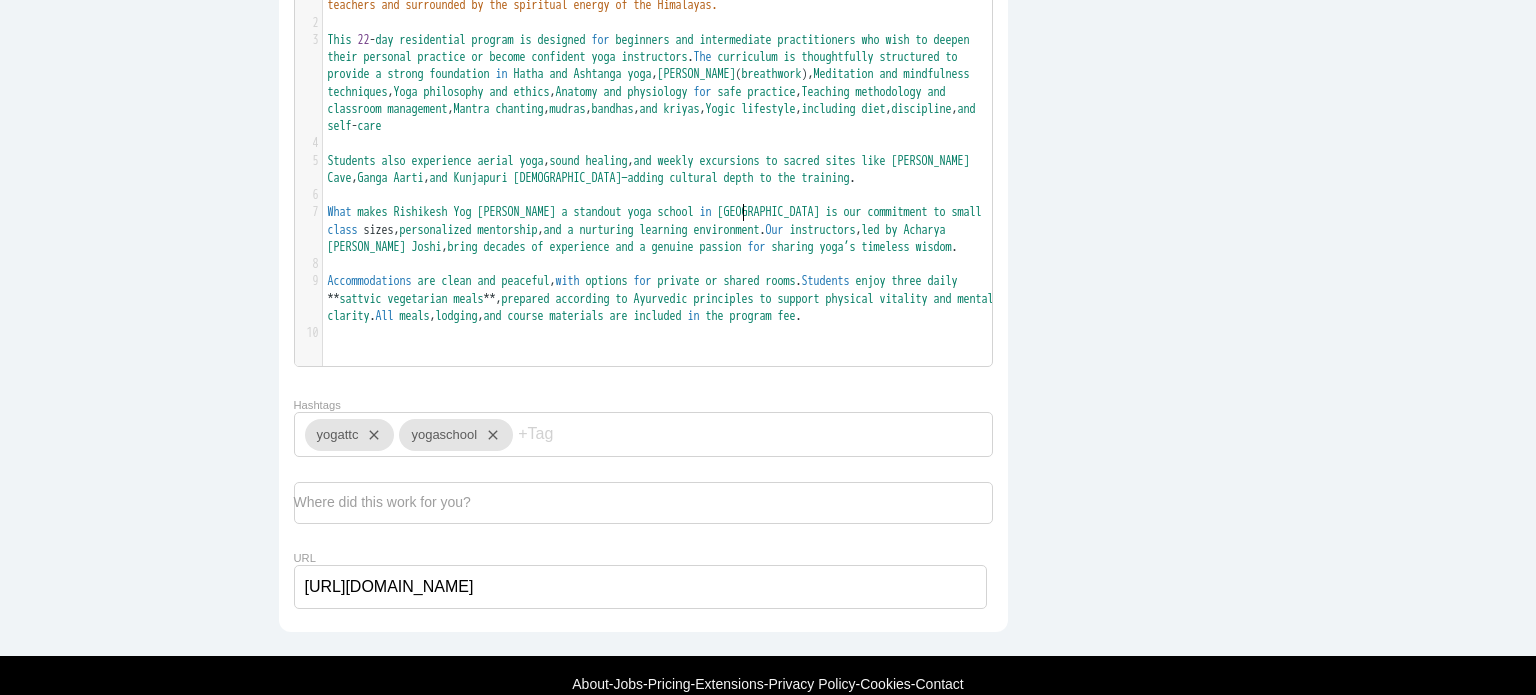 scroll, scrollTop: 363, scrollLeft: 0, axis: vertical 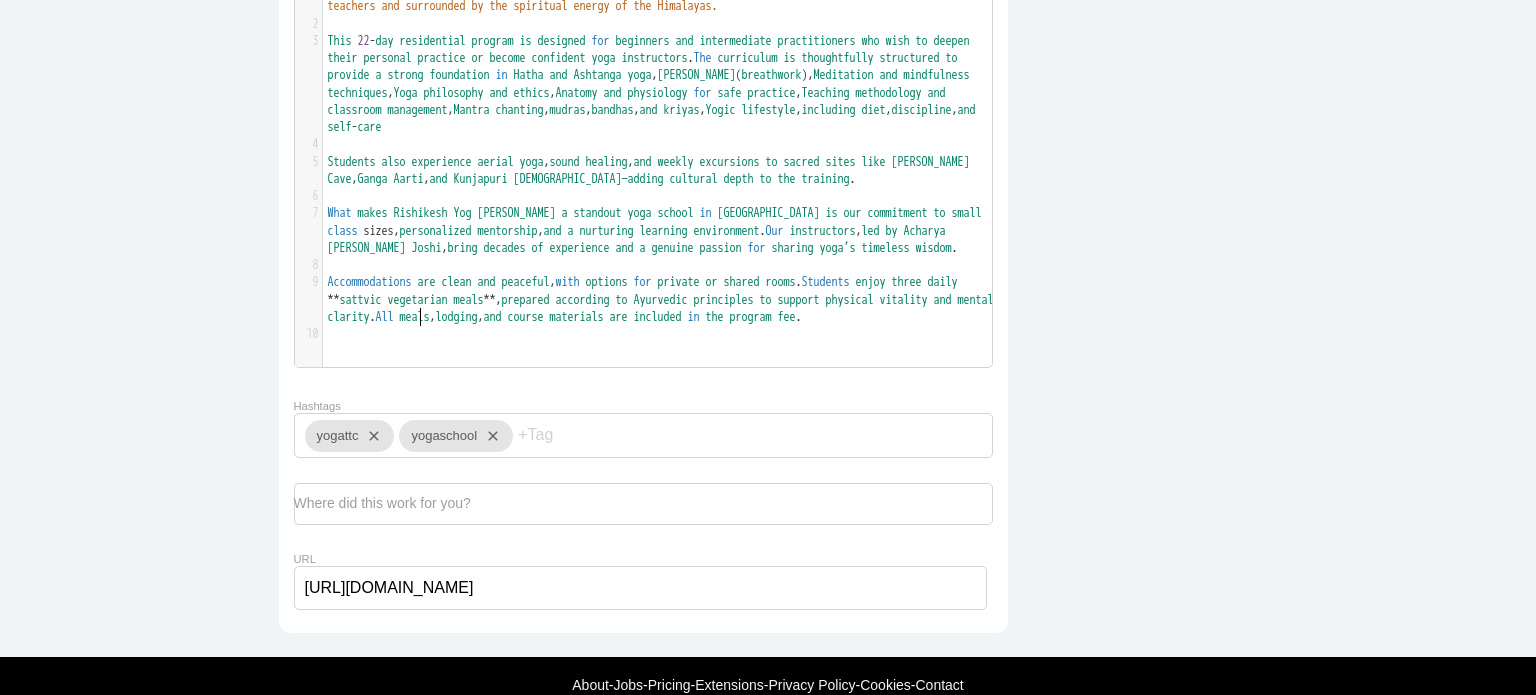 click on "sattvic" at bounding box center (361, 300) 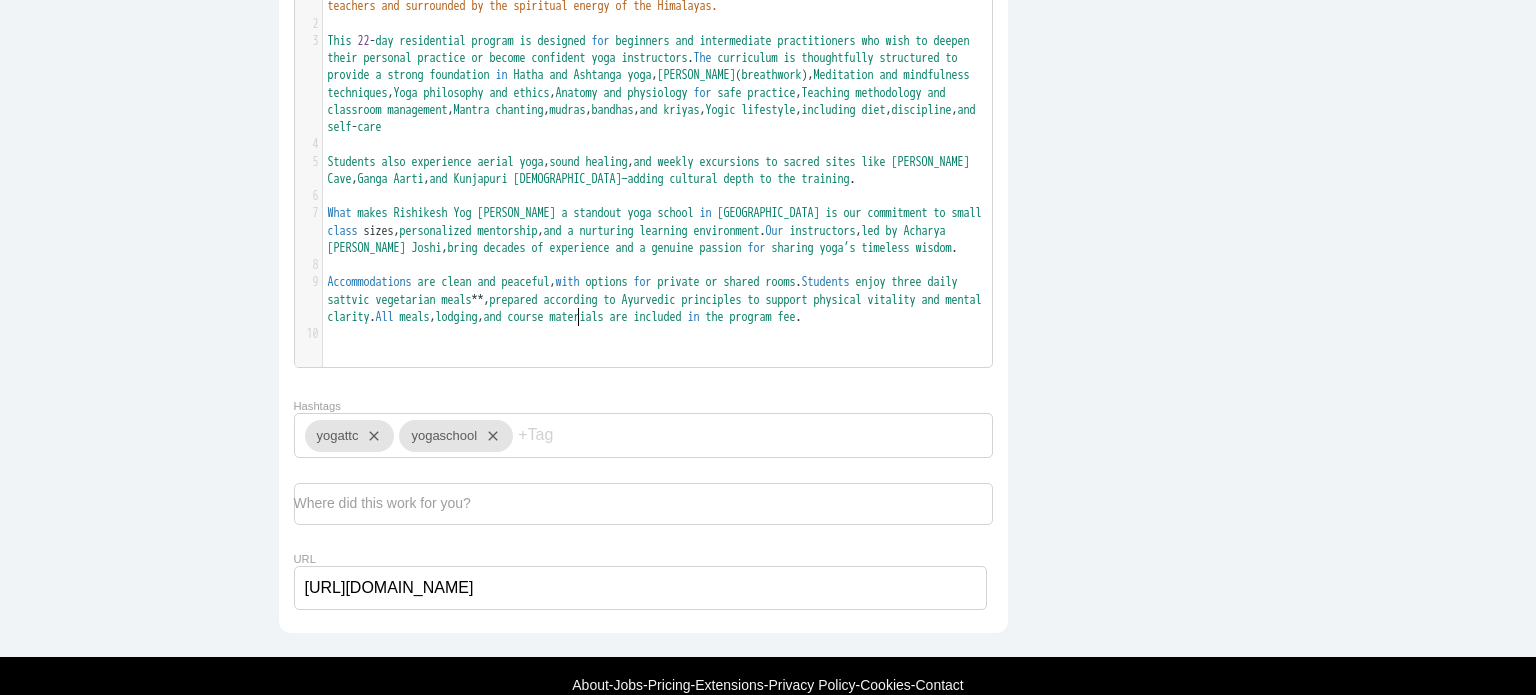 click on "**" at bounding box center [478, 300] 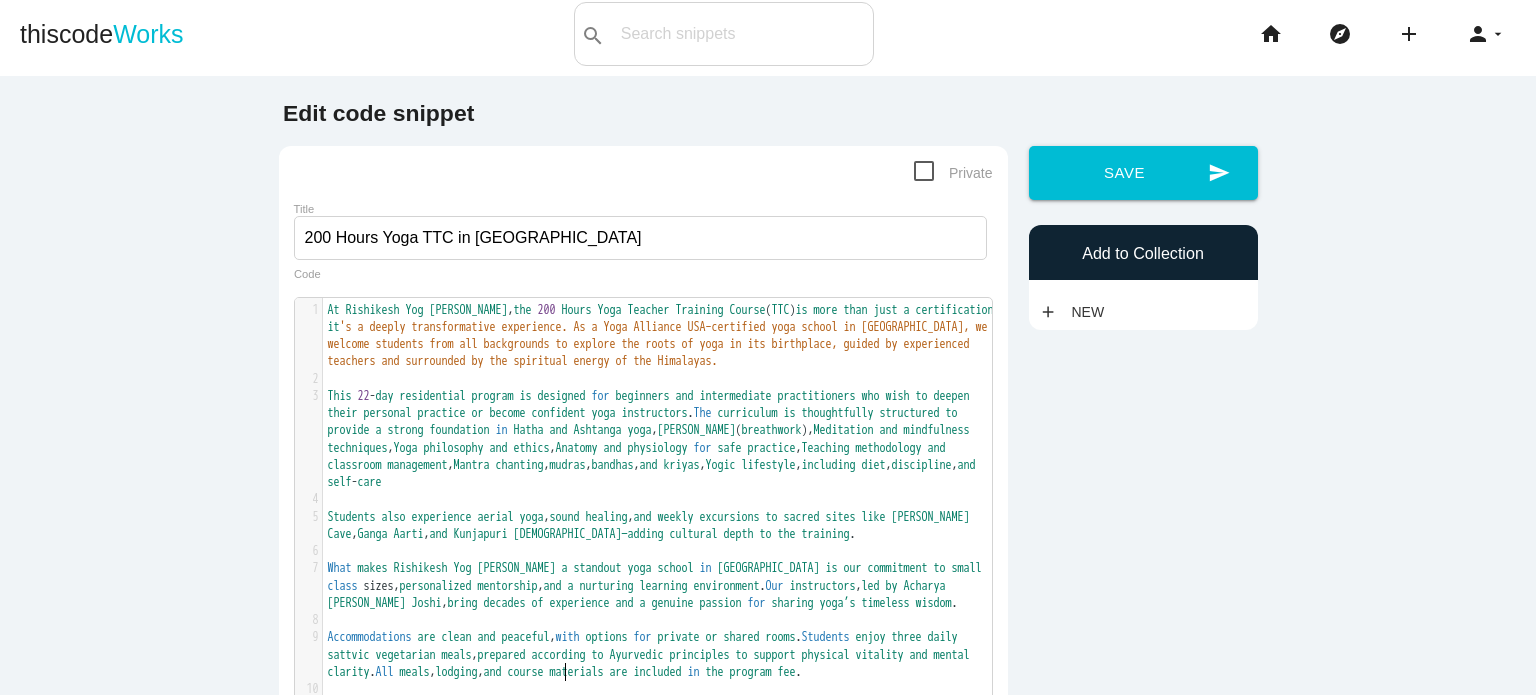 scroll, scrollTop: 0, scrollLeft: 0, axis: both 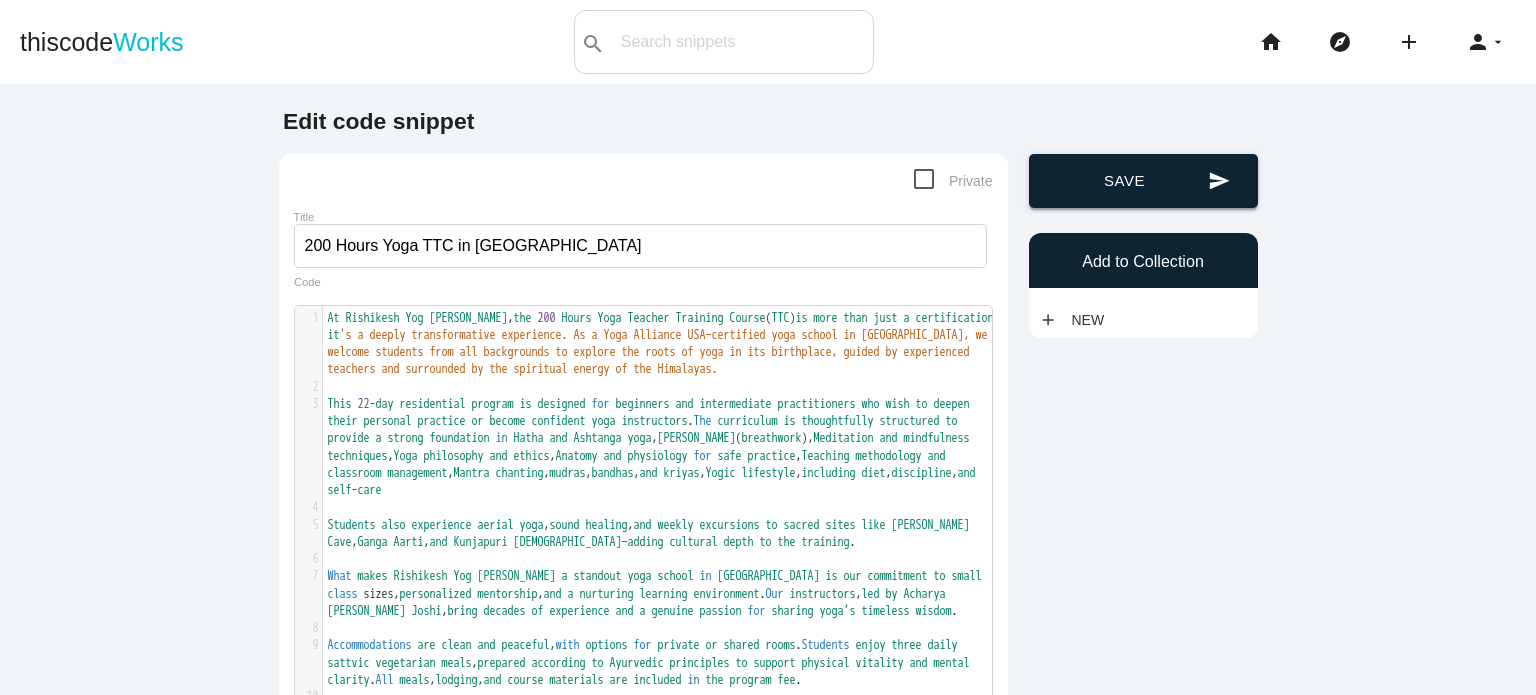 click on "send Save" at bounding box center [1143, 181] 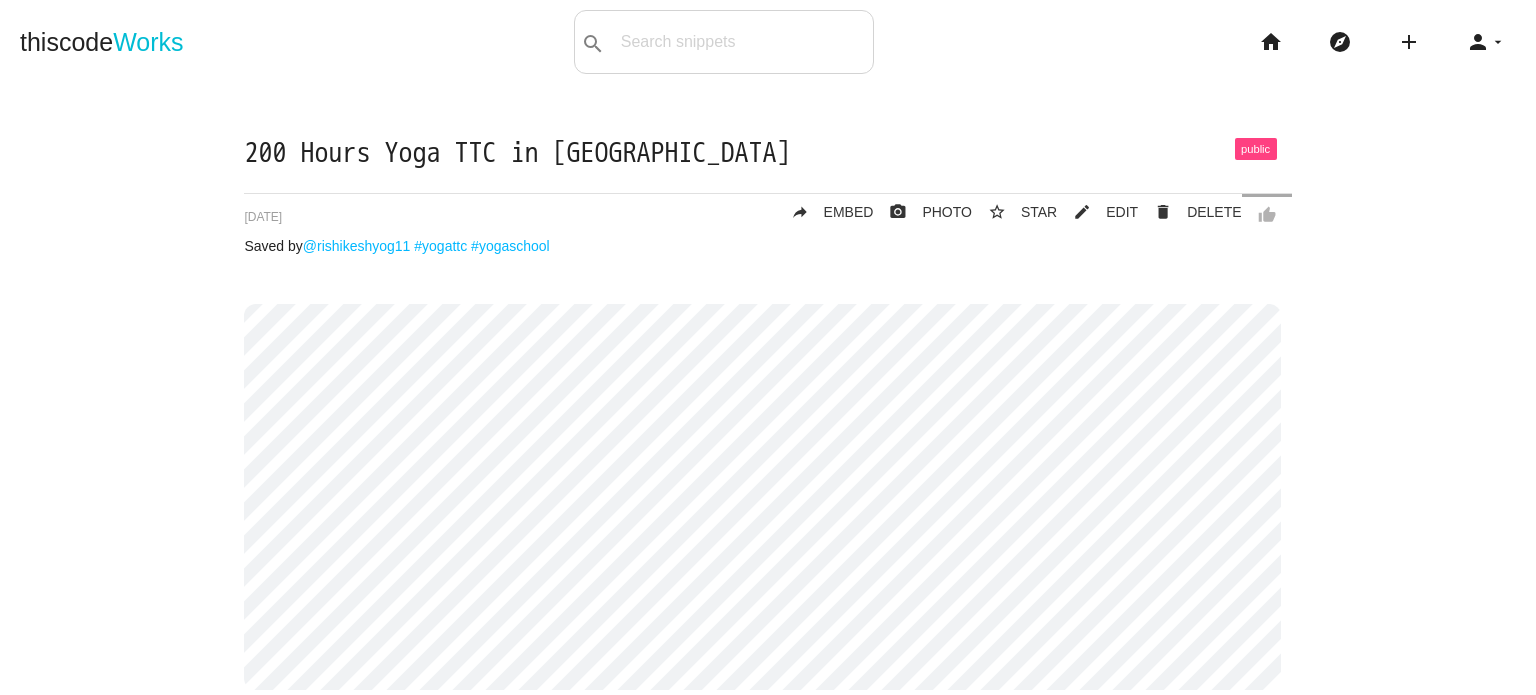 scroll, scrollTop: 0, scrollLeft: 0, axis: both 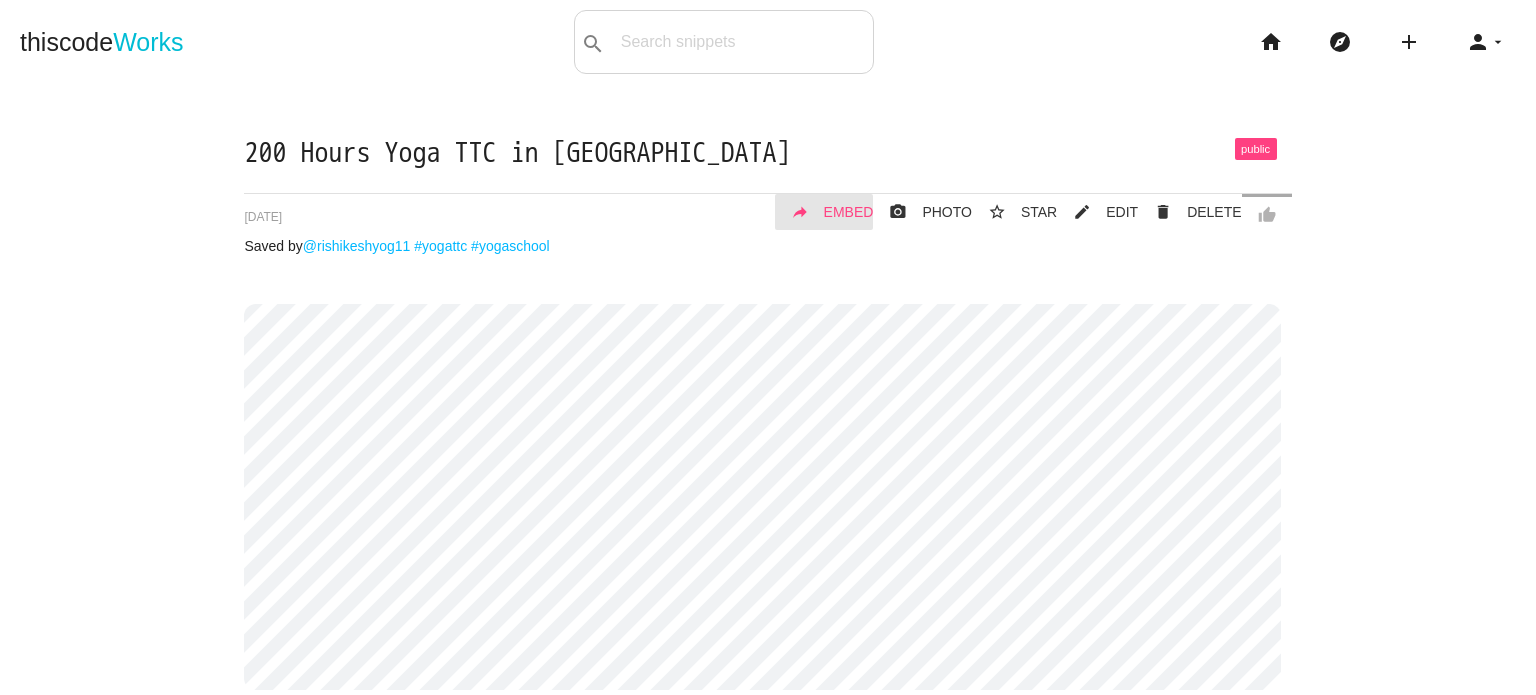 click on "EMBED" at bounding box center [849, 212] 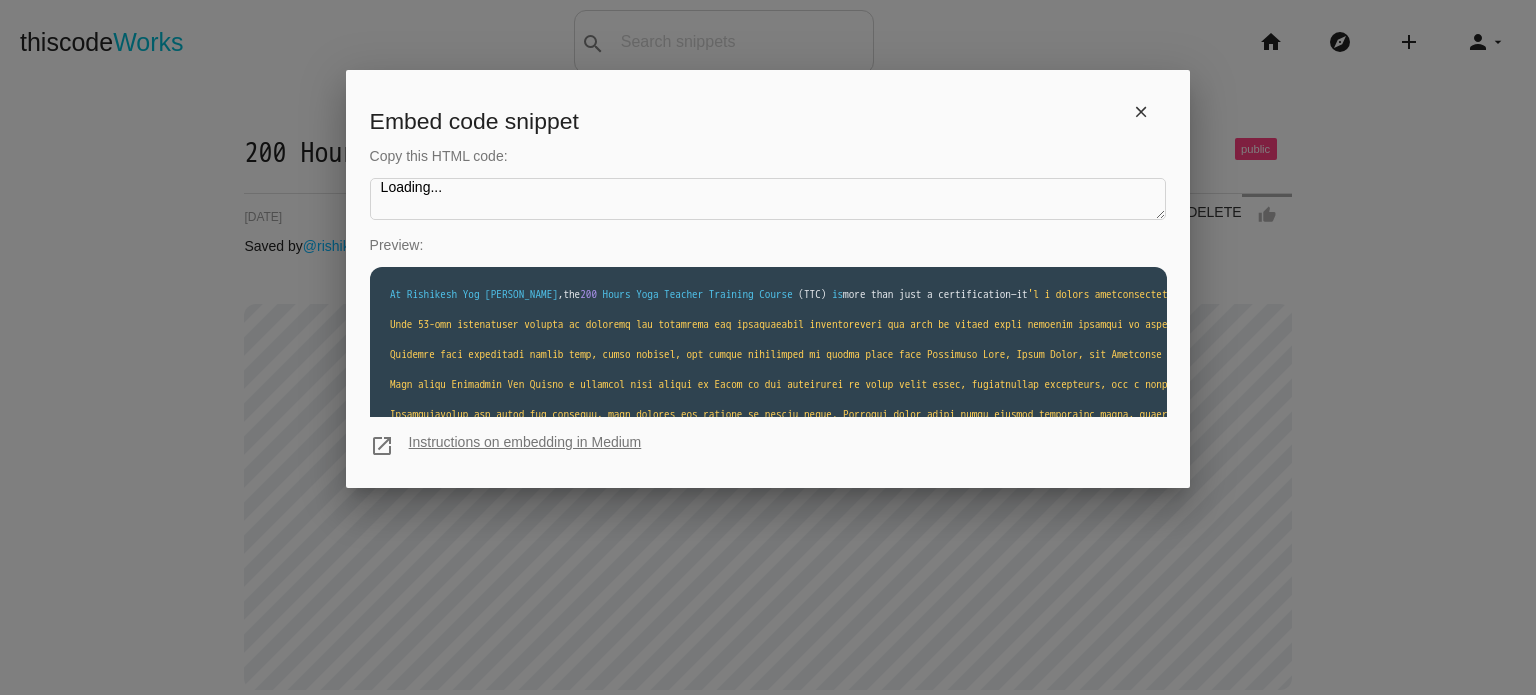 type on "<iframe src="[URL][DOMAIN_NAME]" style="width: 100%; height: 320px;" frameborder="0"></iframe>" 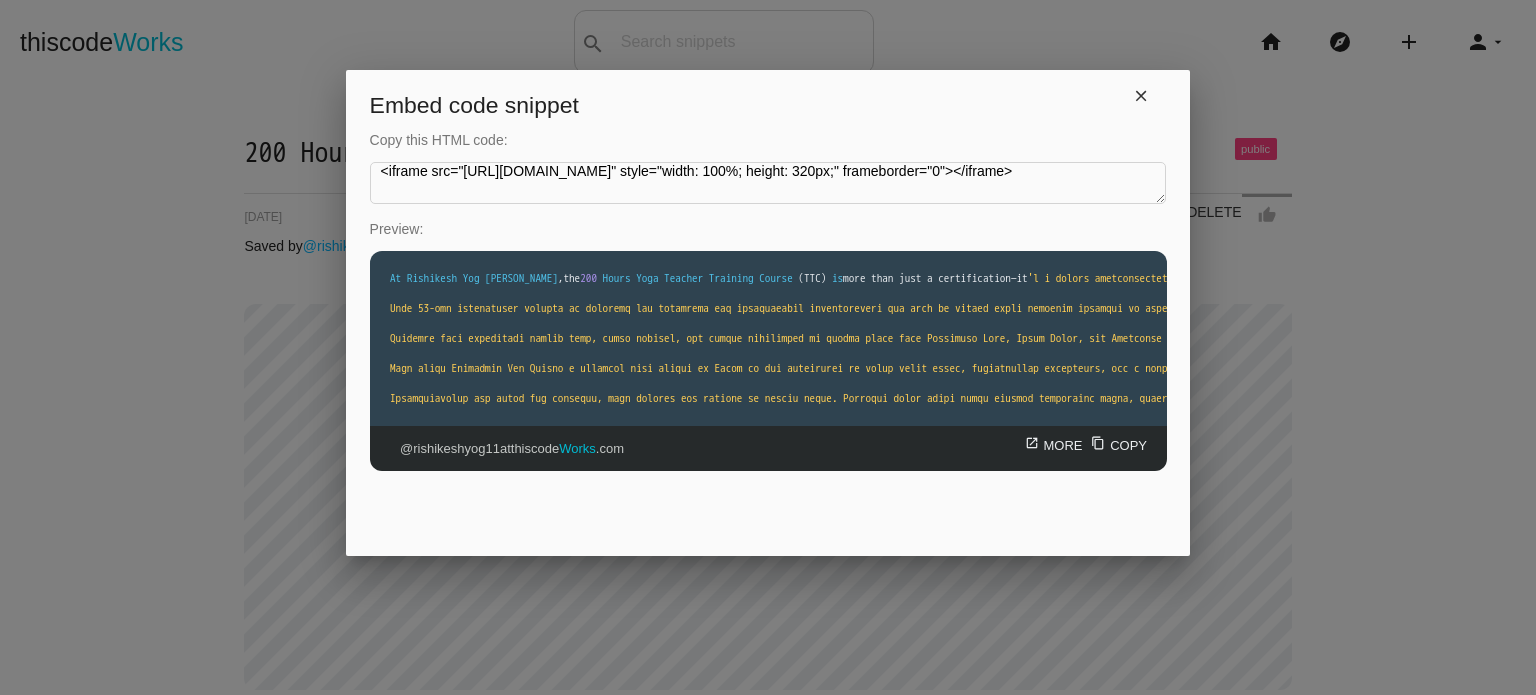 scroll, scrollTop: 16, scrollLeft: 0, axis: vertical 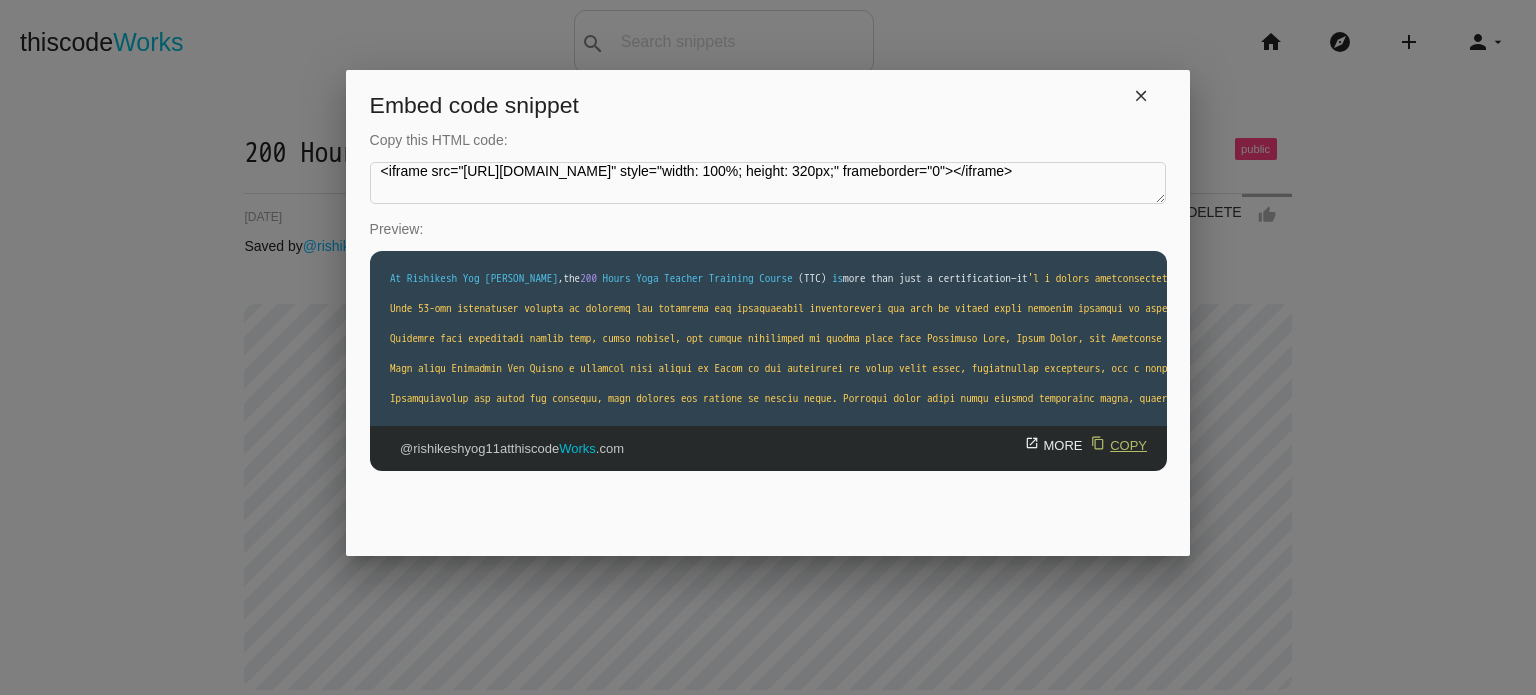 click on "content_copy" at bounding box center [1097, 443] 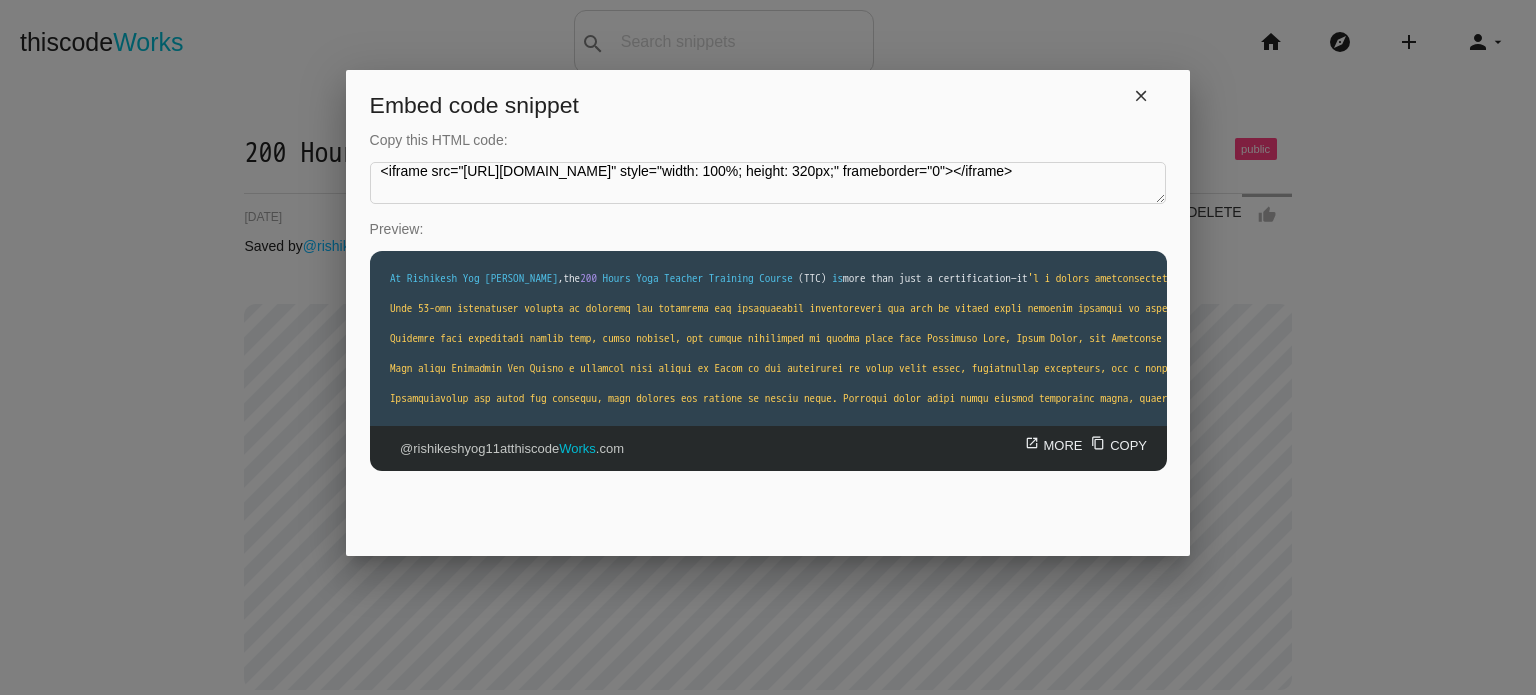 click on "open_in_new
content_copy
At   Rishikesh   Yog   [PERSON_NAME] ,  the  200   Hours   Yoga   Teacher   Training   Course   ( TTC )   is  more than just a certification — it
open_in_new  MORE
content_copy  COPY
@rishikeshyog11  at
thiscode Works .com" at bounding box center (767, 411) 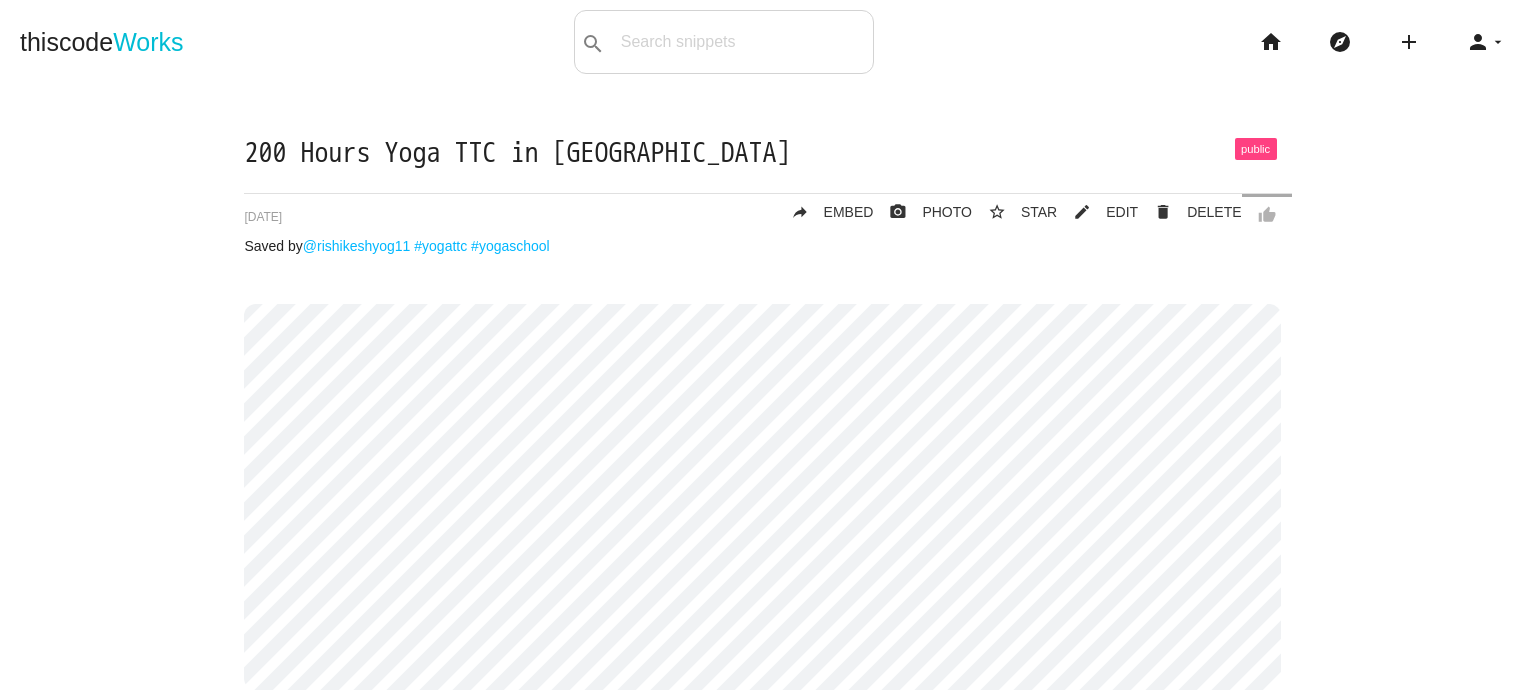 click at bounding box center [1256, 149] 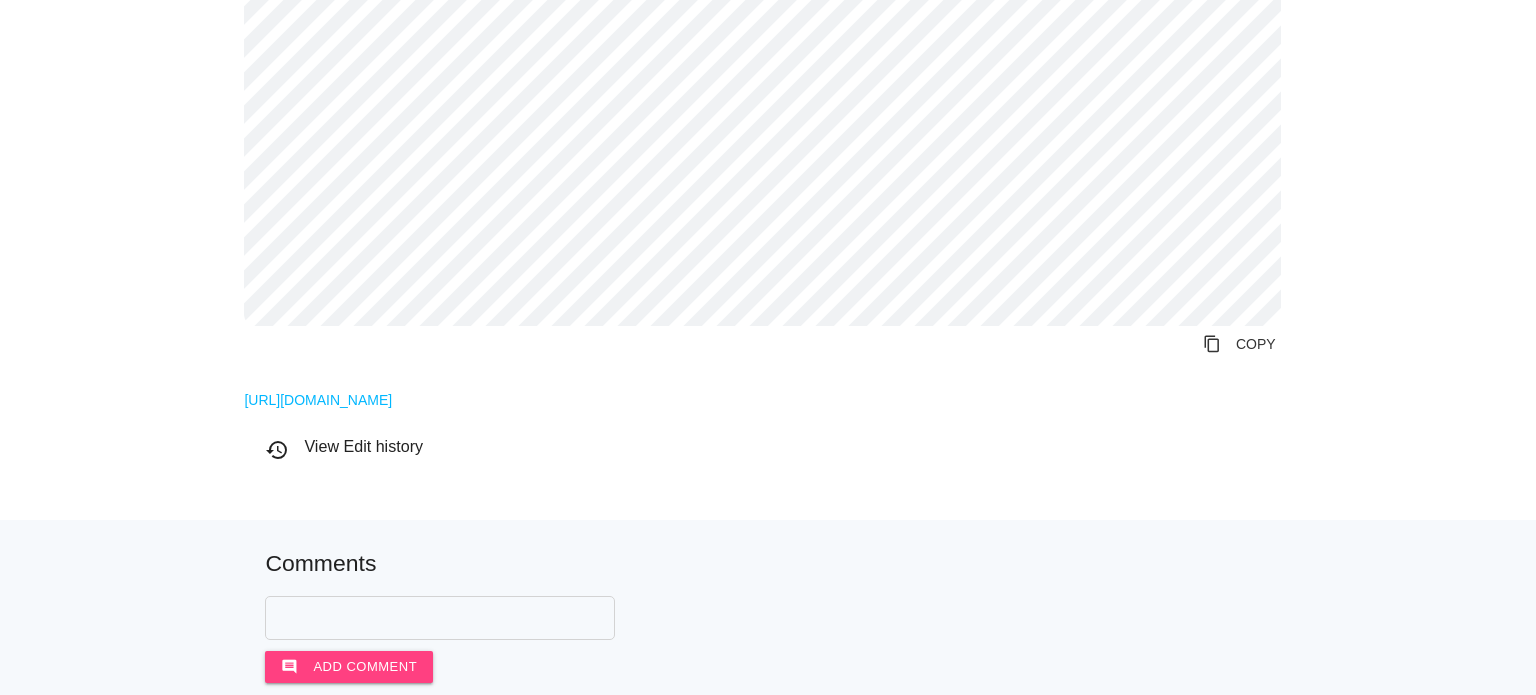 scroll, scrollTop: 0, scrollLeft: 0, axis: both 